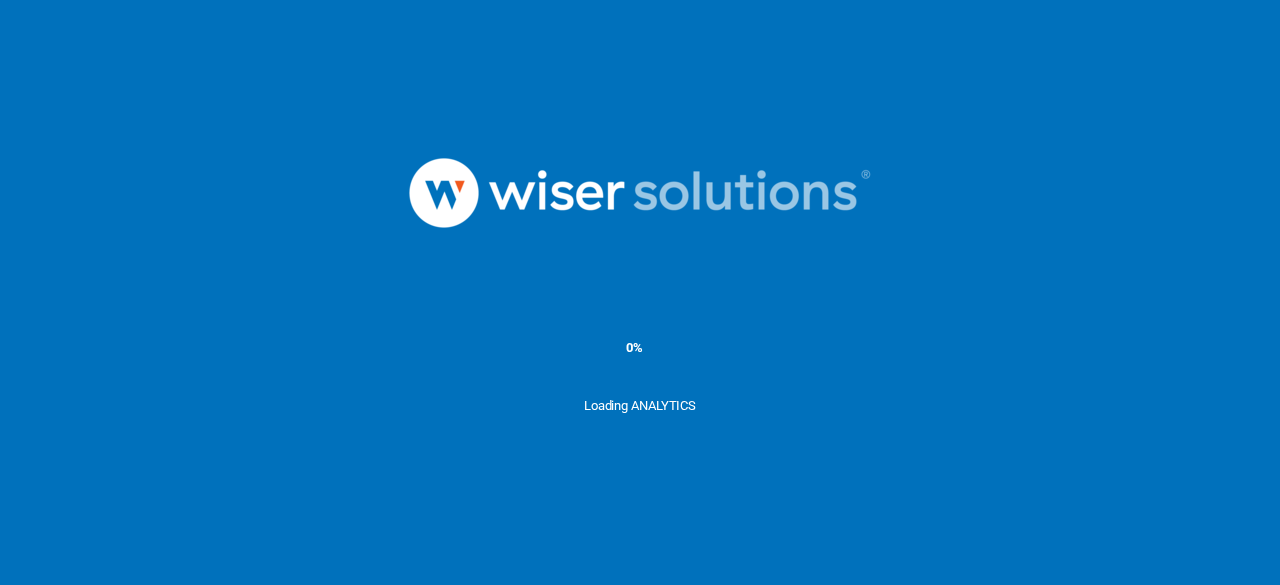 scroll, scrollTop: 0, scrollLeft: 0, axis: both 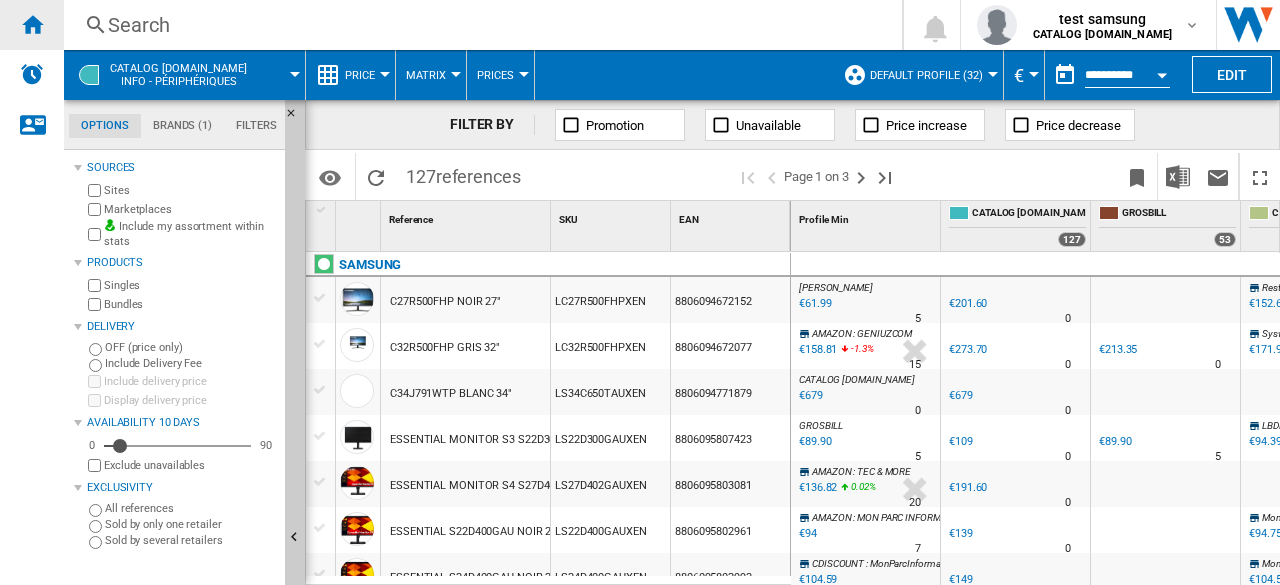 click at bounding box center (32, 25) 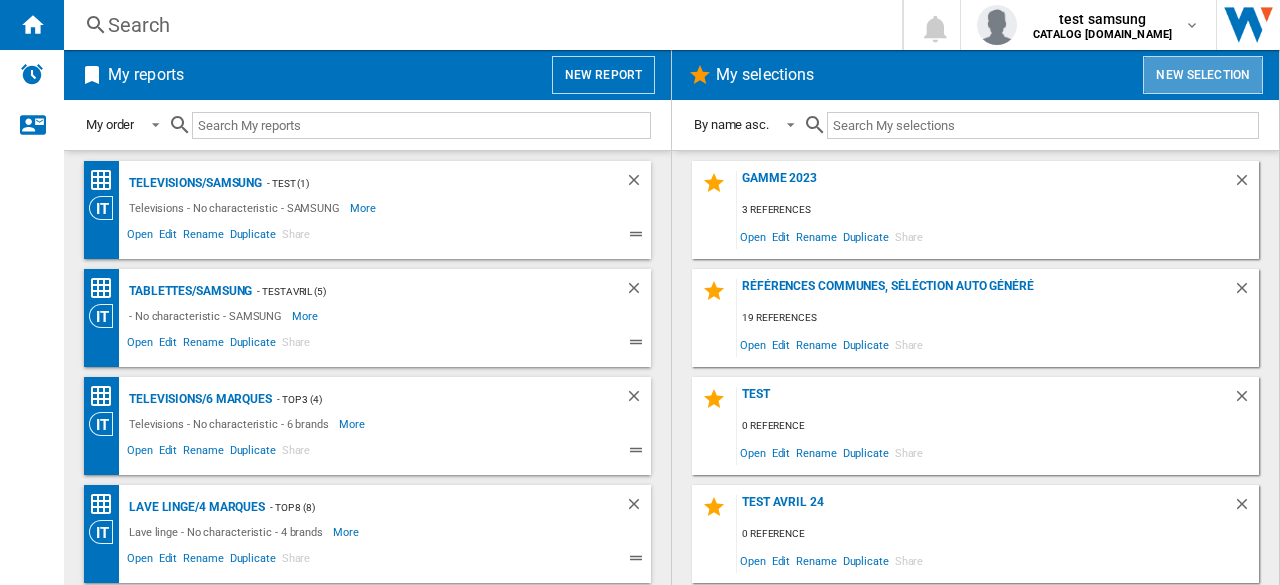 click on "New selection" at bounding box center [1203, 75] 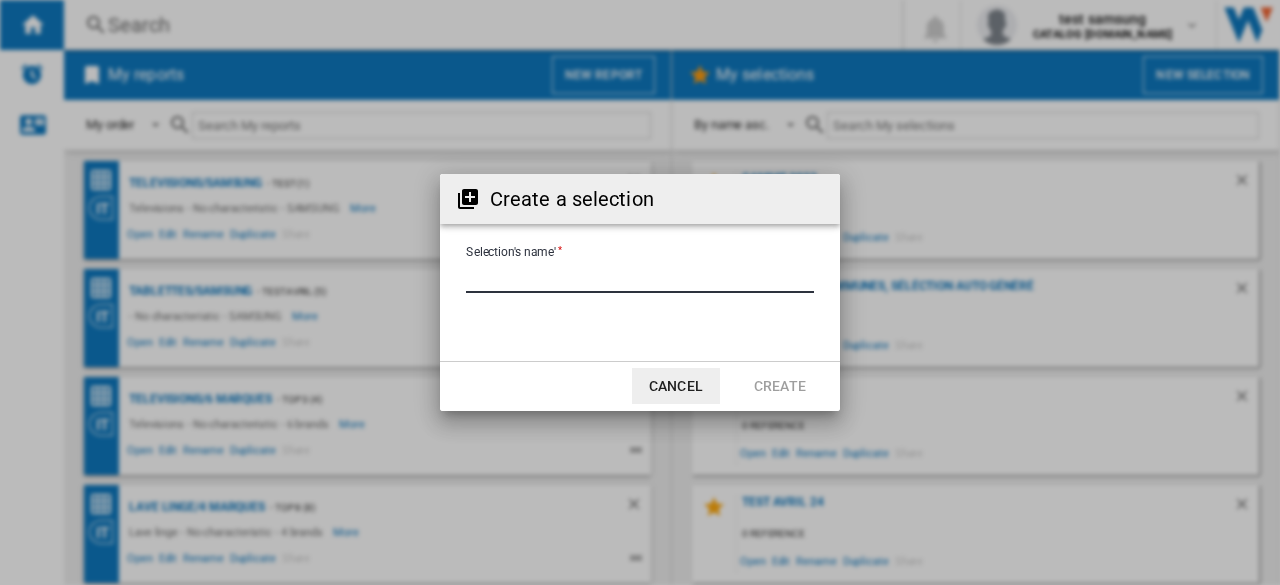 click on "Selection's name'" at bounding box center (640, 278) 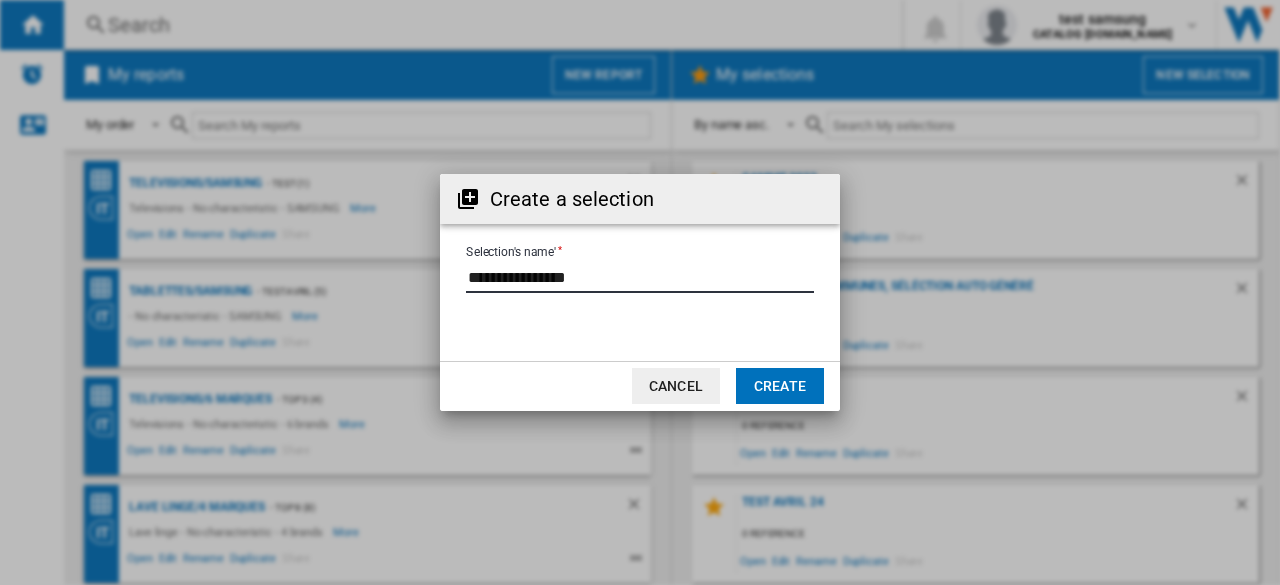 type on "**********" 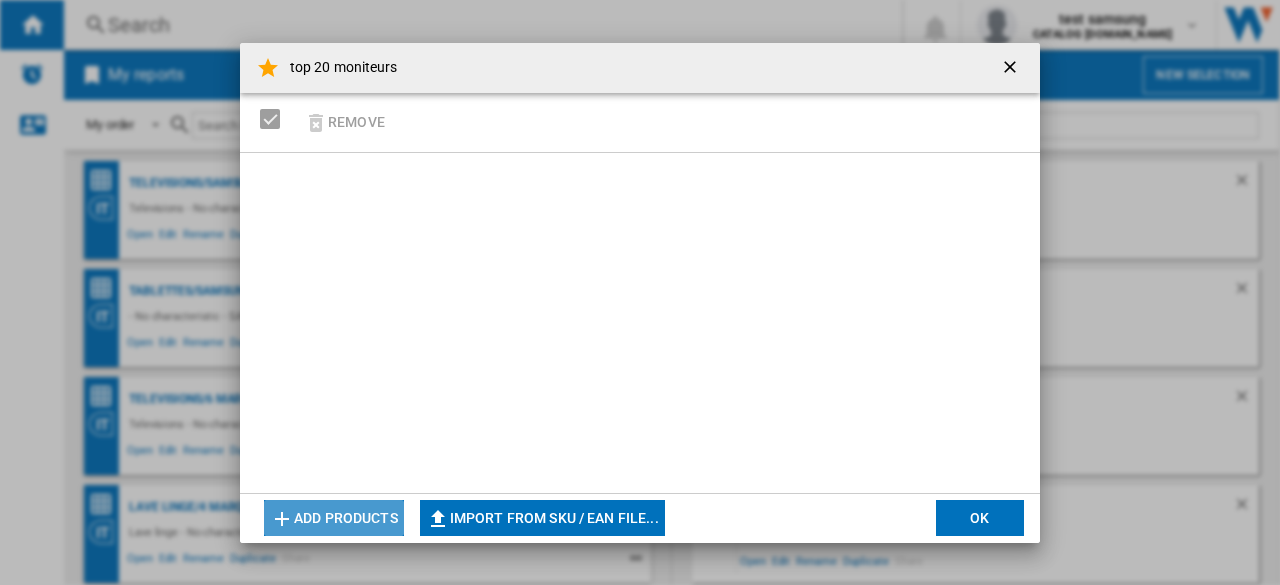 click on "Add products" 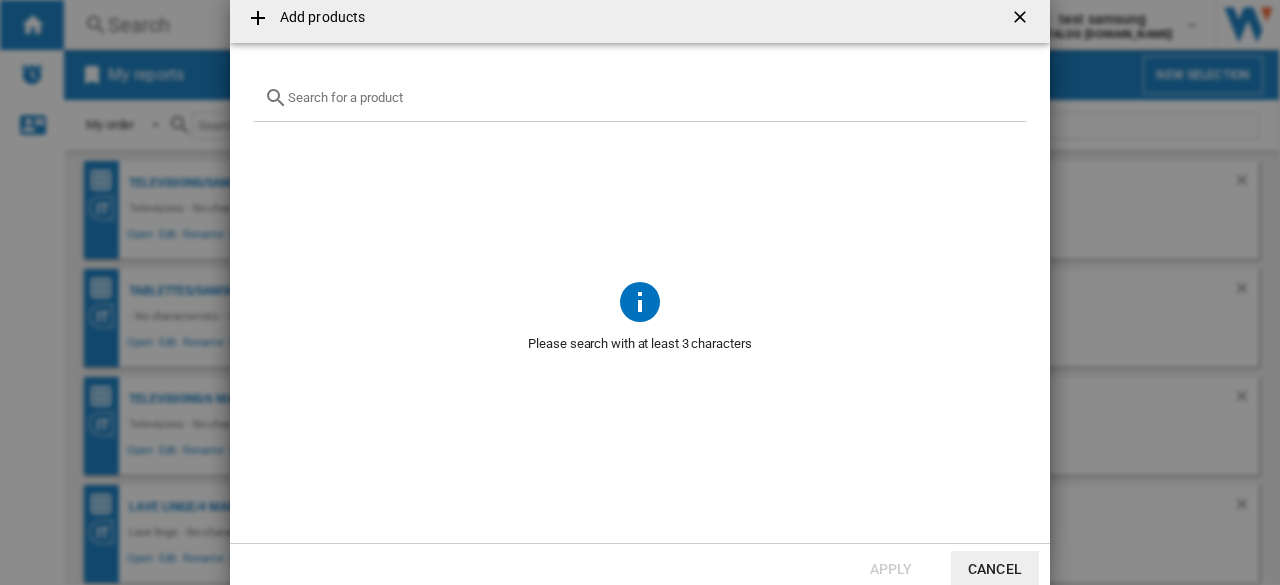click on "Cancel" 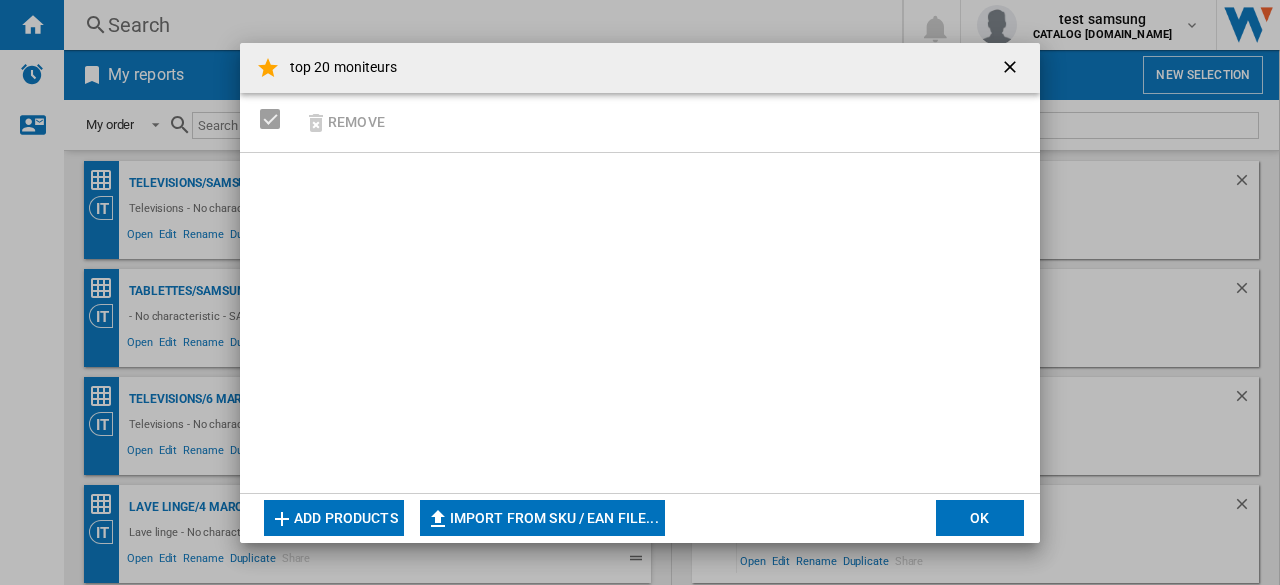 click on "Import from SKU / EAN file..." 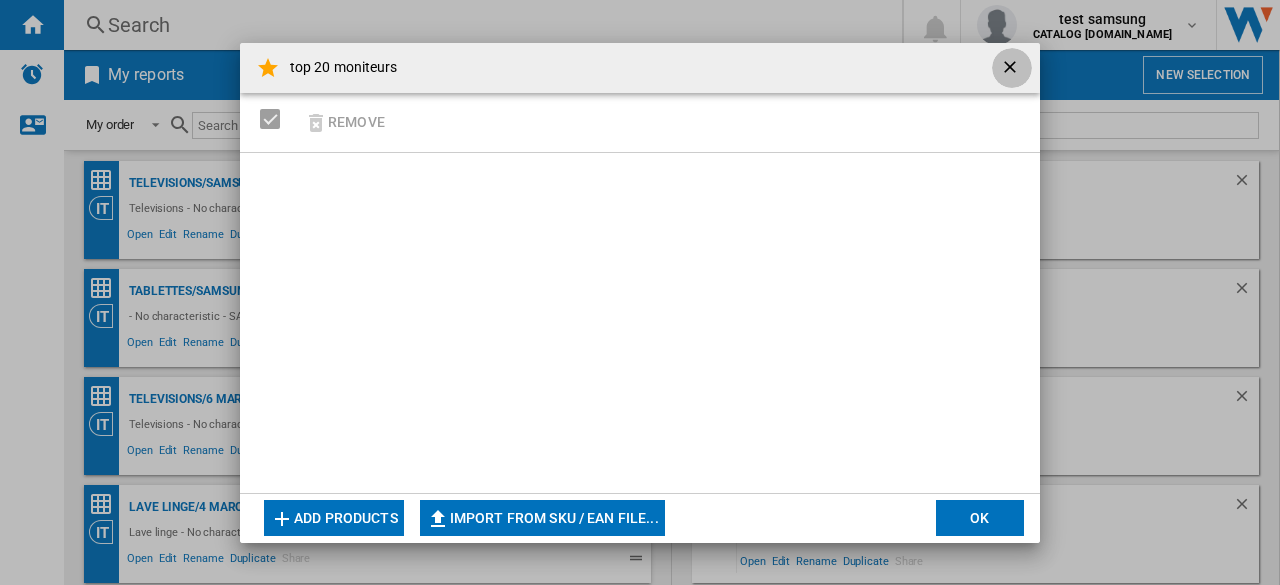 click at bounding box center [1012, 69] 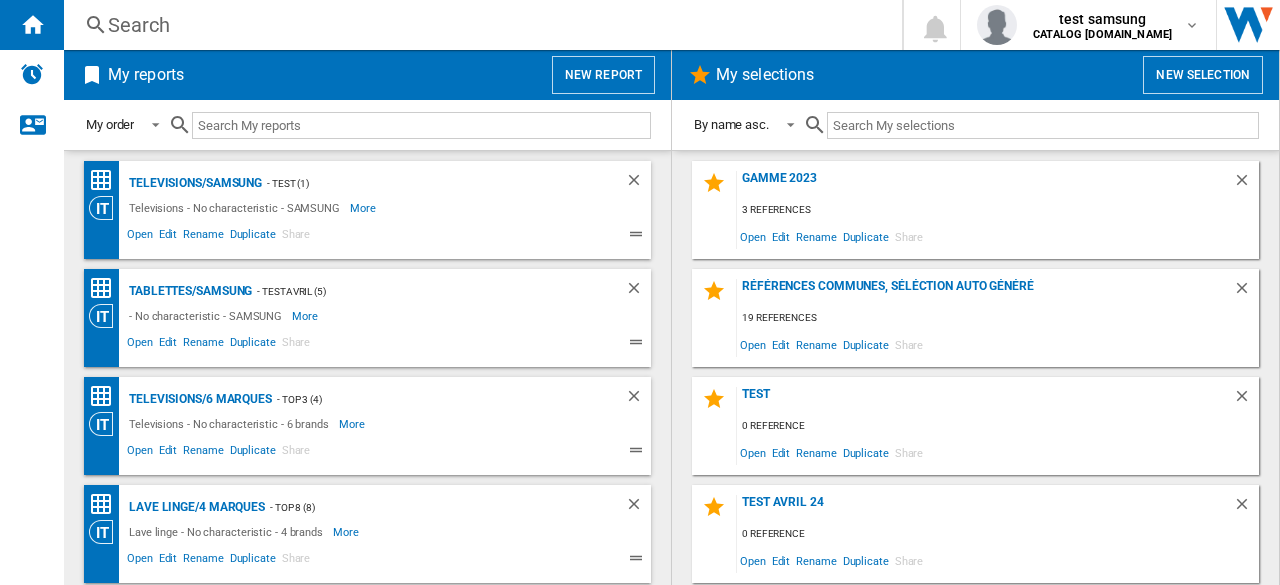 click on "New report" at bounding box center (603, 75) 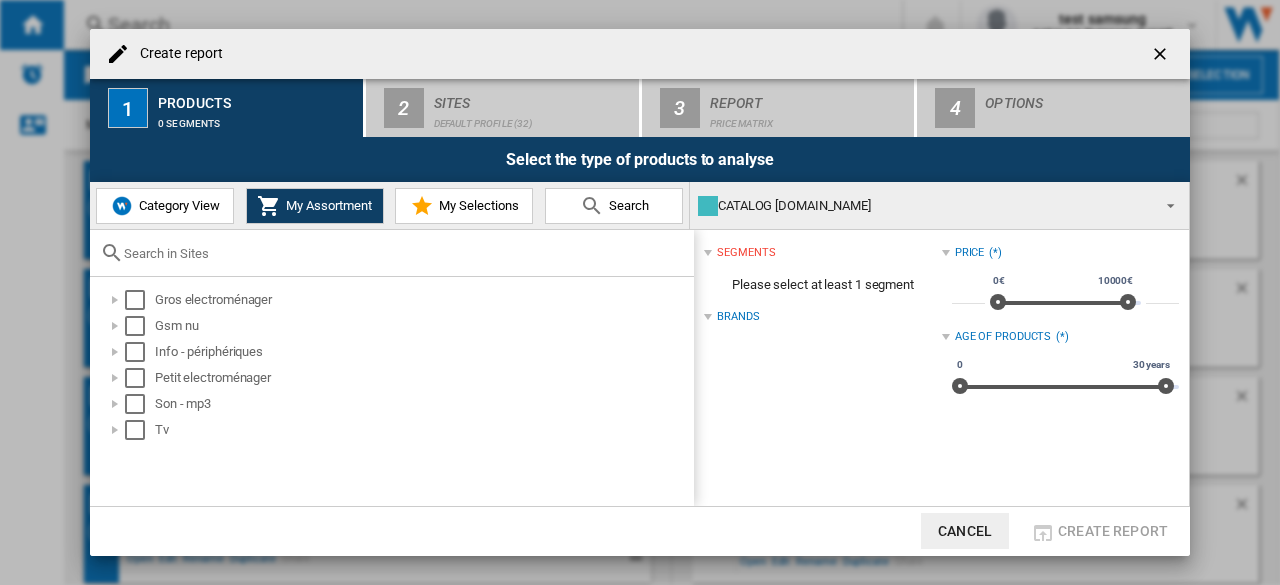 click on "Category View" at bounding box center [177, 205] 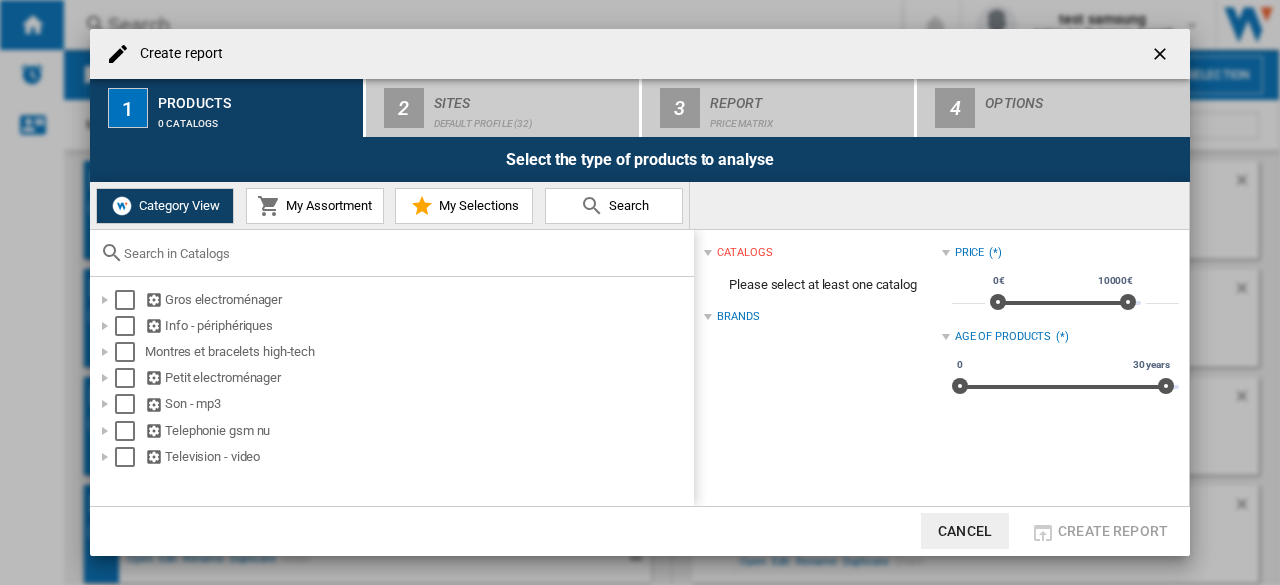 click on "Category View
My Assortment
My Selections
Search" at bounding box center (390, 205) 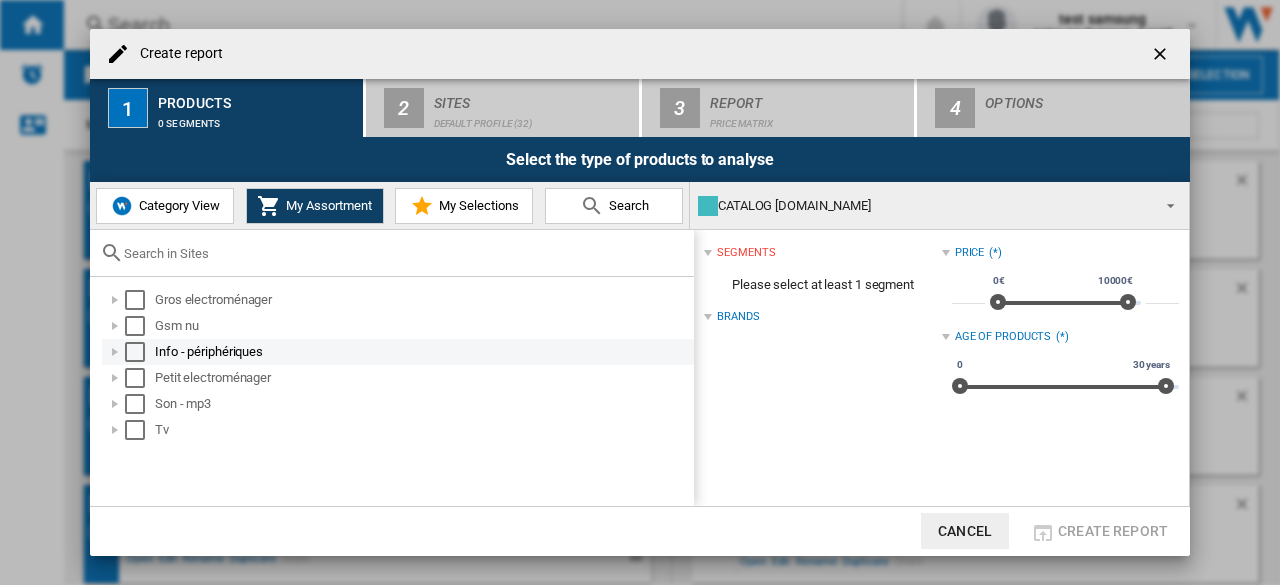 click at bounding box center [115, 352] 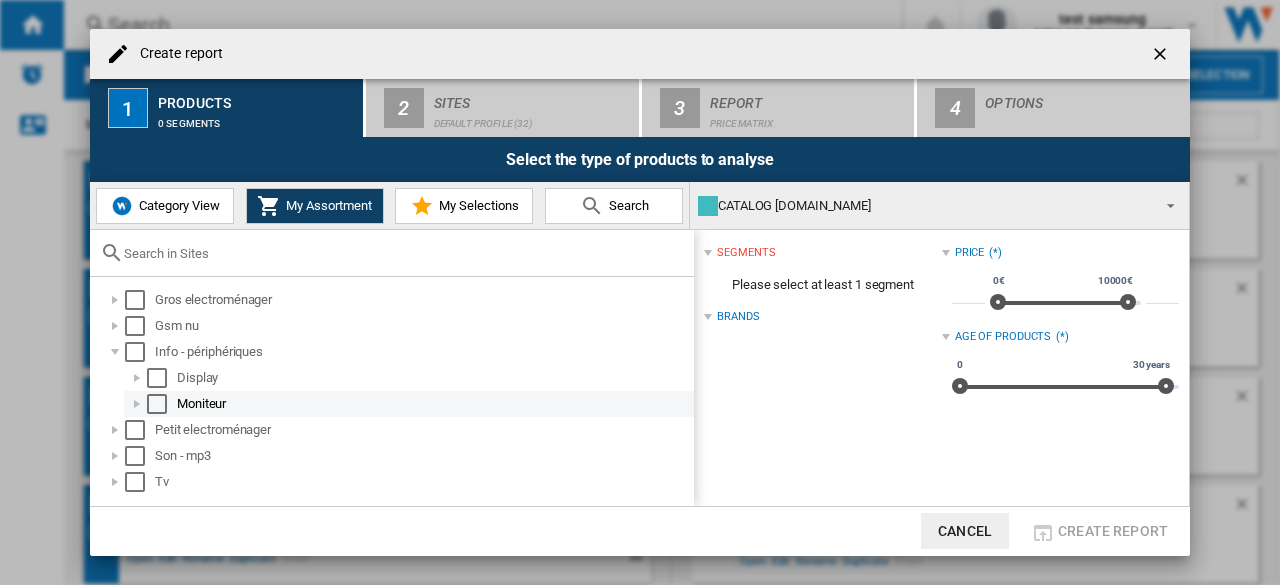 click at bounding box center [137, 404] 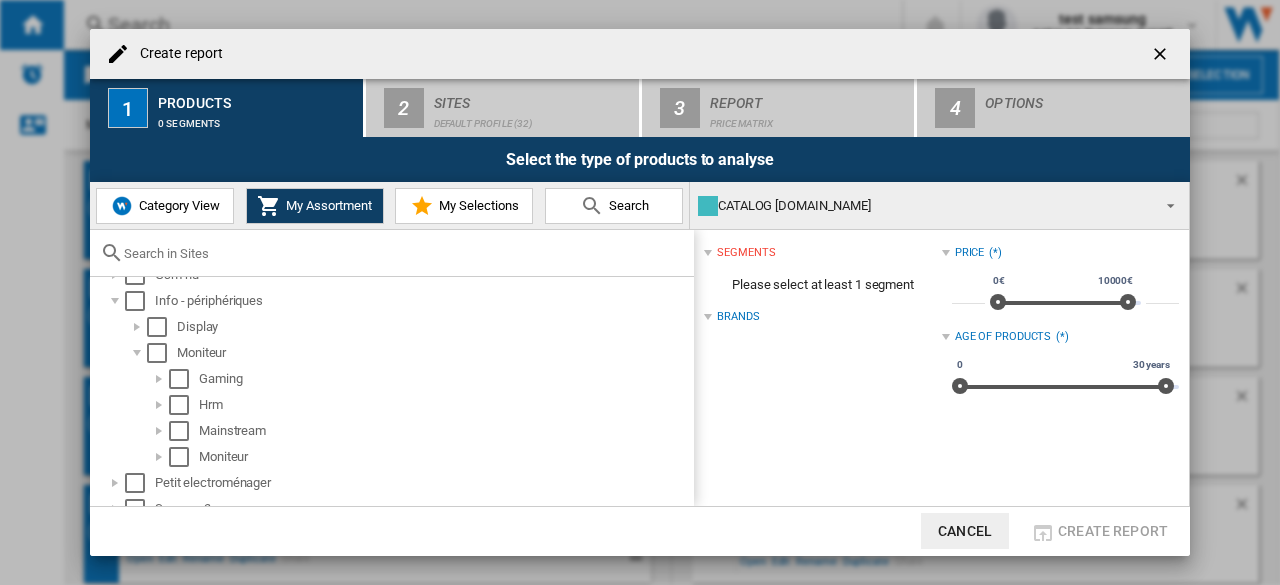 scroll, scrollTop: 52, scrollLeft: 0, axis: vertical 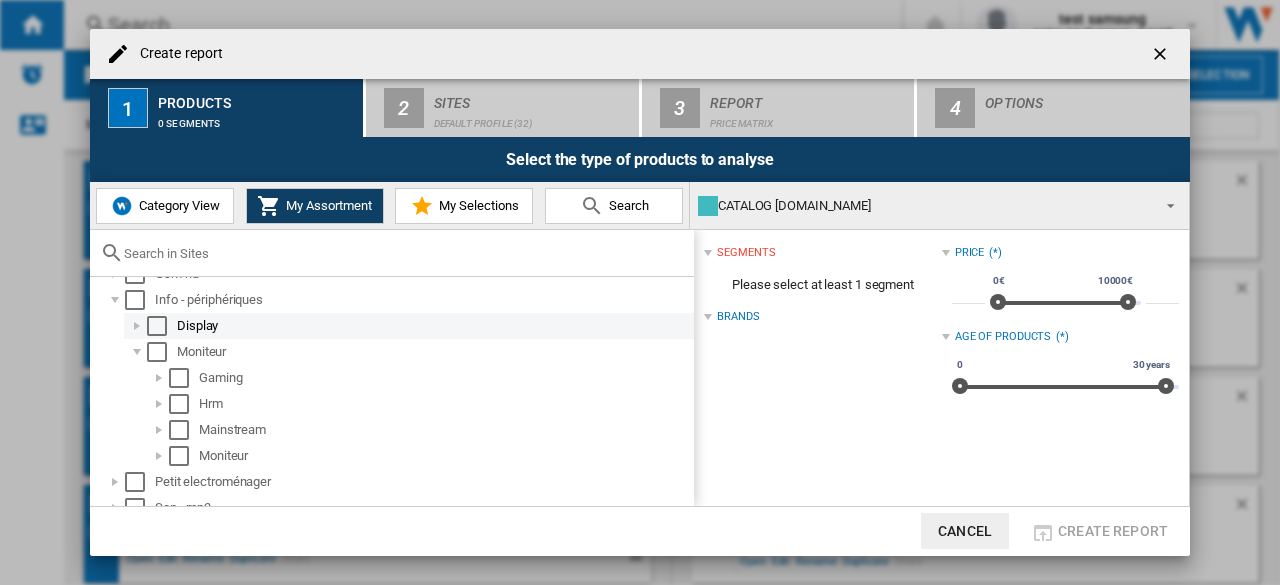 click at bounding box center [137, 326] 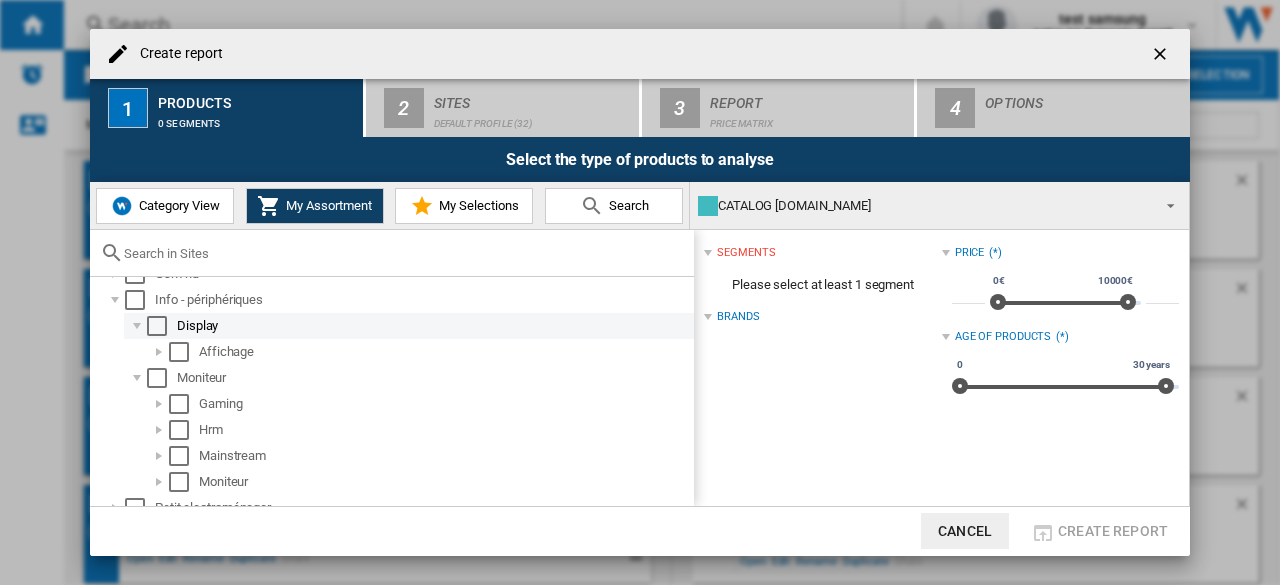click at bounding box center [157, 326] 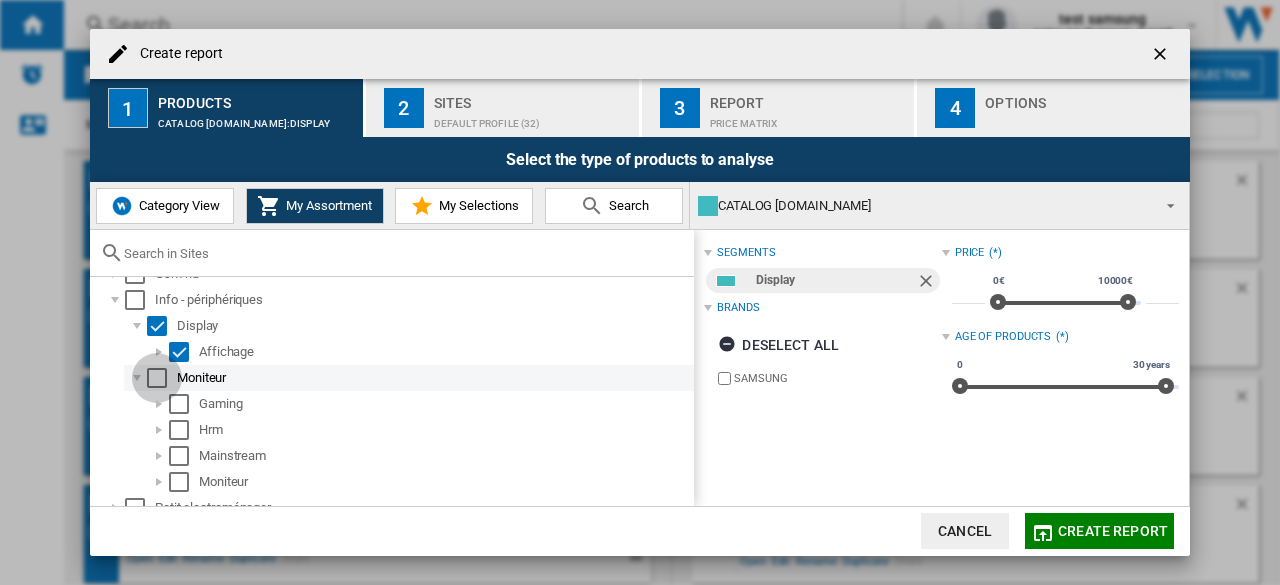 click at bounding box center (157, 378) 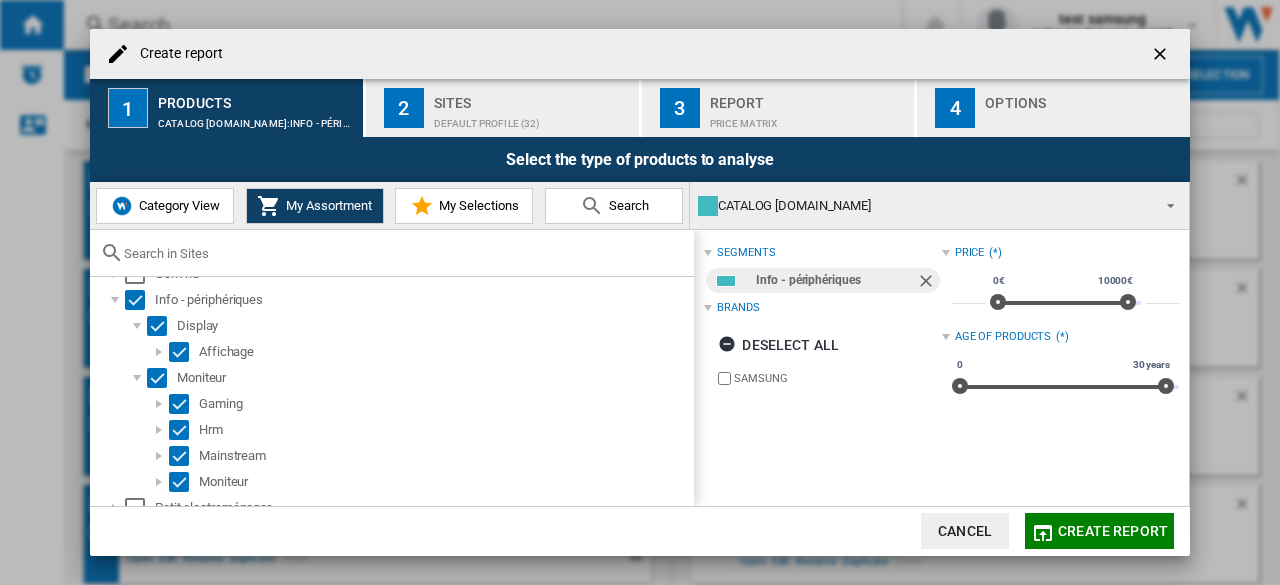 click on "Default profile (32)" at bounding box center [532, 118] 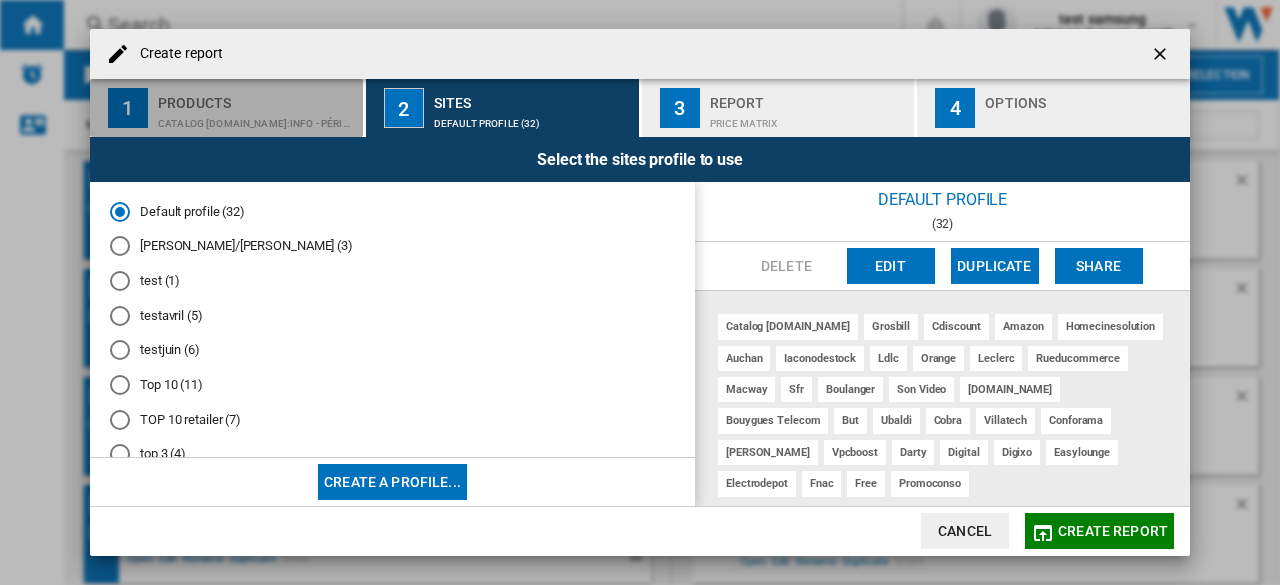 click on "CATALOG [DOMAIN_NAME]:Info - périphériques" at bounding box center (256, 118) 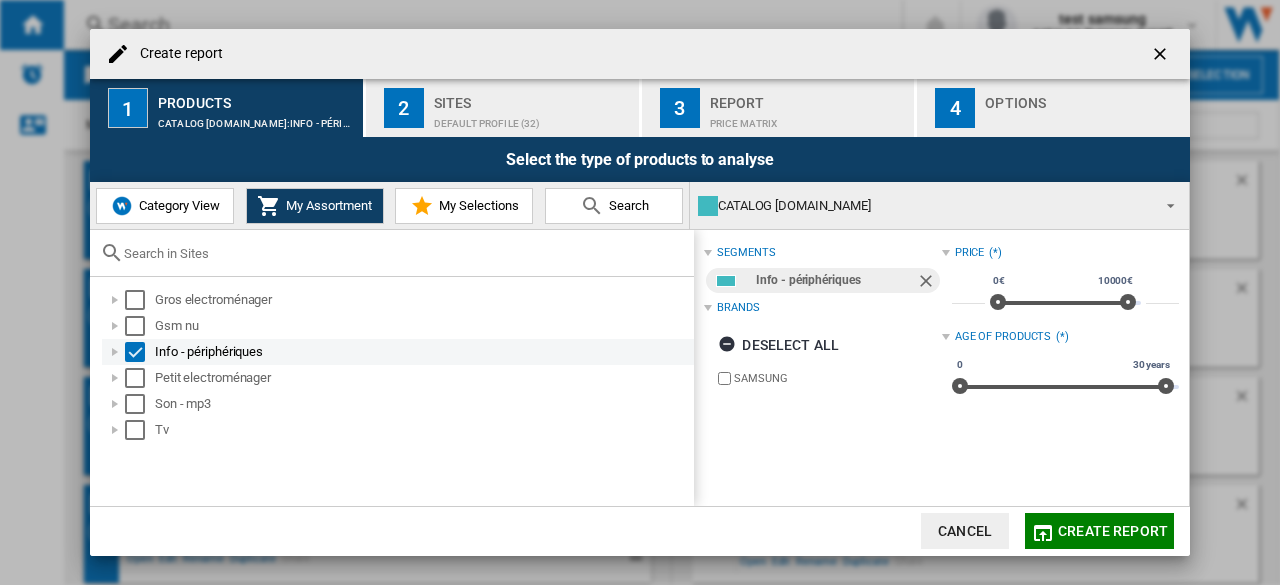 click at bounding box center (115, 352) 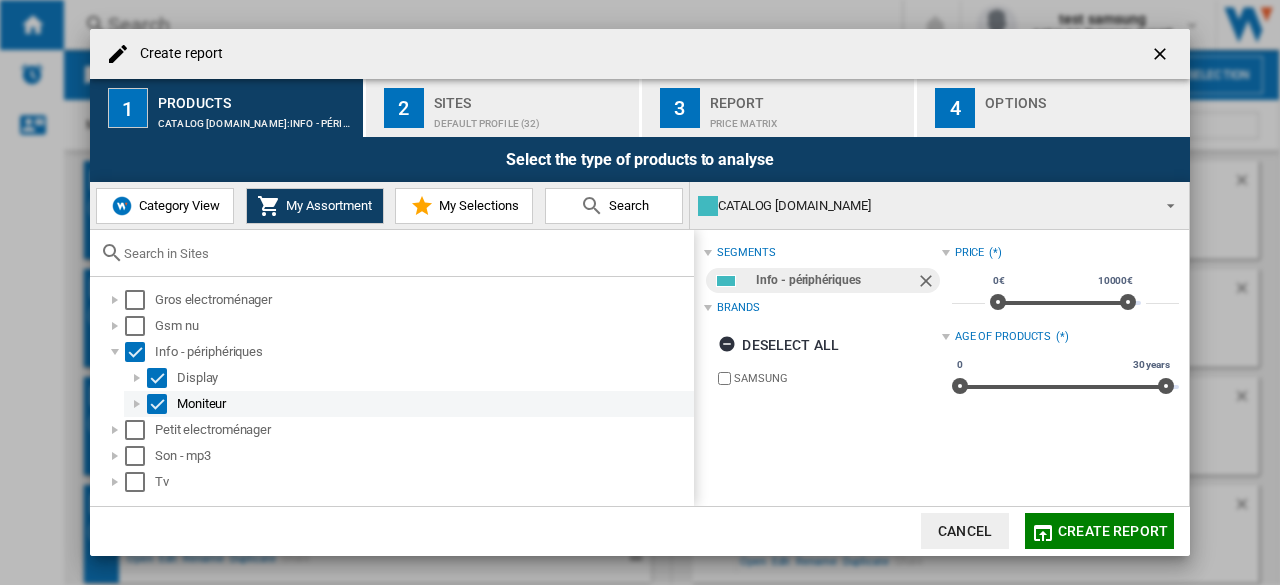click at bounding box center [137, 404] 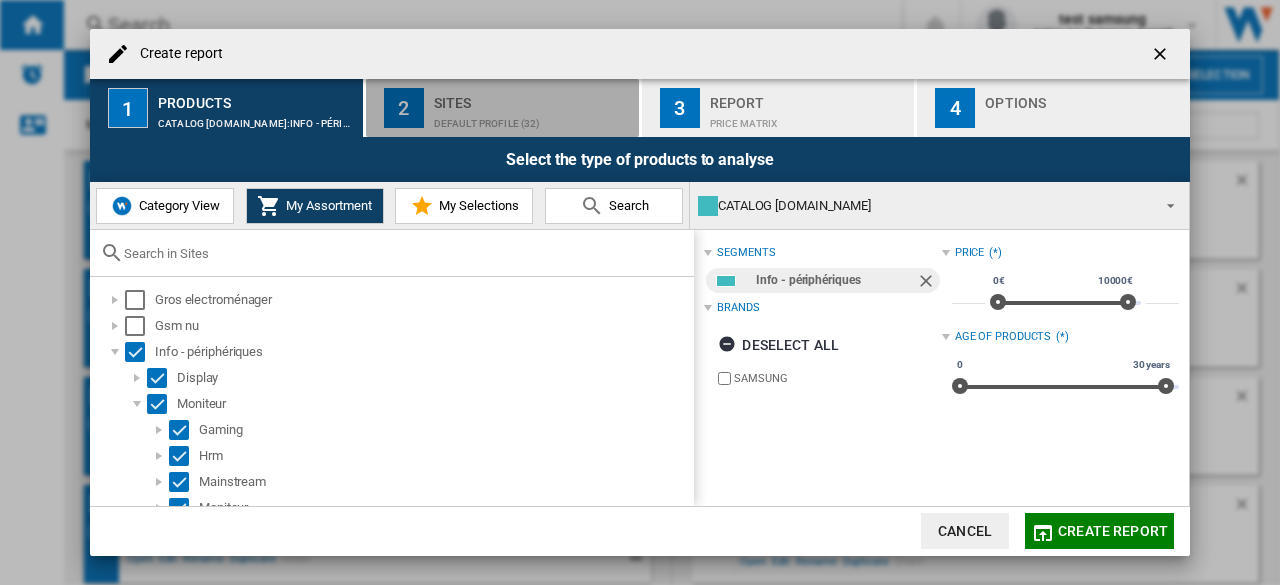 click on "Default profile (32)" at bounding box center [532, 118] 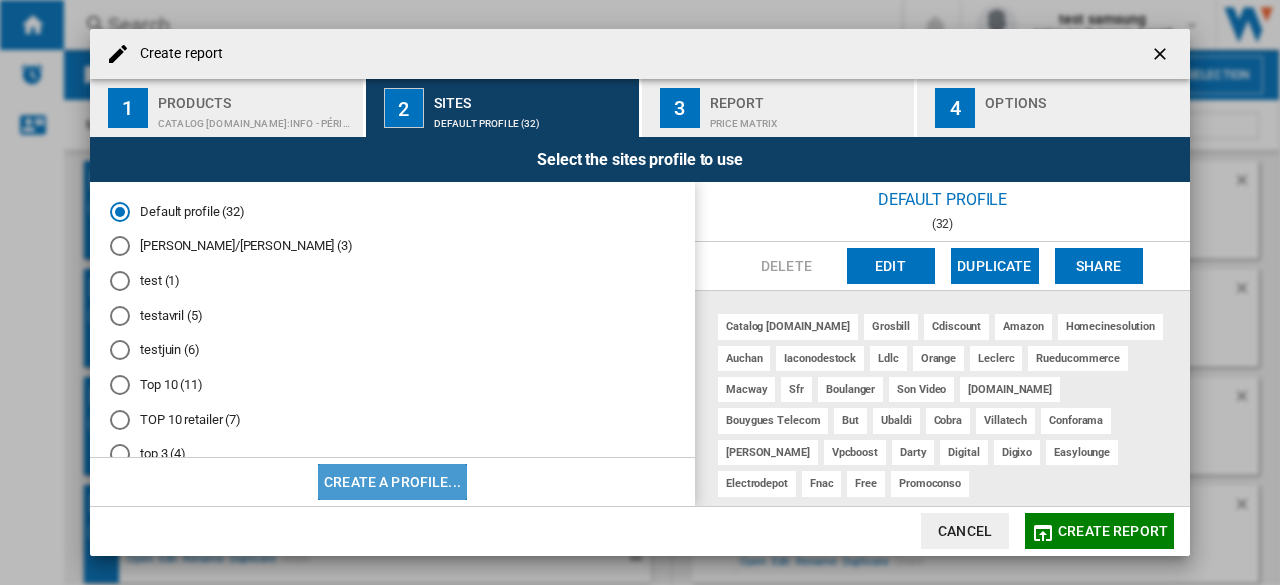 click on "Create a profile..." at bounding box center [392, 482] 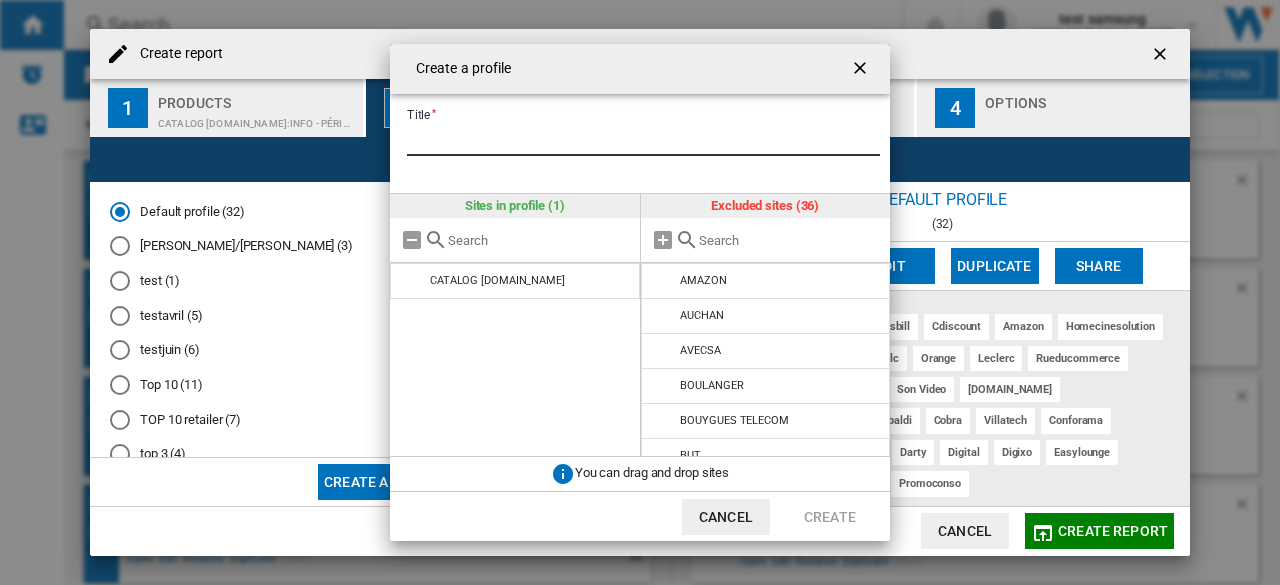 click on "Title" at bounding box center (643, 141) 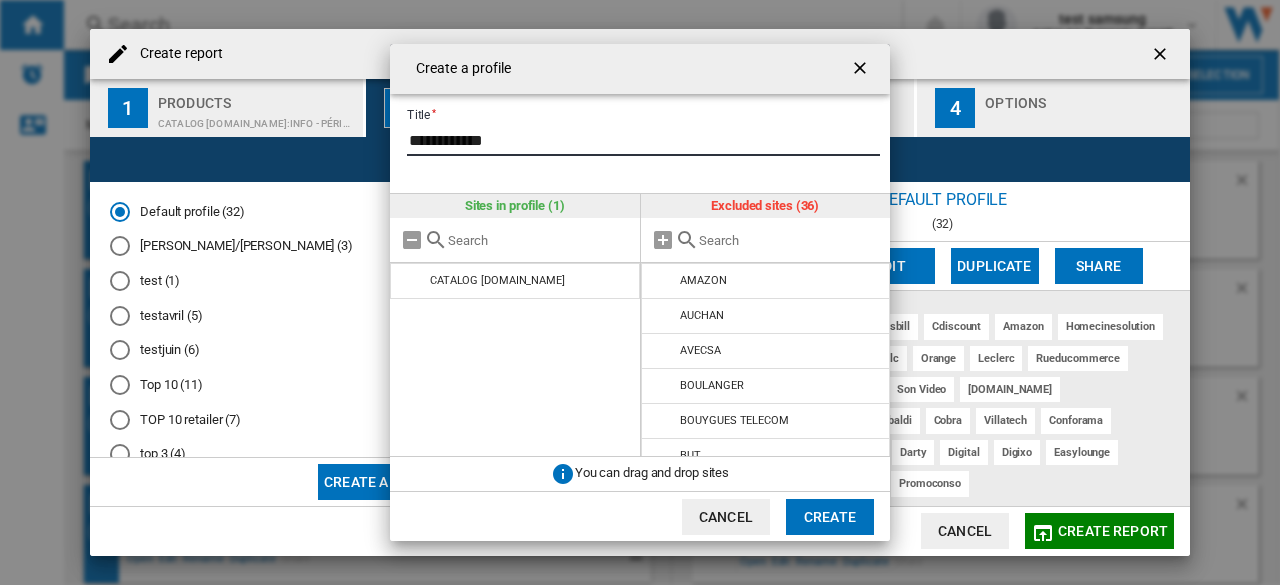 type on "**********" 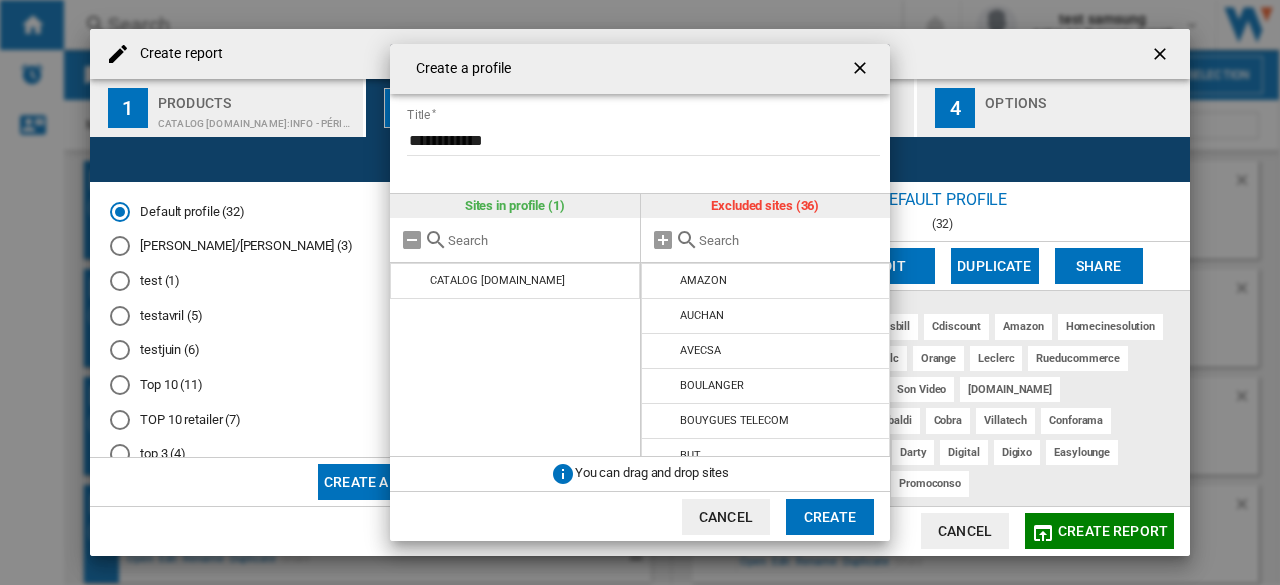 click at bounding box center [790, 240] 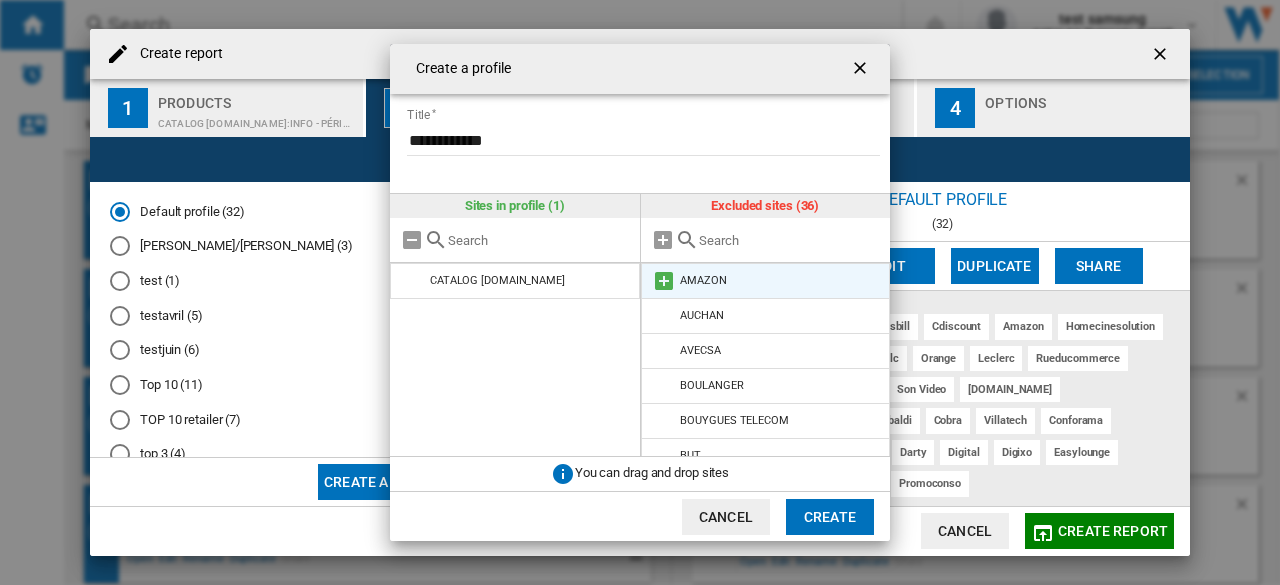 click at bounding box center (664, 281) 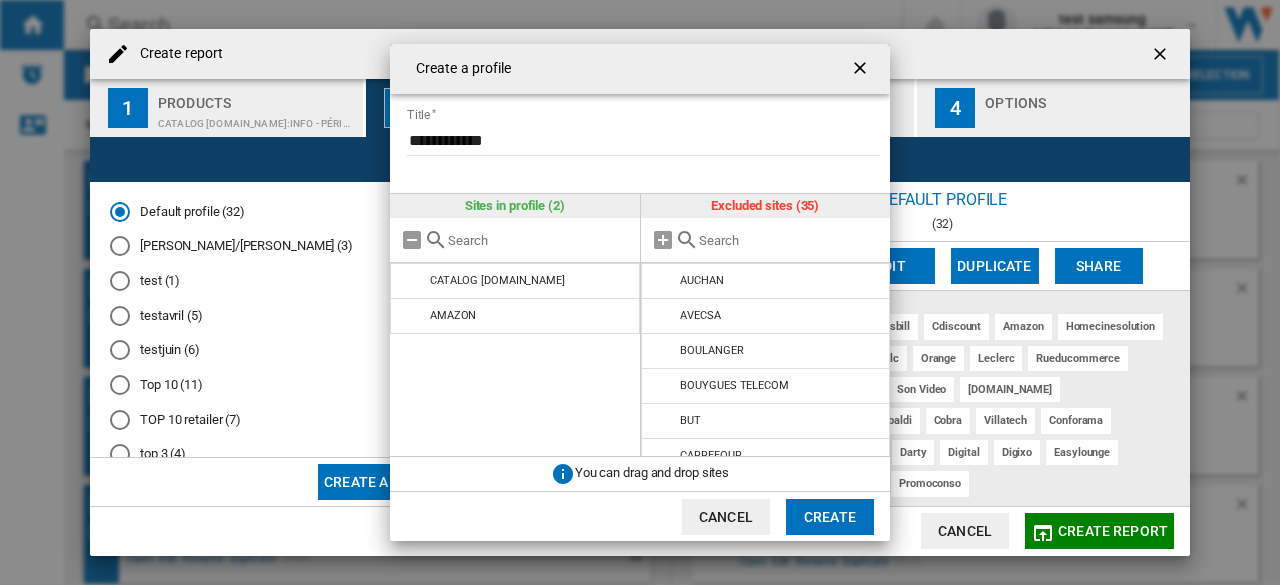 click at bounding box center [790, 240] 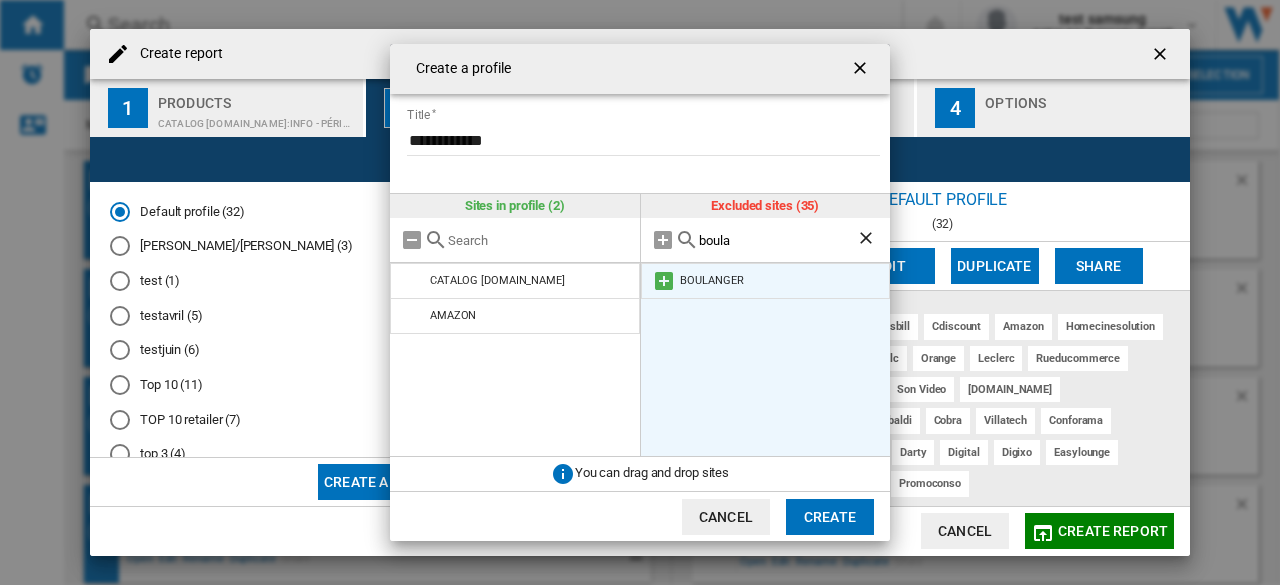 click at bounding box center [664, 281] 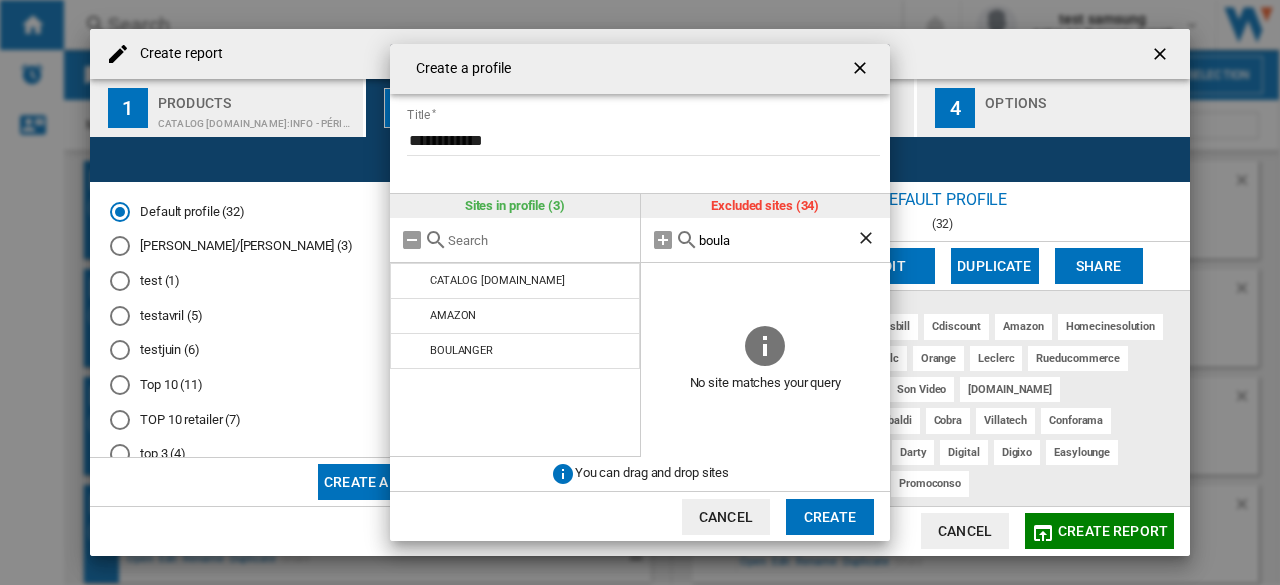 click at bounding box center (766, 292) 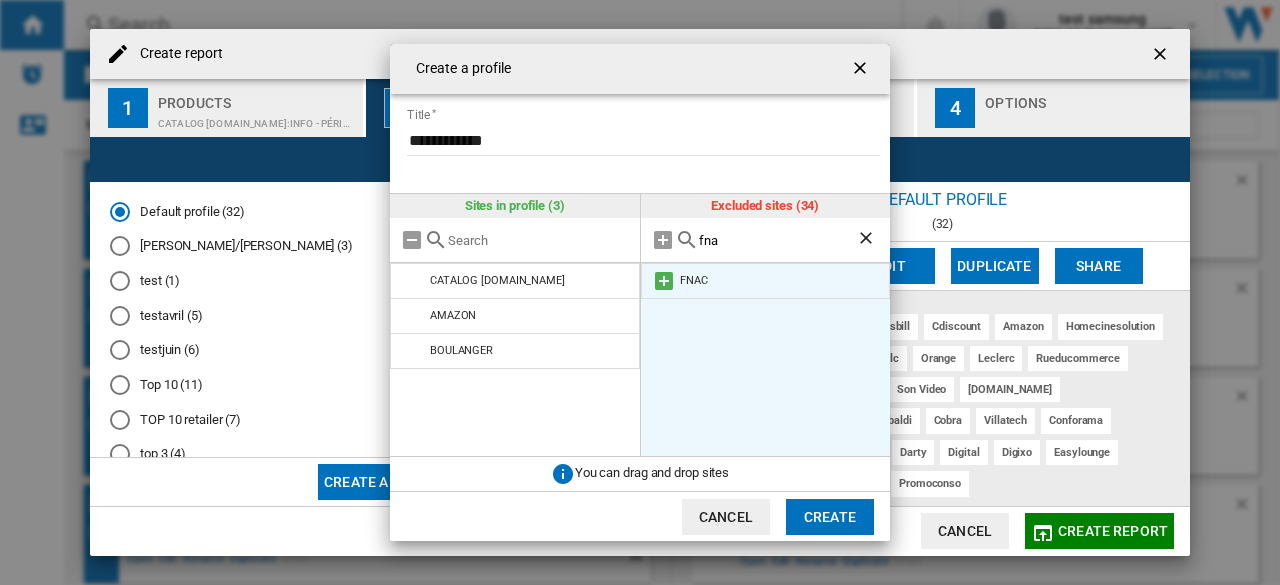 type on "fna" 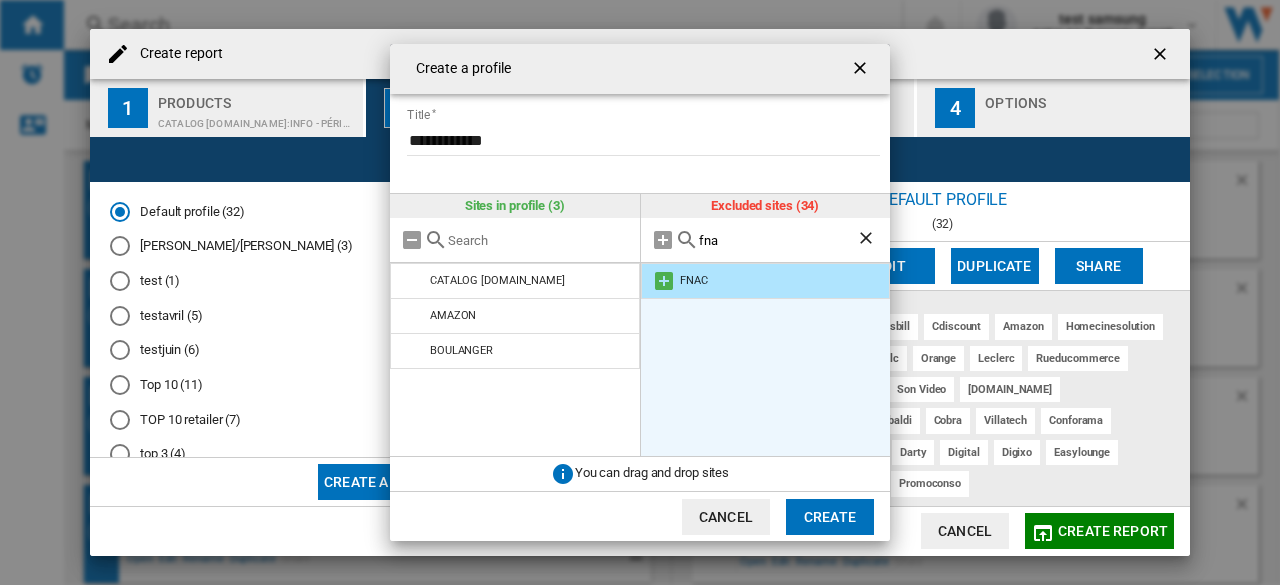 click at bounding box center (664, 281) 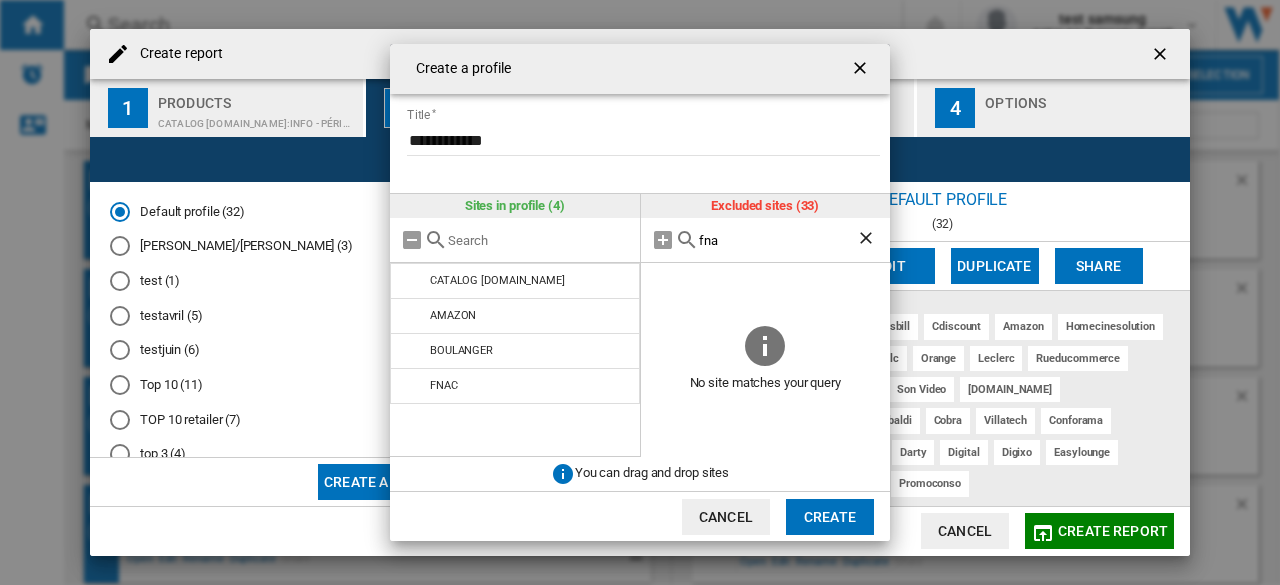 click on "fna" at bounding box center [778, 240] 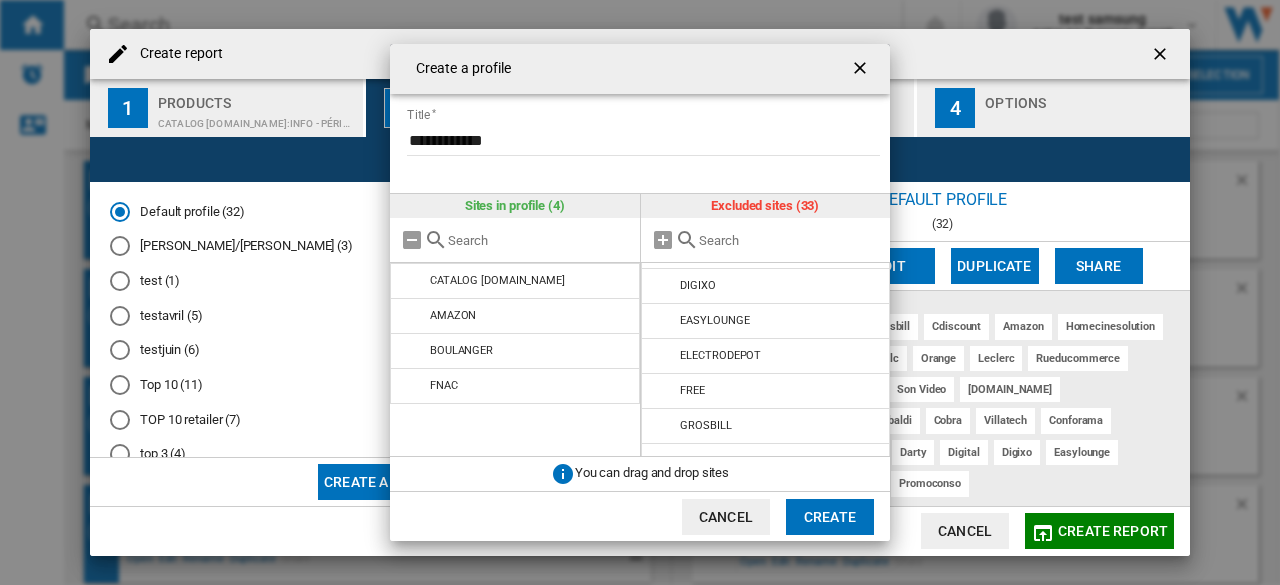 scroll, scrollTop: 431, scrollLeft: 0, axis: vertical 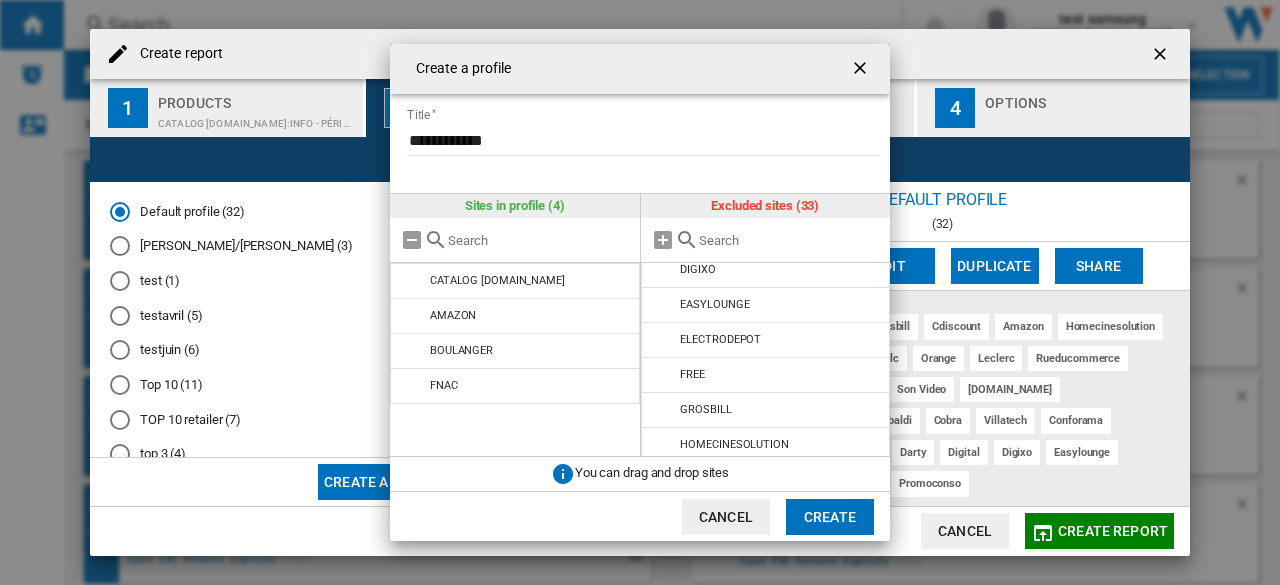 drag, startPoint x: 752, startPoint y: 248, endPoint x: 730, endPoint y: 245, distance: 22.203604 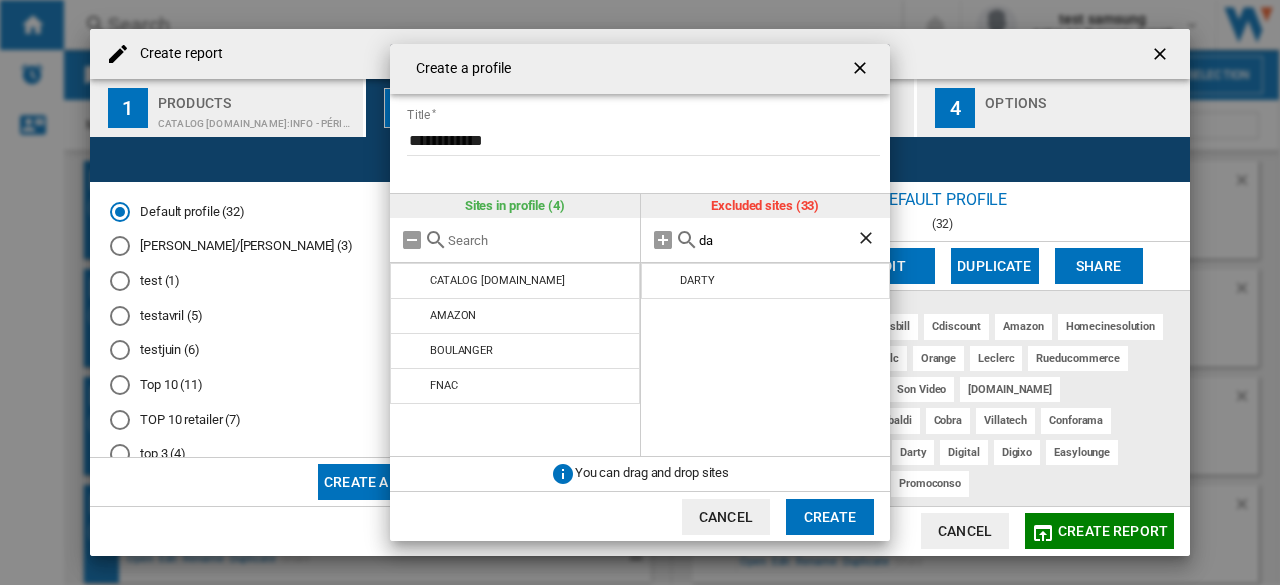 scroll, scrollTop: 0, scrollLeft: 0, axis: both 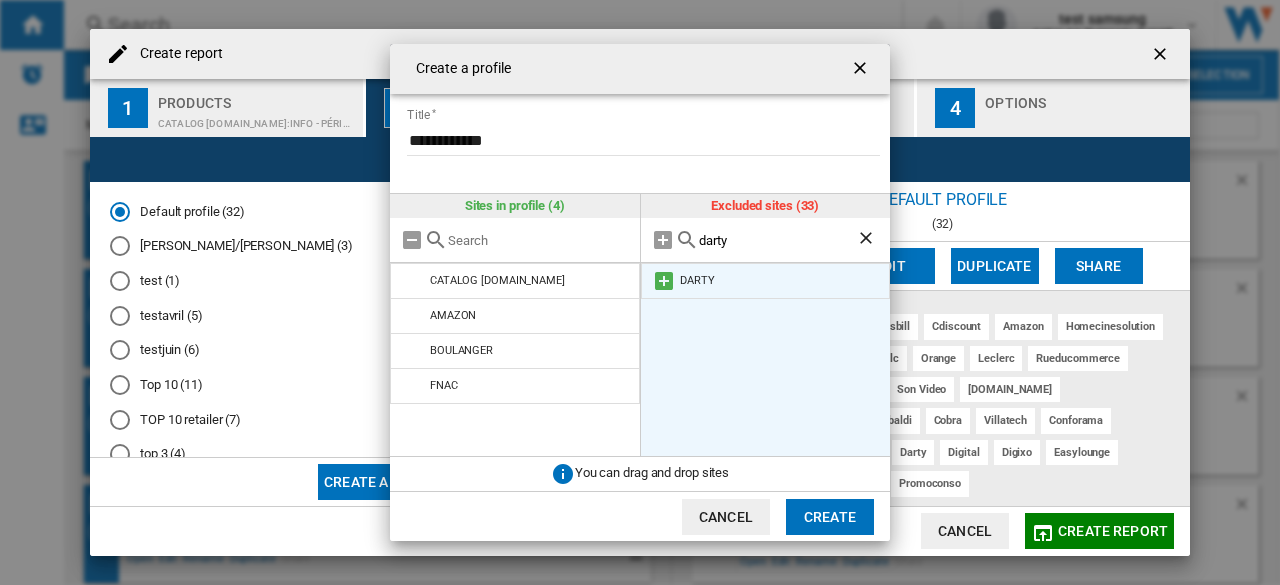 click at bounding box center [664, 281] 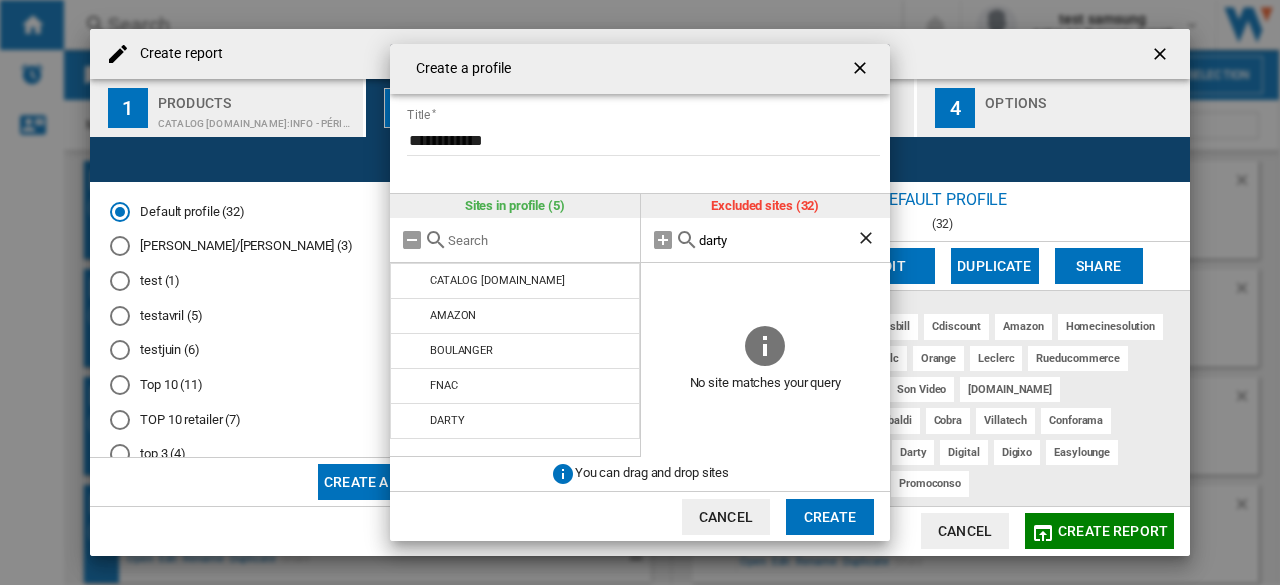 click on "darty" at bounding box center [778, 240] 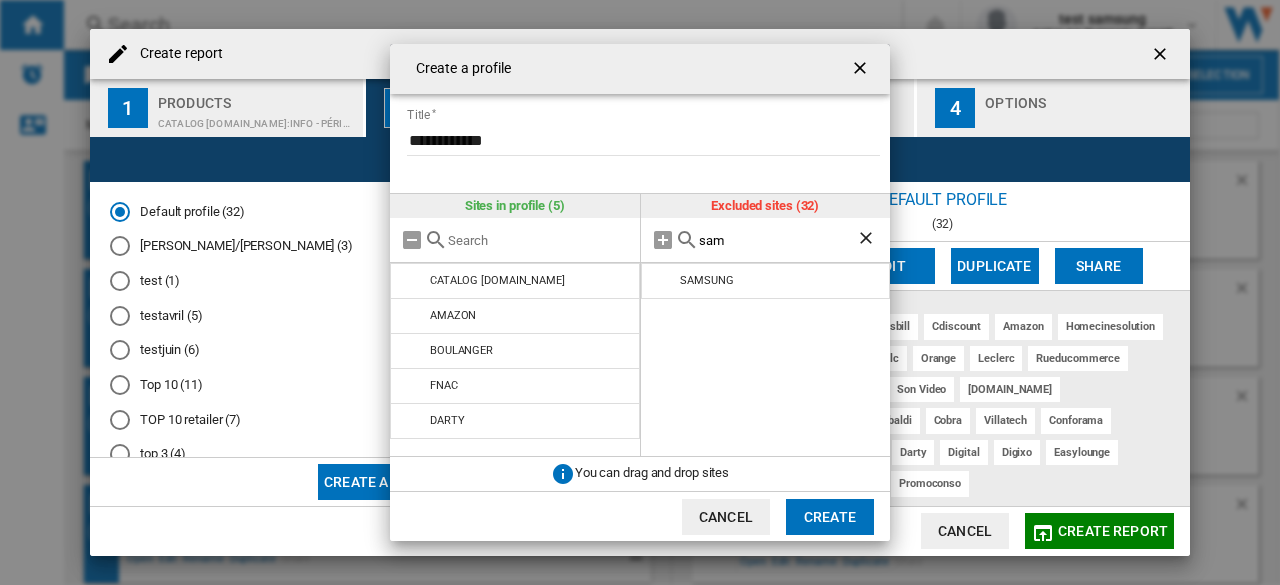 type on "sam" 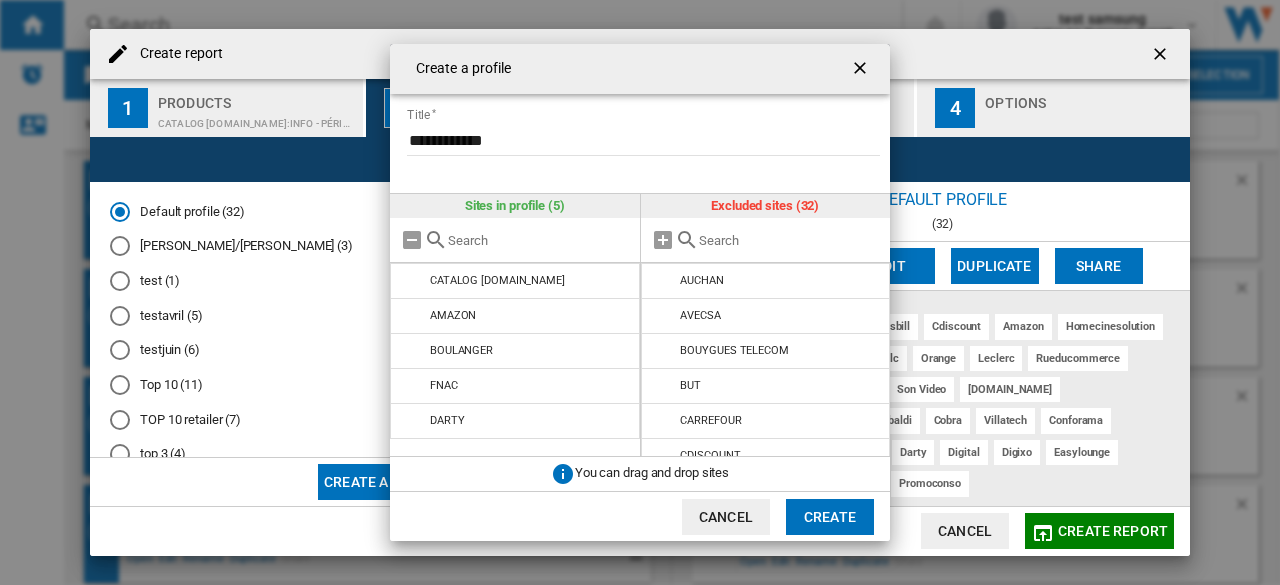 click on "Create" 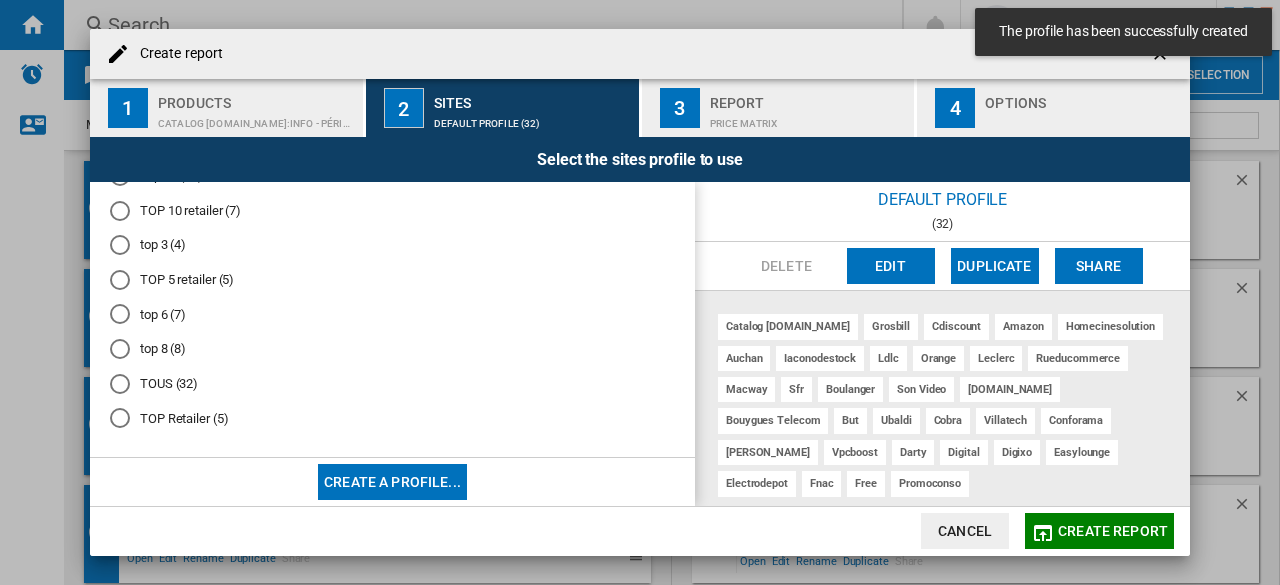 scroll, scrollTop: 215, scrollLeft: 0, axis: vertical 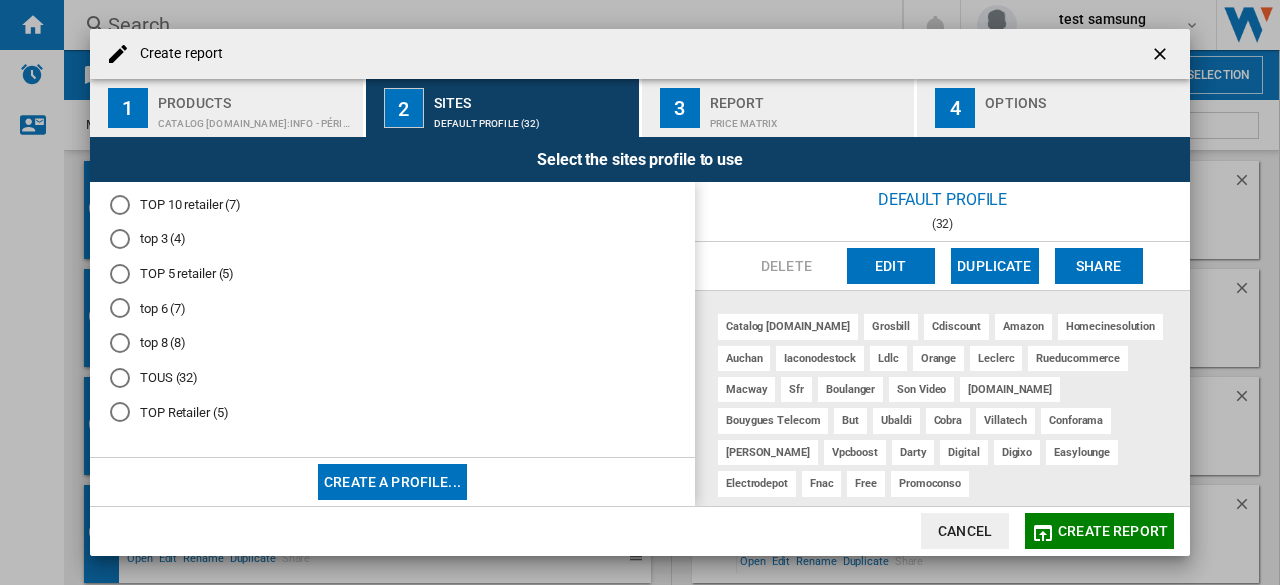 click on "TOP Retailer (5)" at bounding box center (392, 412) 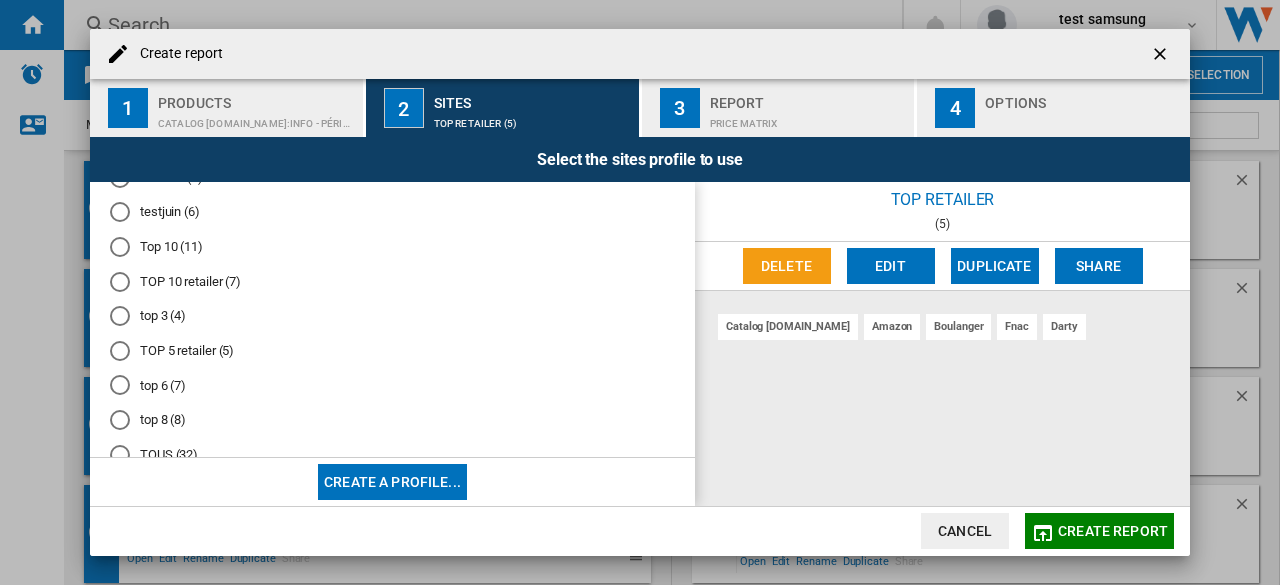 scroll, scrollTop: 136, scrollLeft: 0, axis: vertical 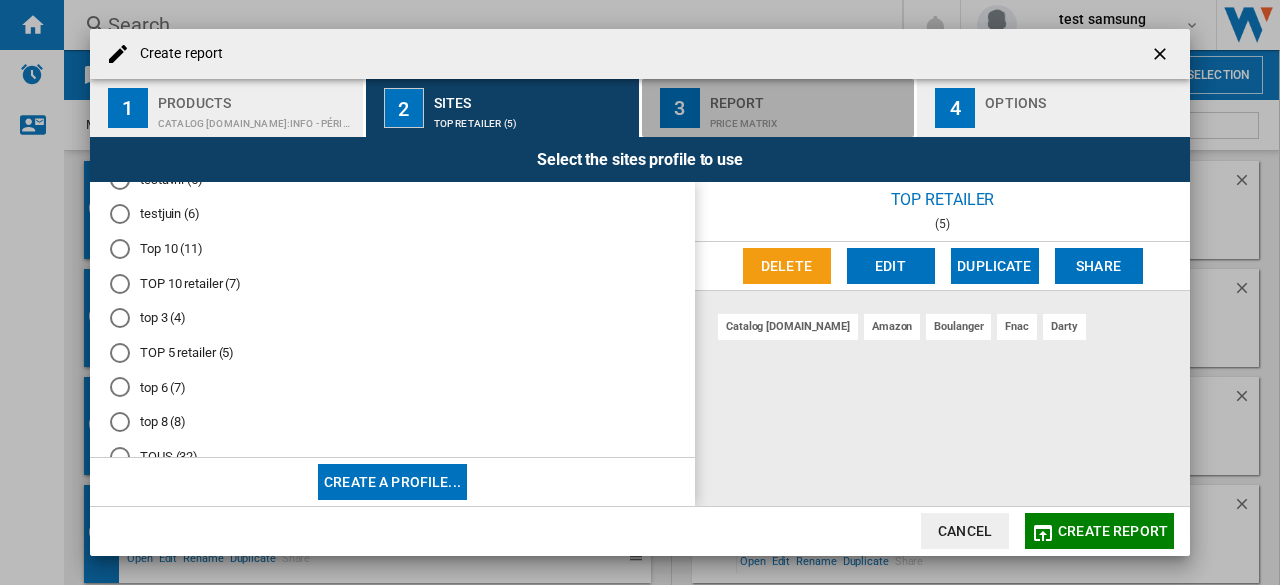 click on "Price Matrix" at bounding box center (808, 118) 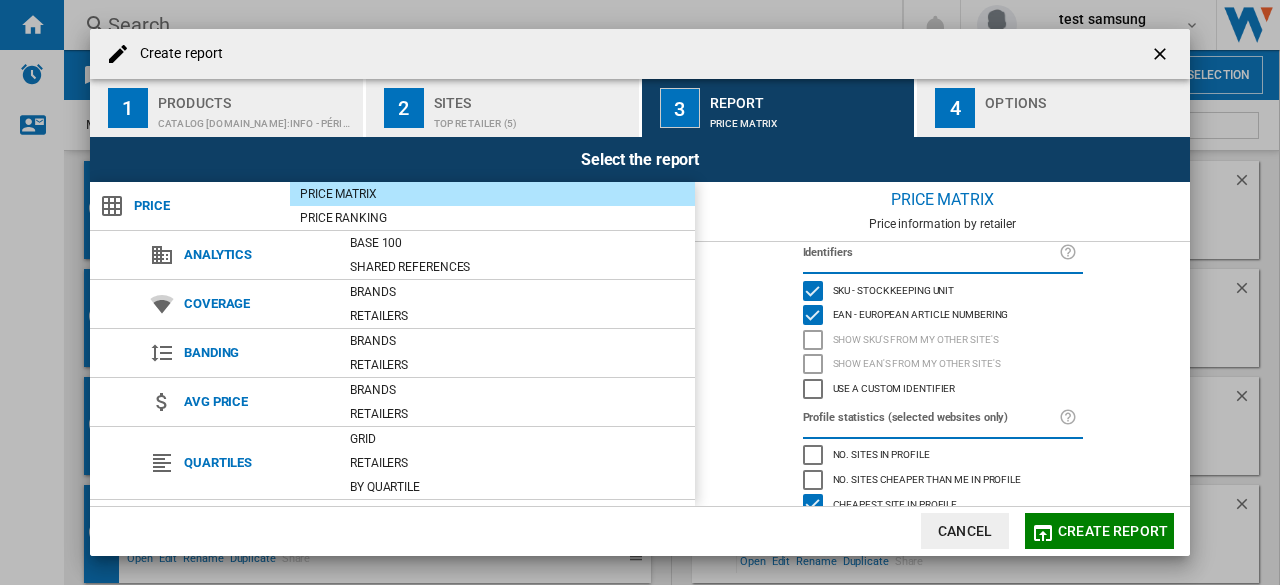 scroll, scrollTop: 12, scrollLeft: 0, axis: vertical 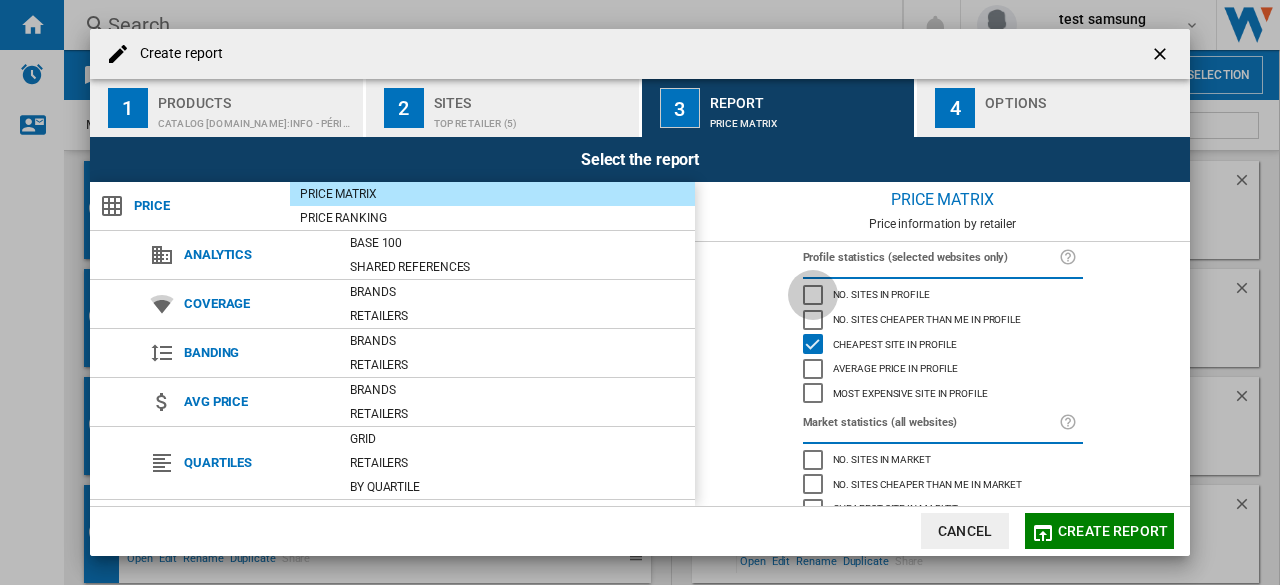 click 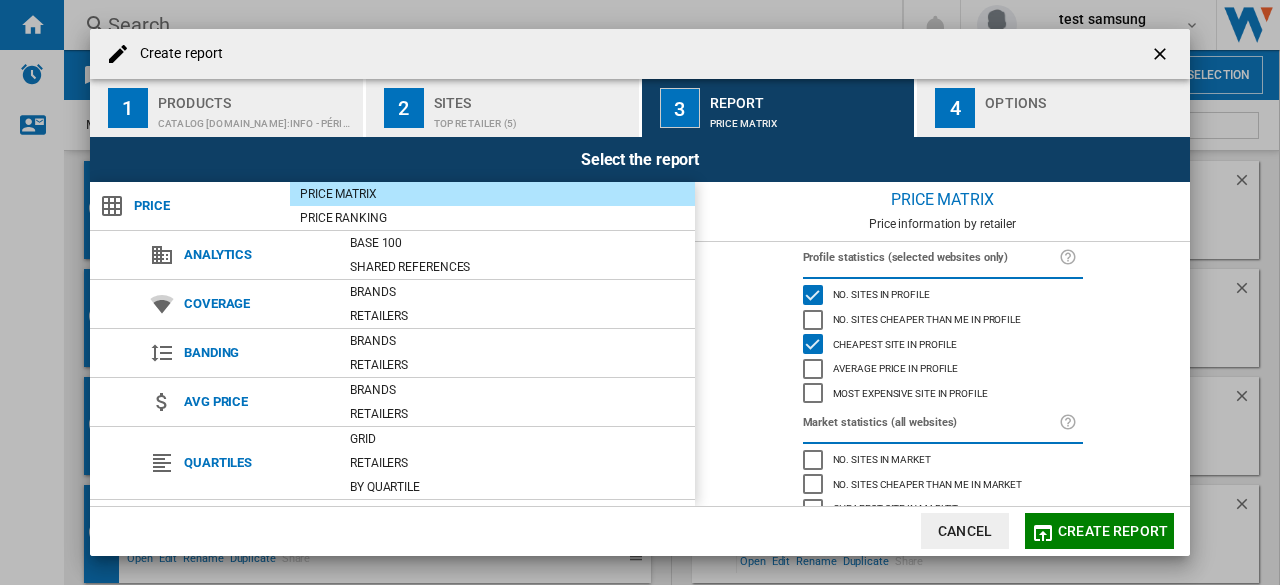 click 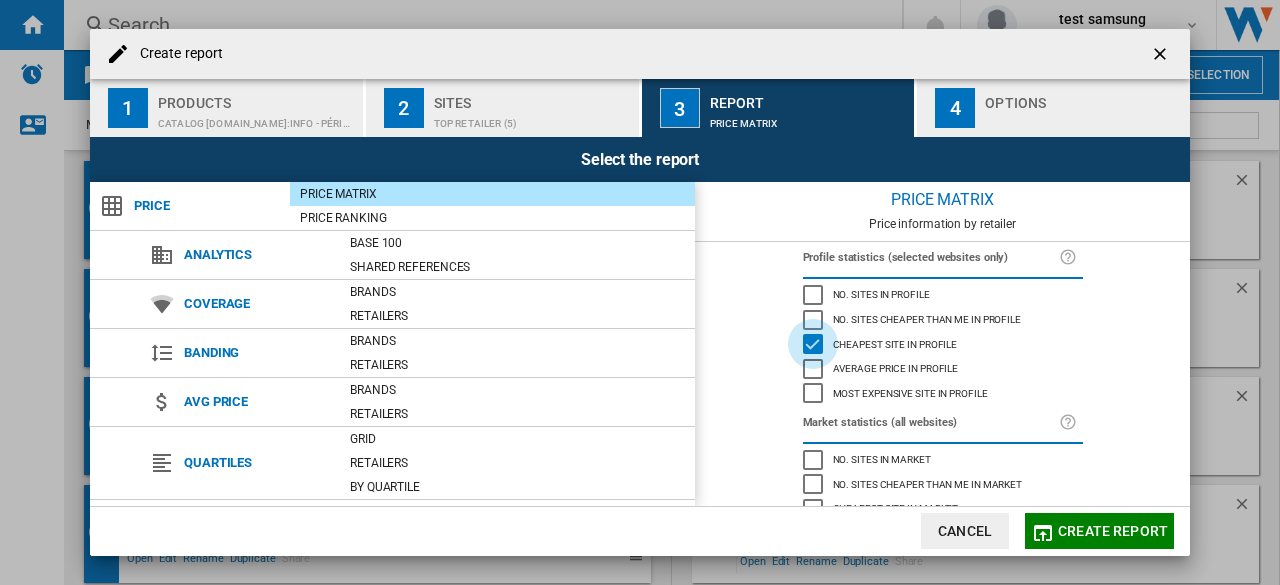 click 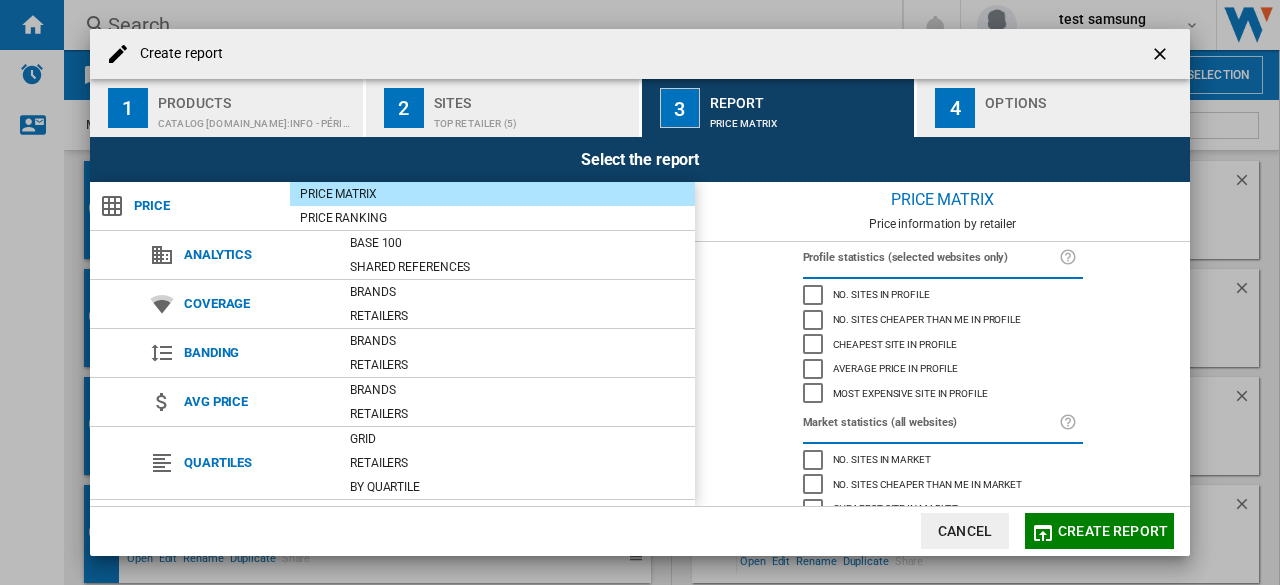 click 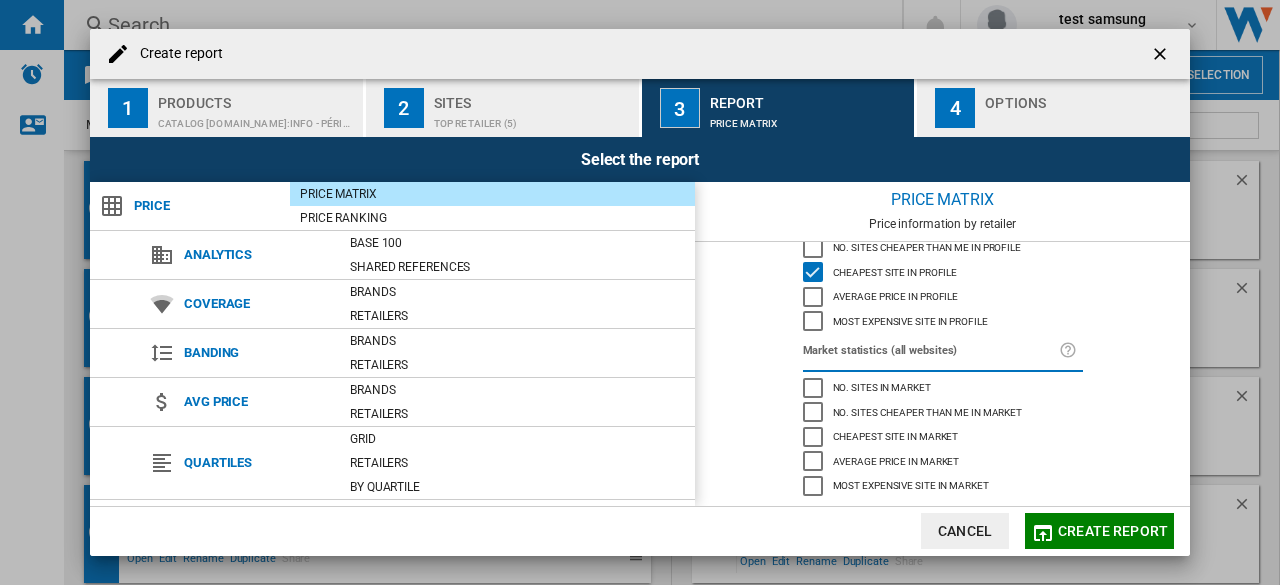 scroll, scrollTop: 250, scrollLeft: 0, axis: vertical 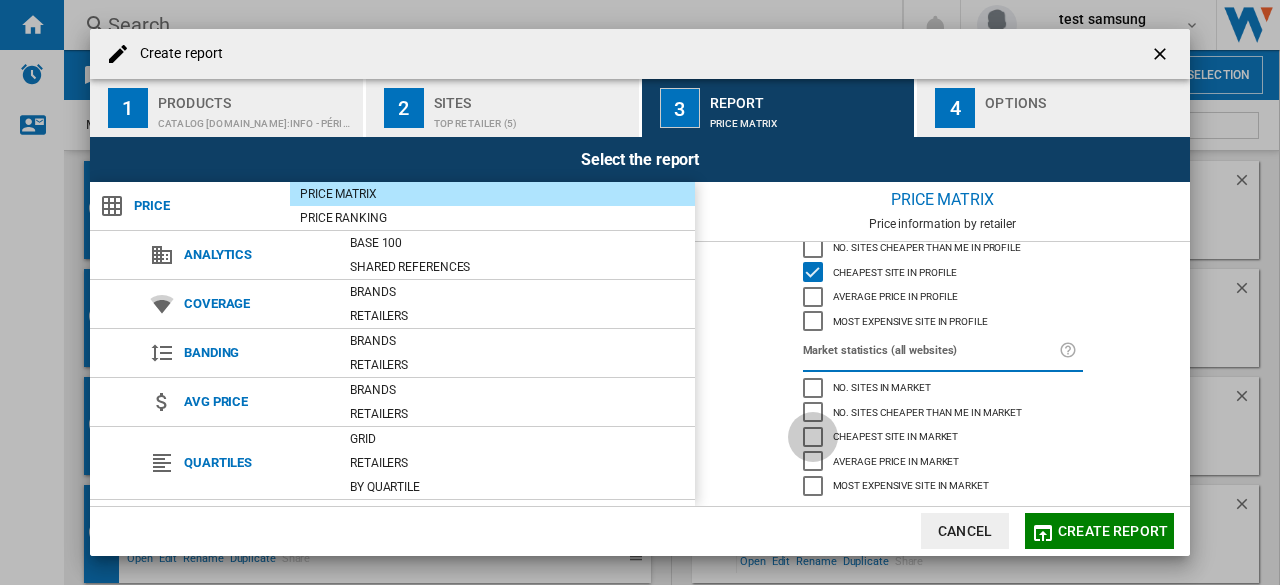click 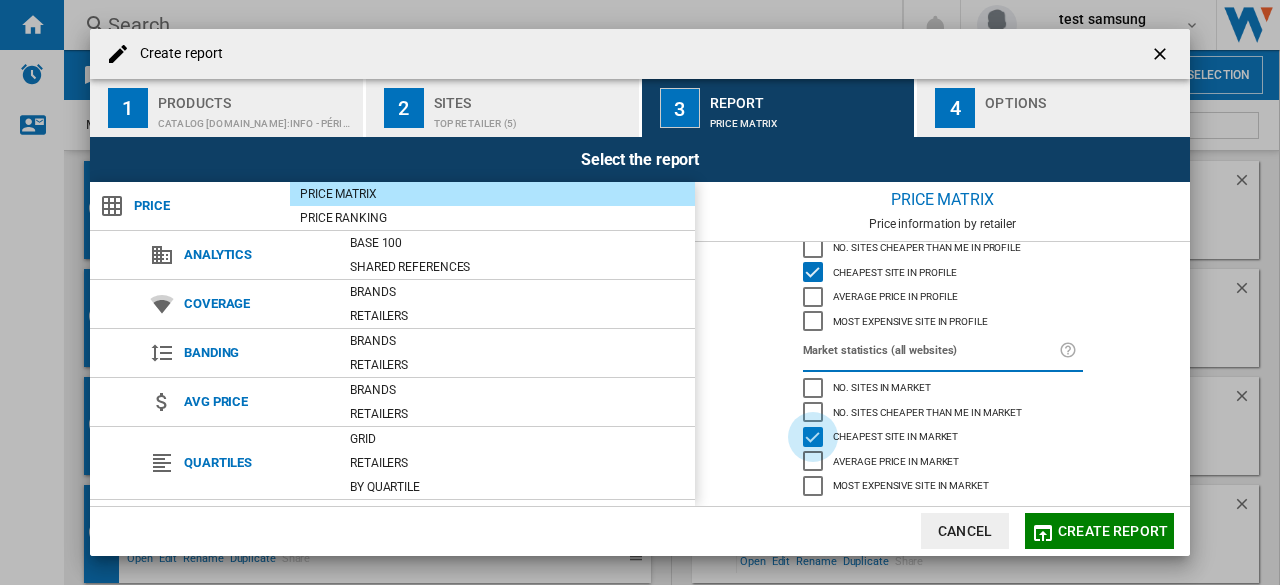 click 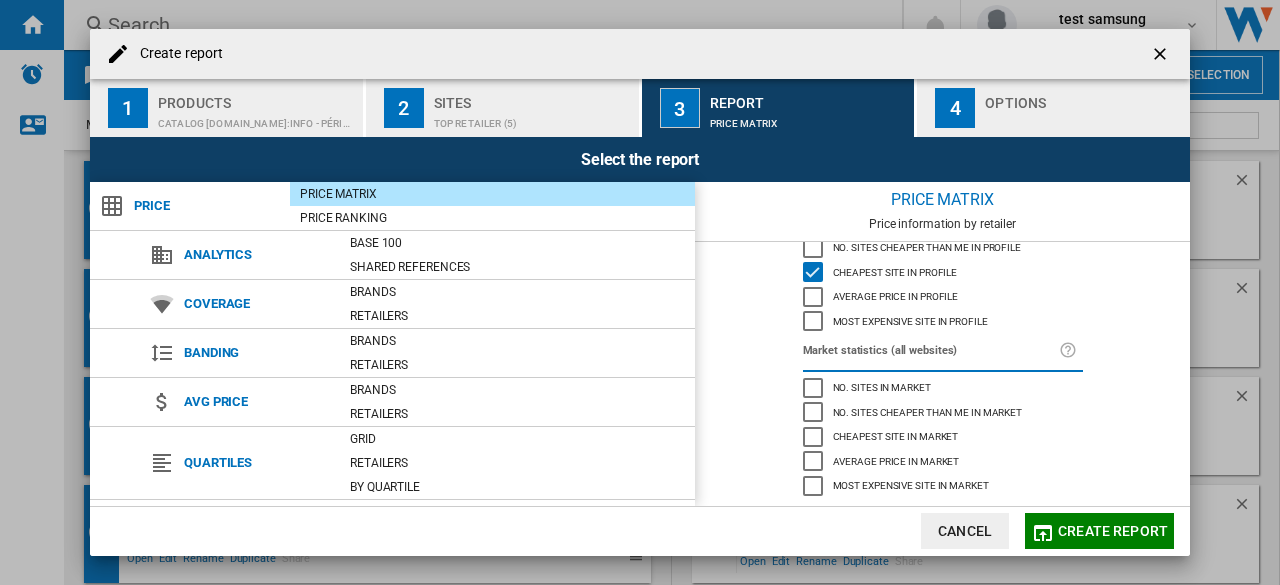 click at bounding box center (1083, 118) 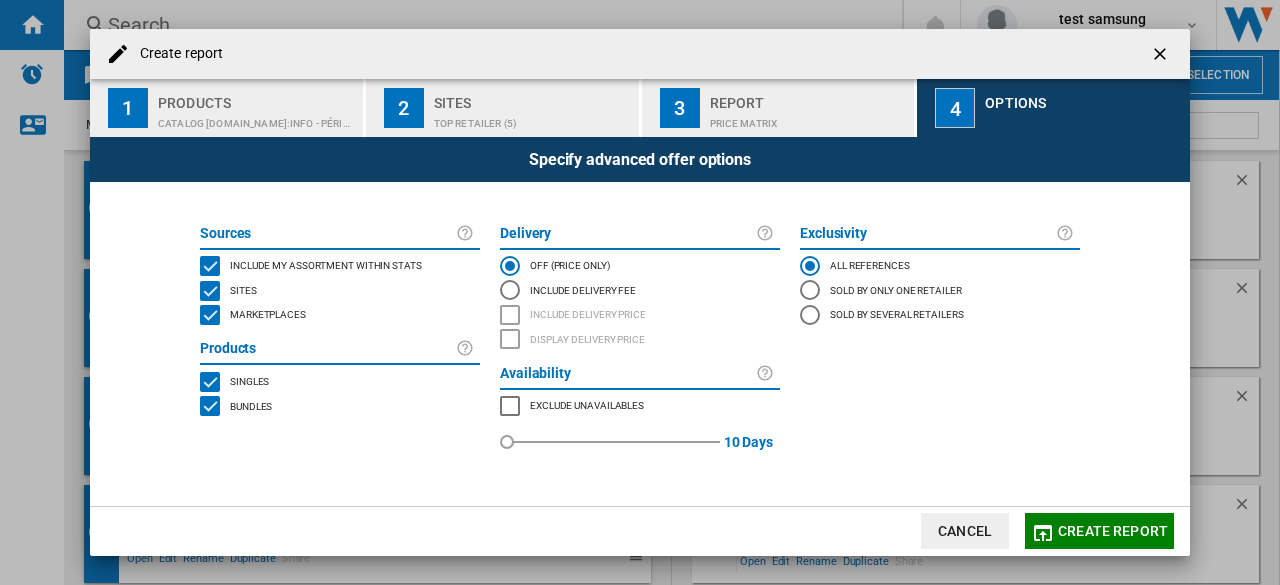 click 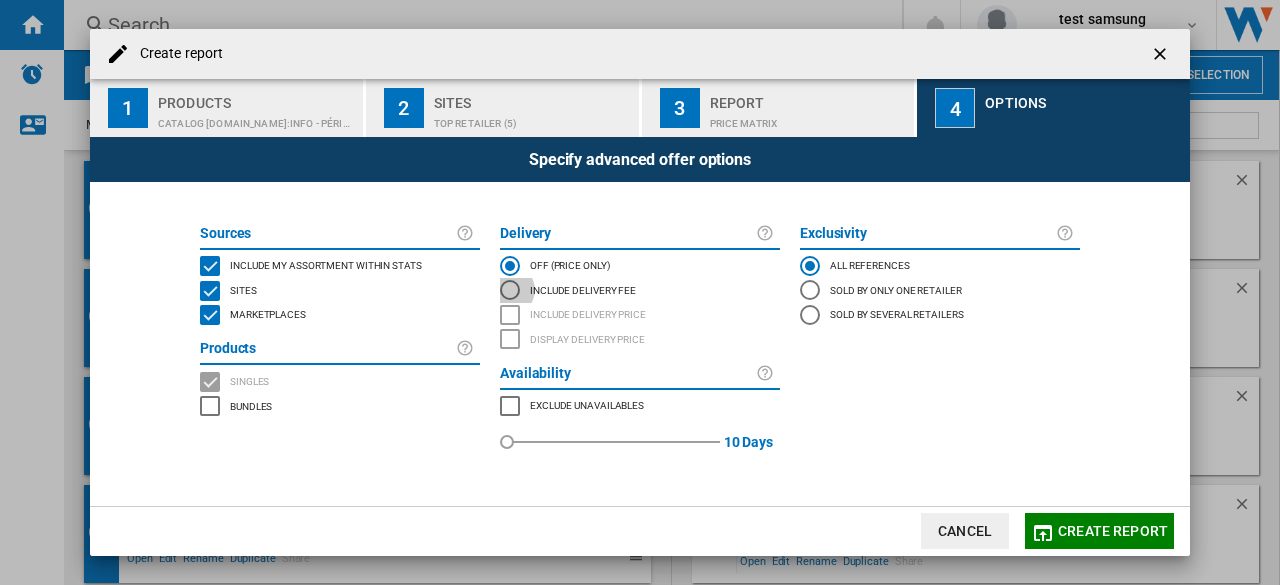 click at bounding box center (510, 290) 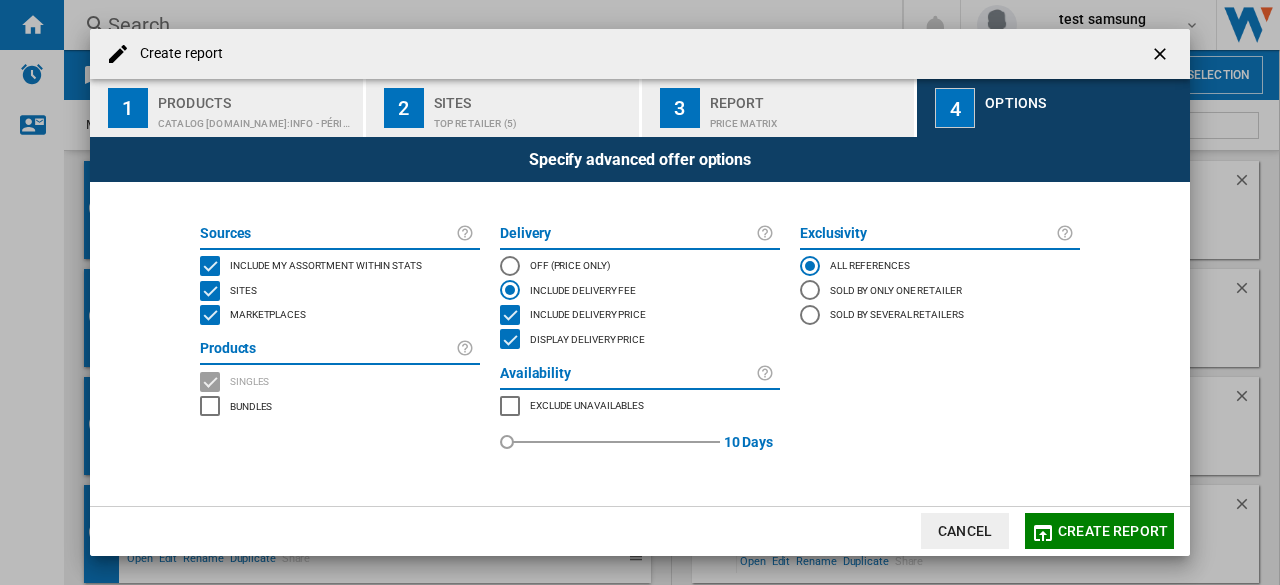 click 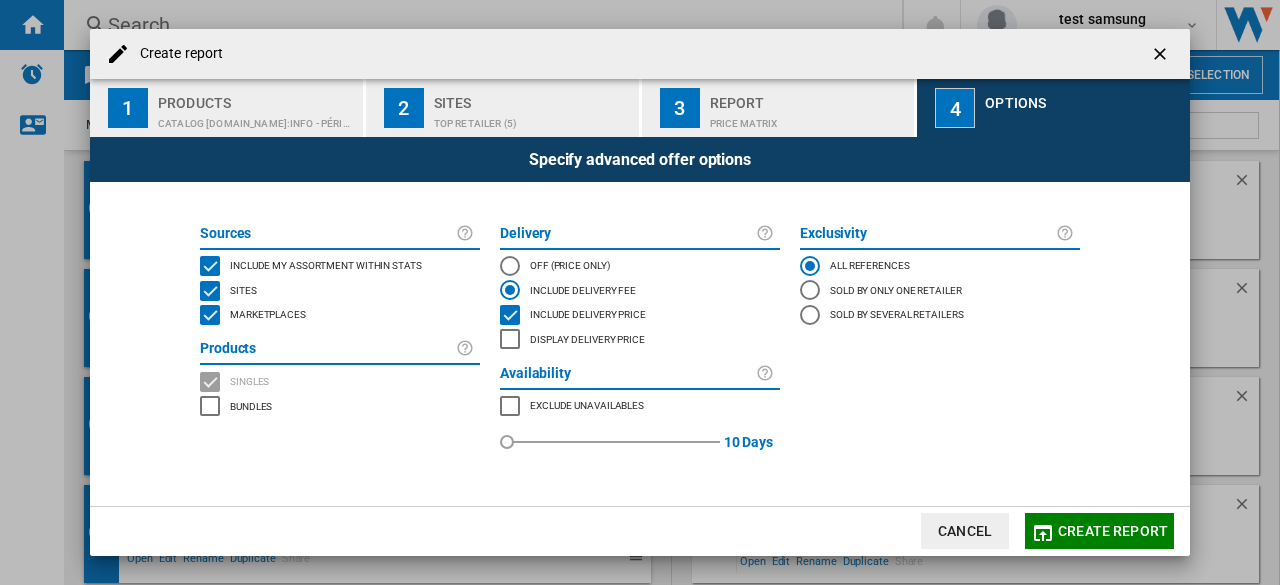 click 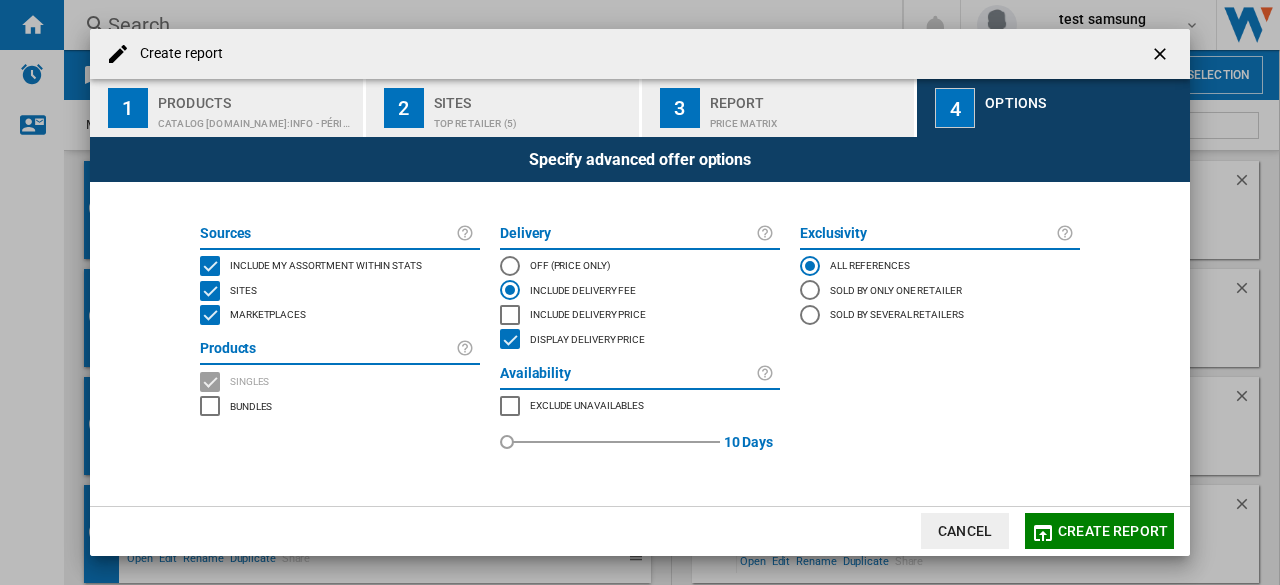 click 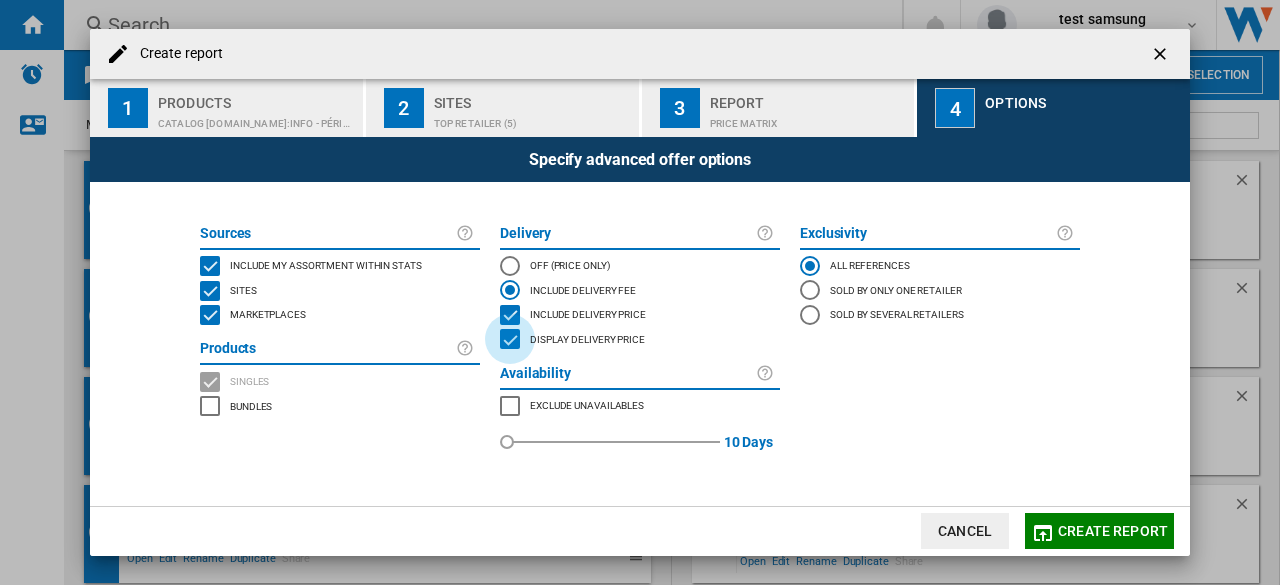 click 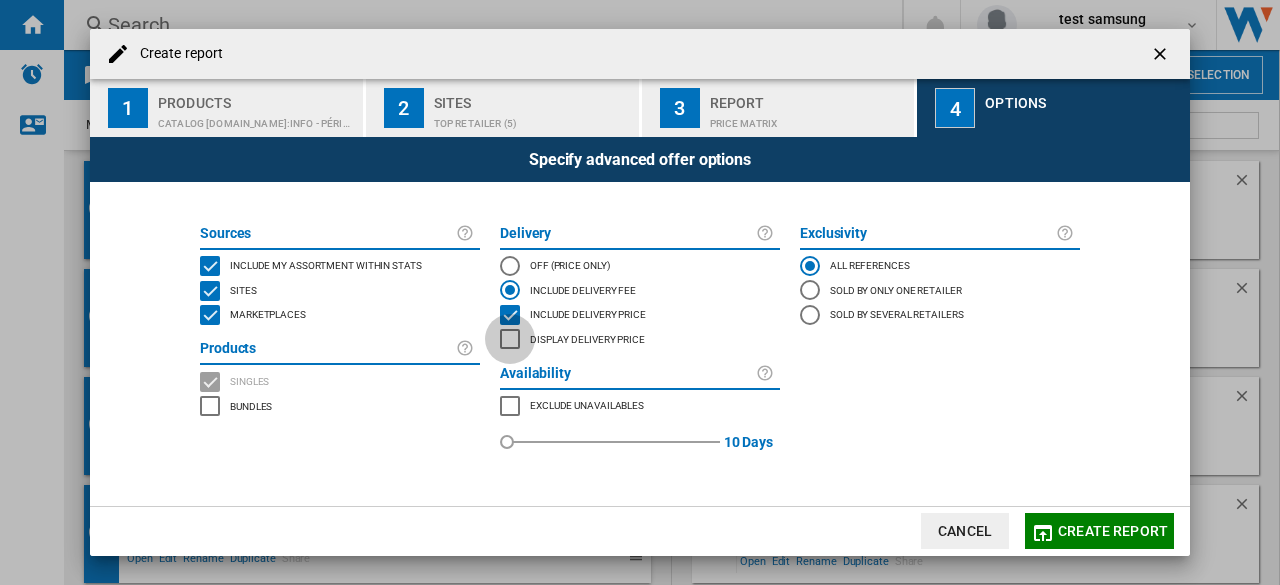click 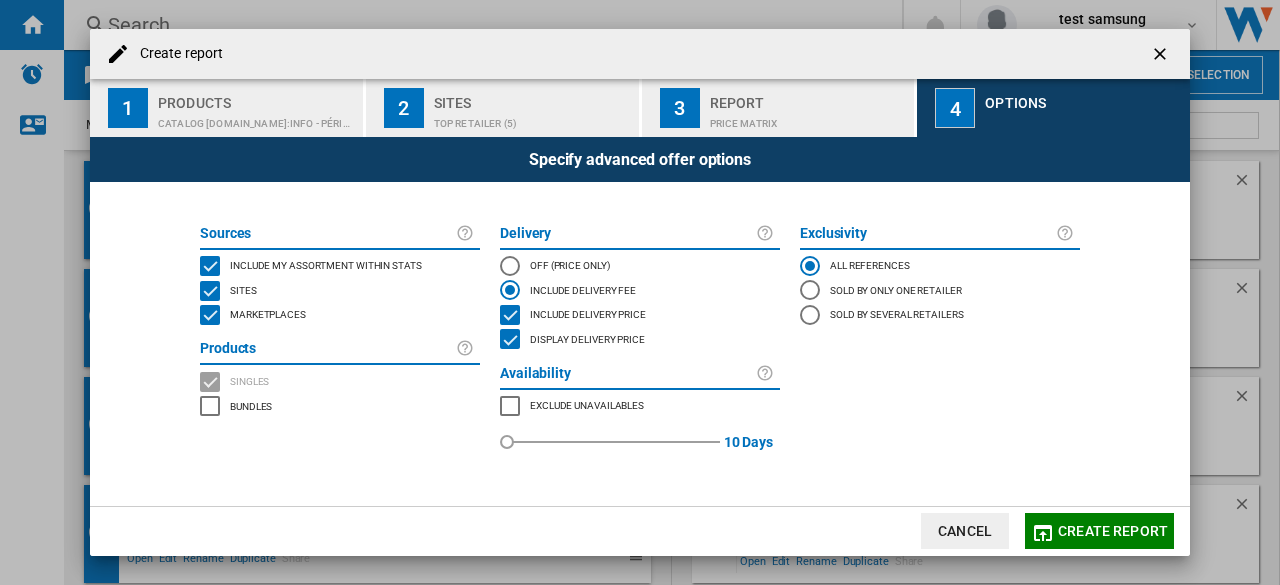 click 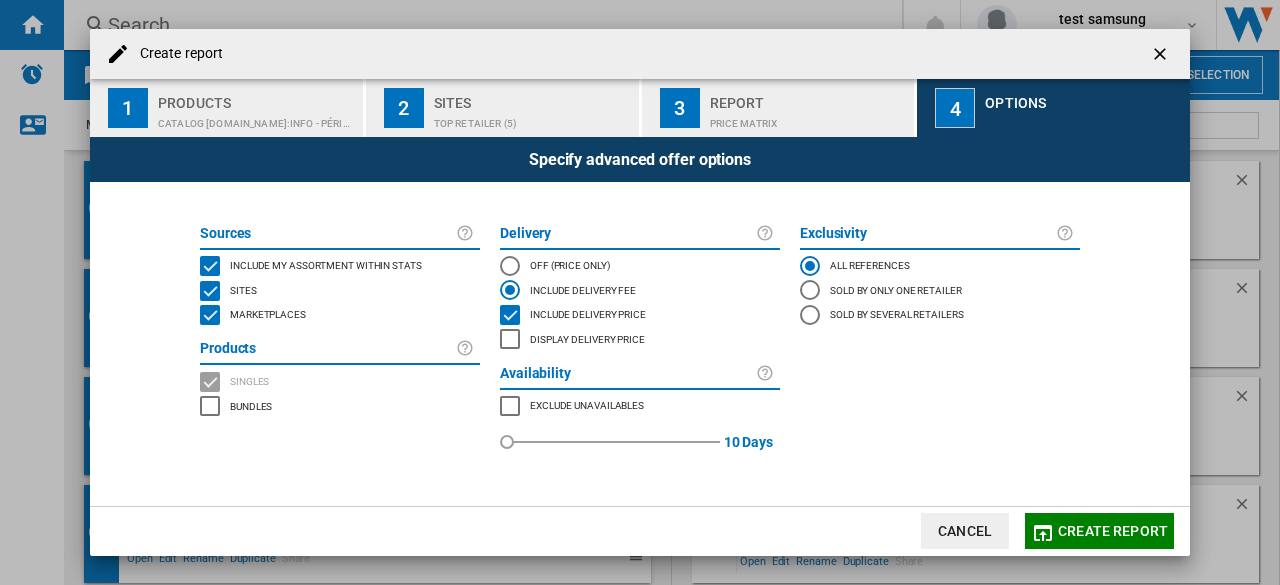 click 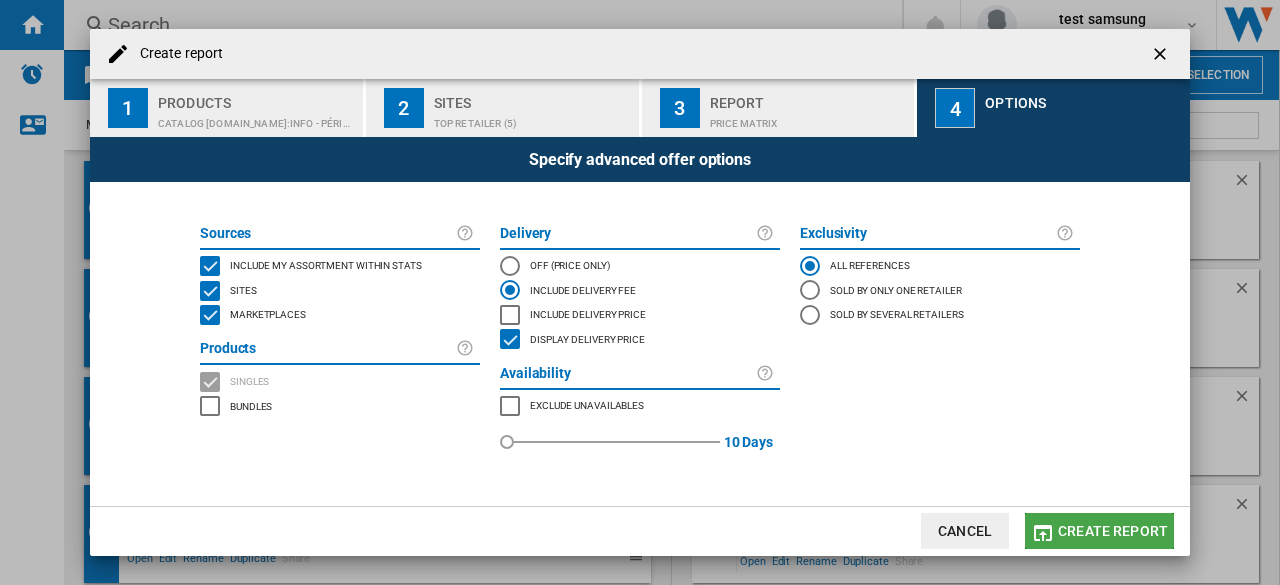 click on "Create report" 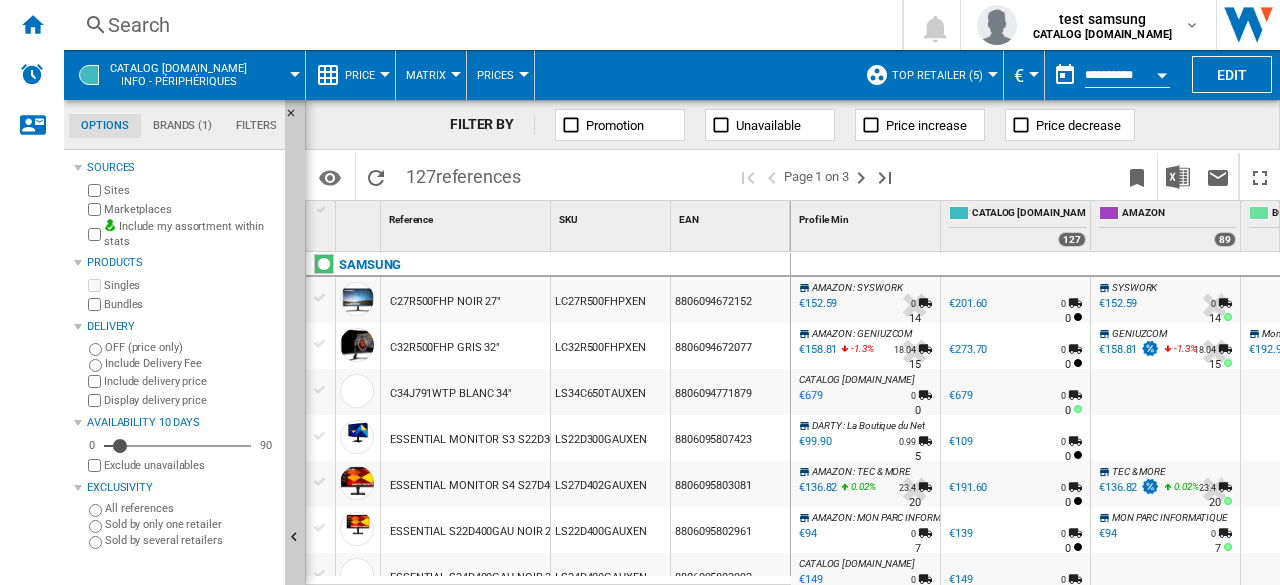 scroll, scrollTop: 0, scrollLeft: 6, axis: horizontal 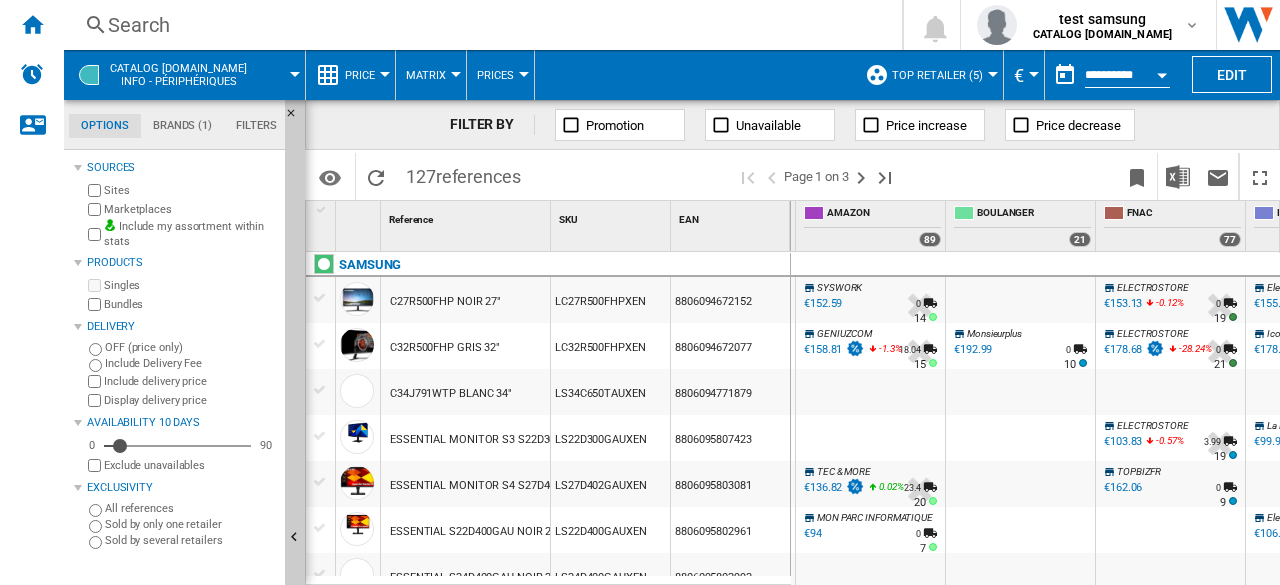 click at bounding box center [320, 298] 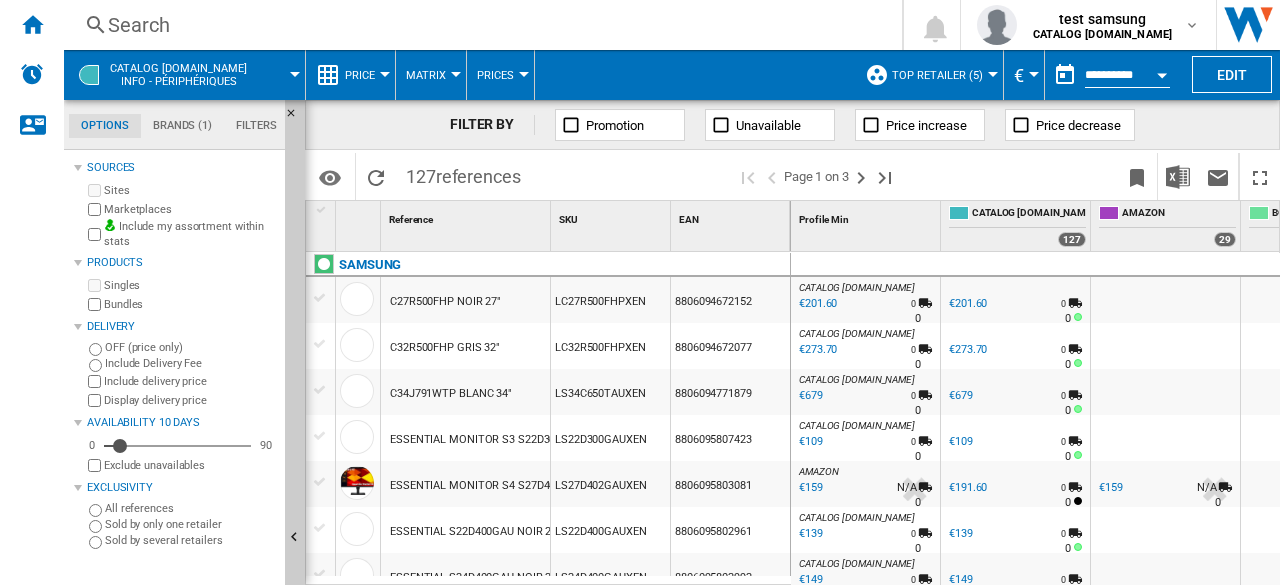 click at bounding box center (1165, 300) 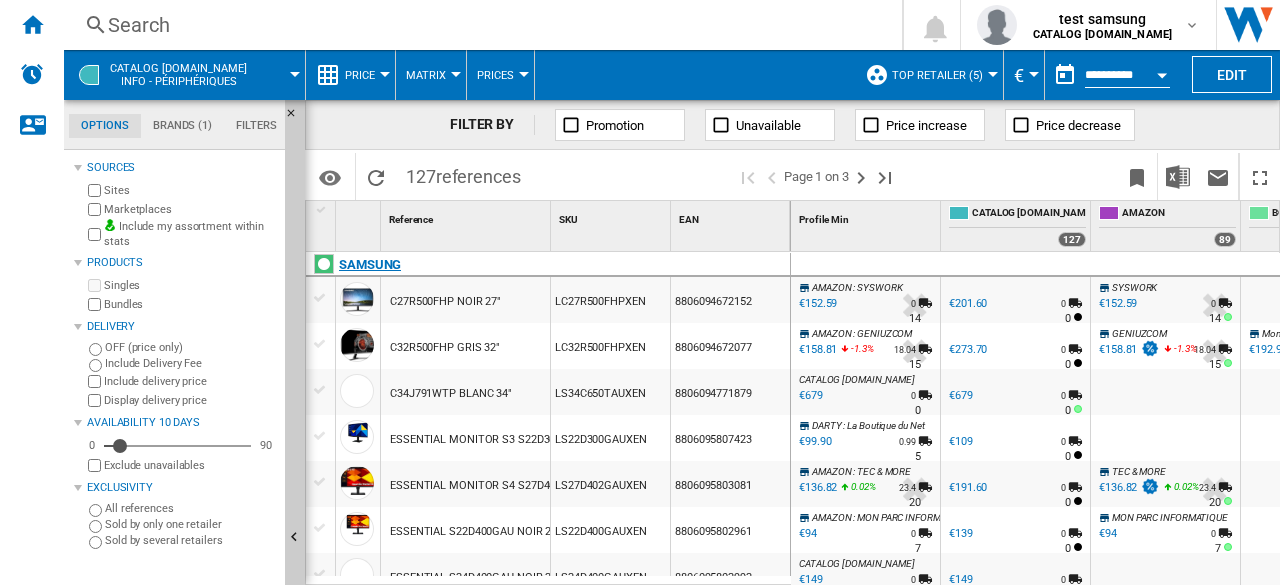 click on "SAMSUNG" at bounding box center (552, 276) 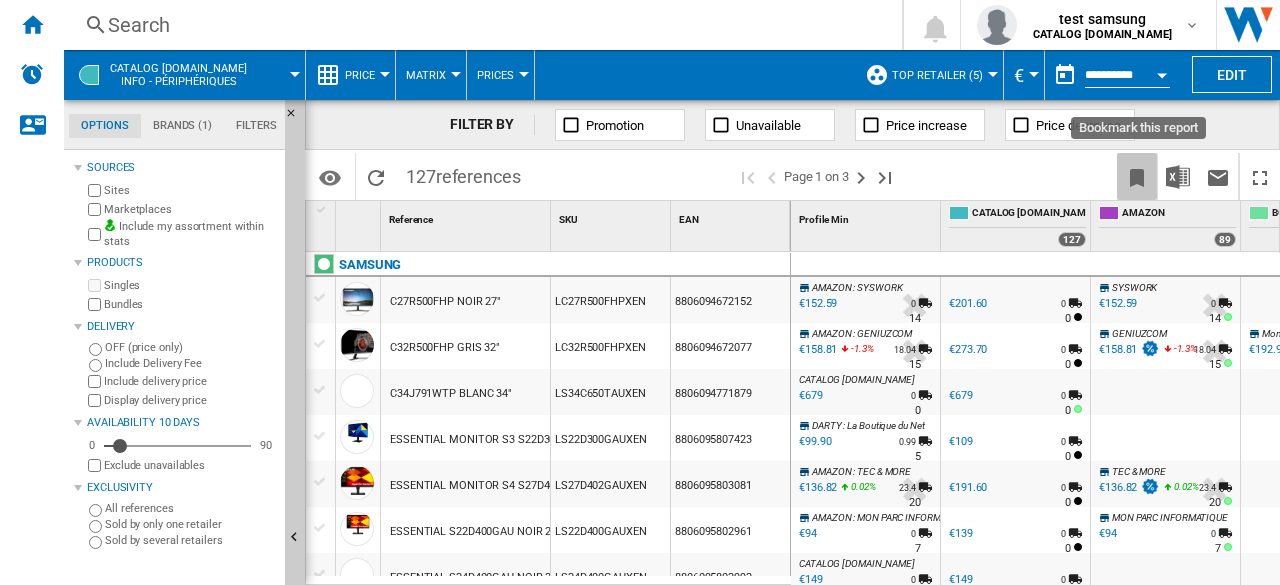 click at bounding box center [1137, 176] 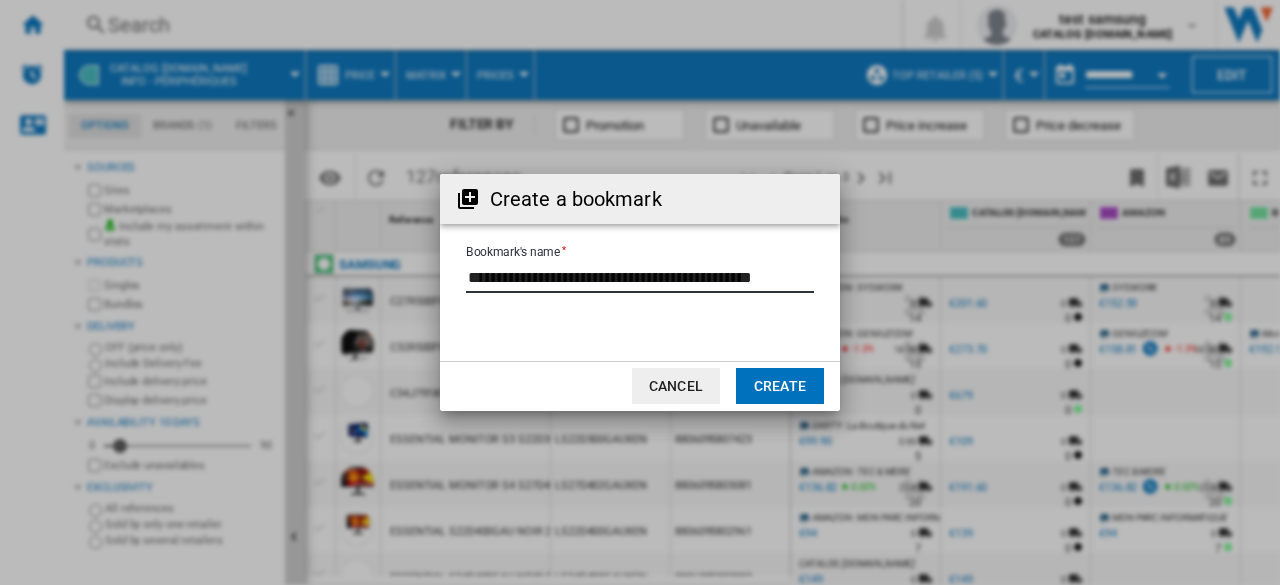 click on "Bookmark's name" at bounding box center (640, 278) 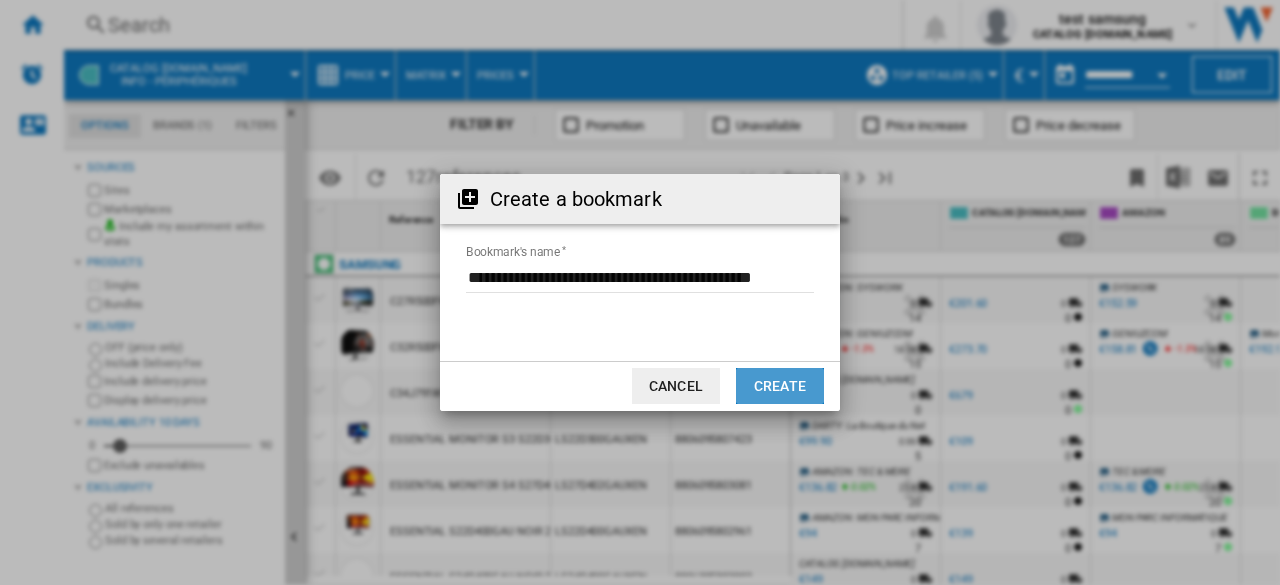 click on "Create" 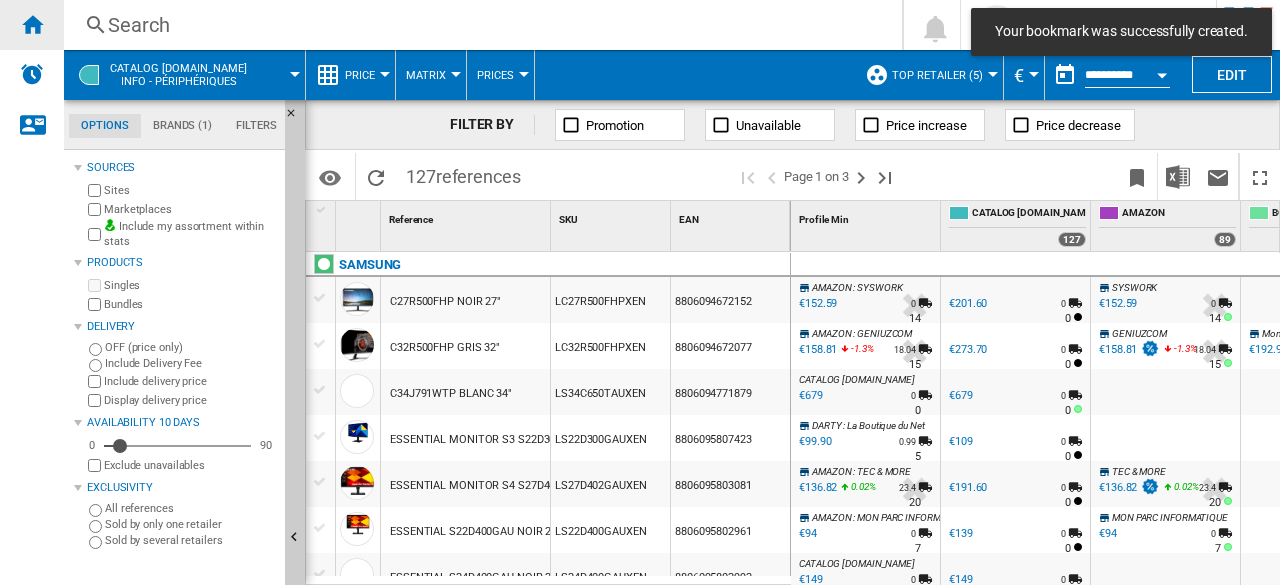 click at bounding box center [32, 25] 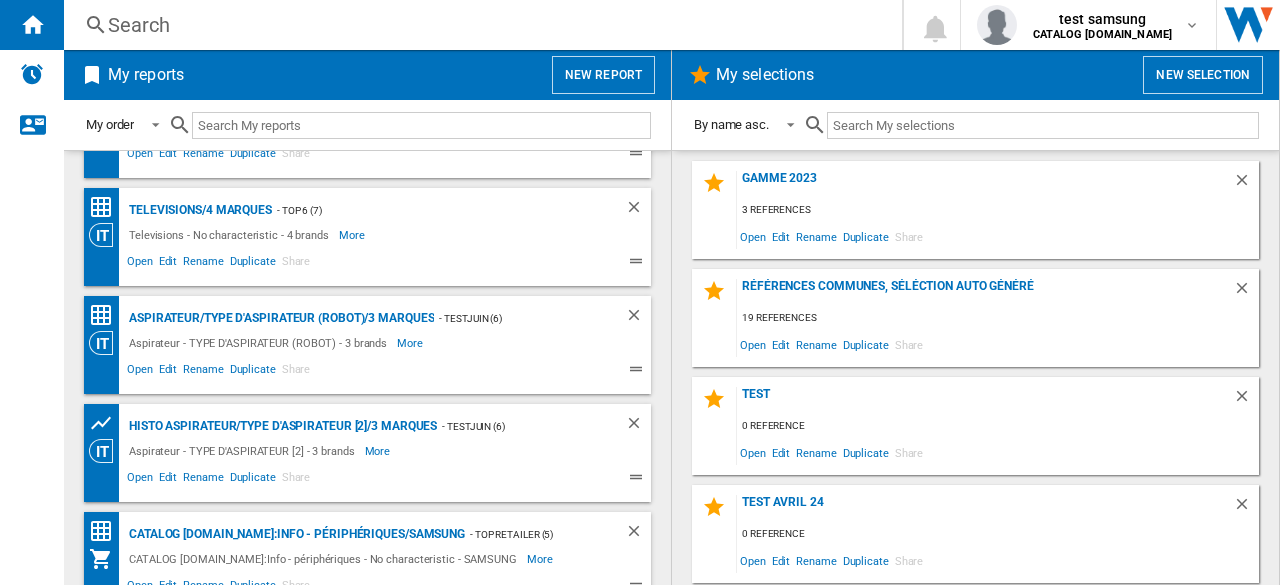scroll, scrollTop: 429, scrollLeft: 0, axis: vertical 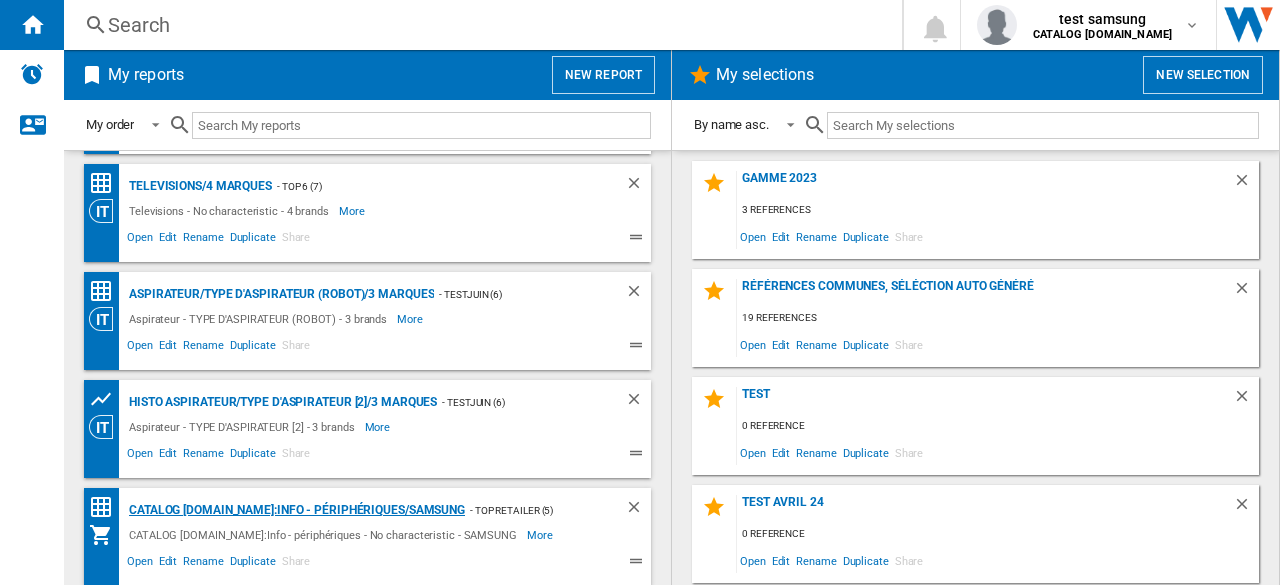 click on "CATALOG [DOMAIN_NAME]:Info - périphériques/SAMSUNG" 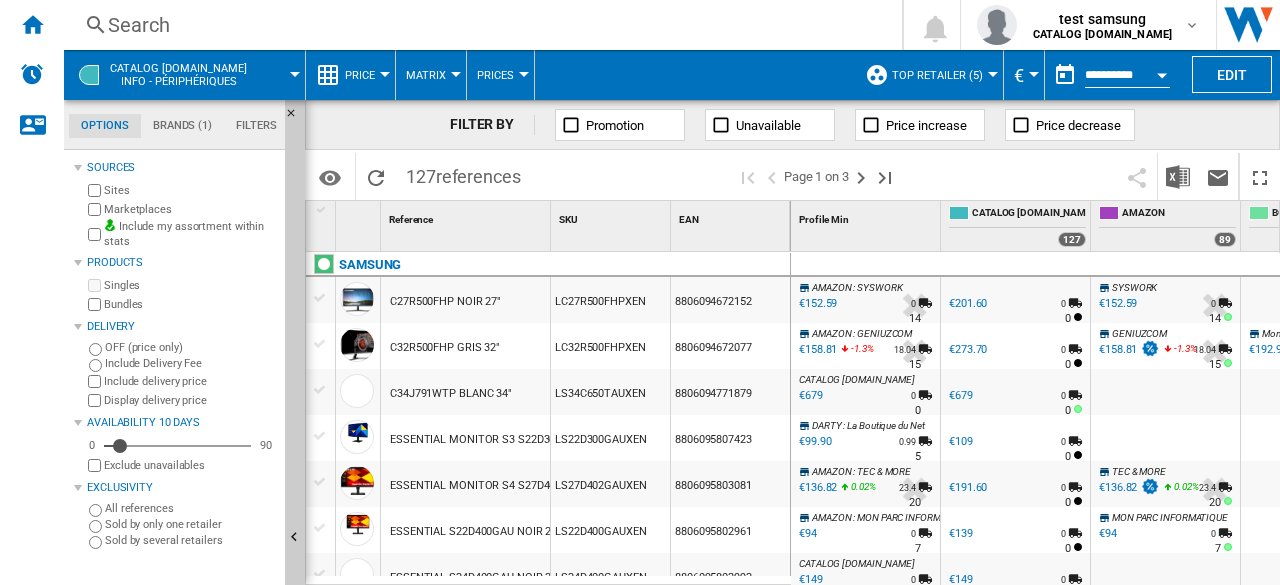 click at bounding box center [320, 344] 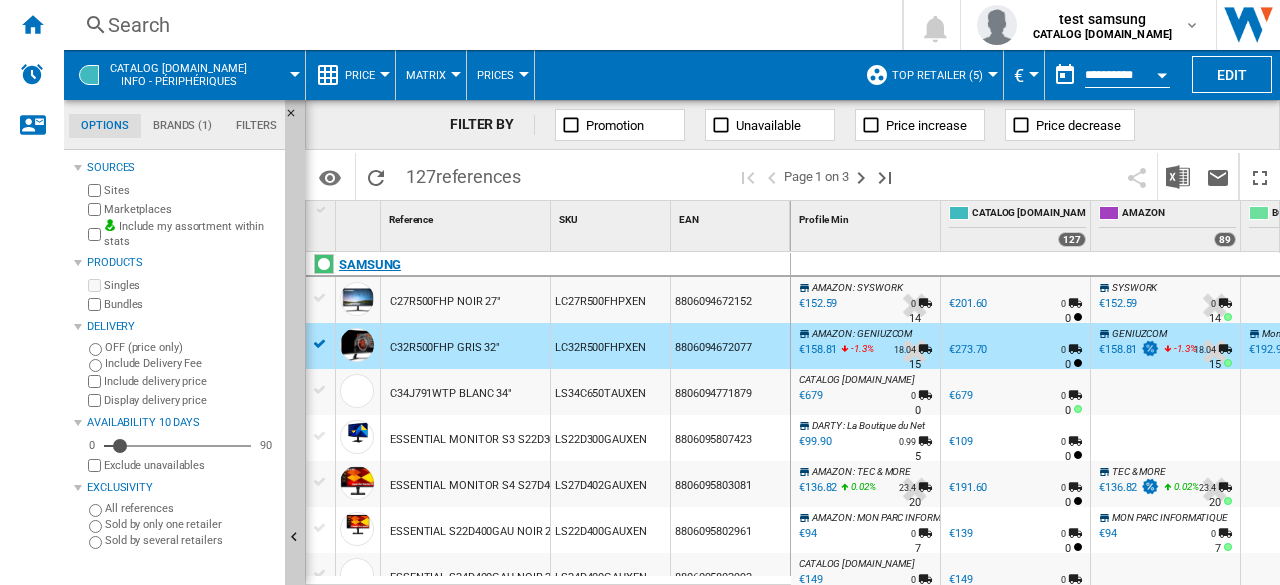 click on "SAMSUNG" at bounding box center [552, 276] 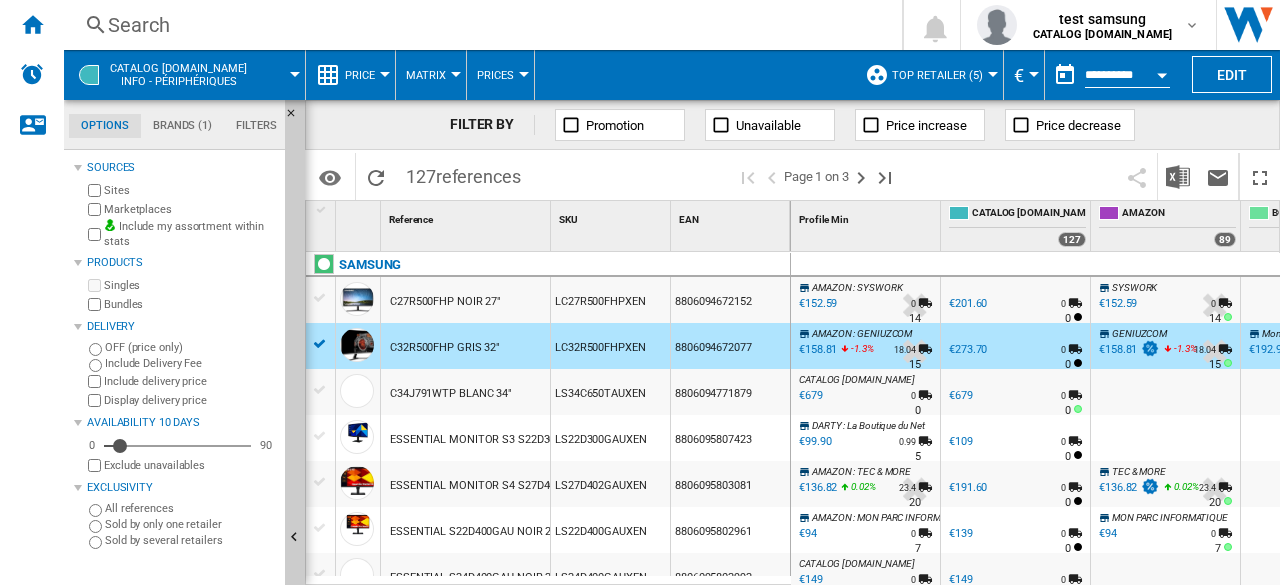 click at bounding box center (320, 298) 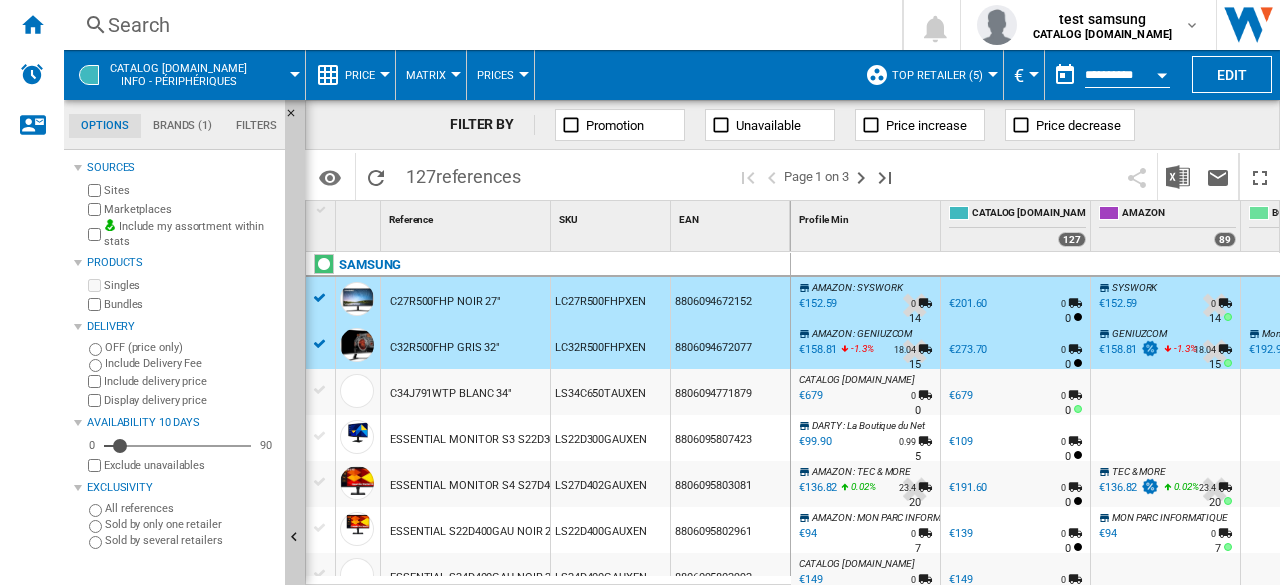 click at bounding box center (320, 344) 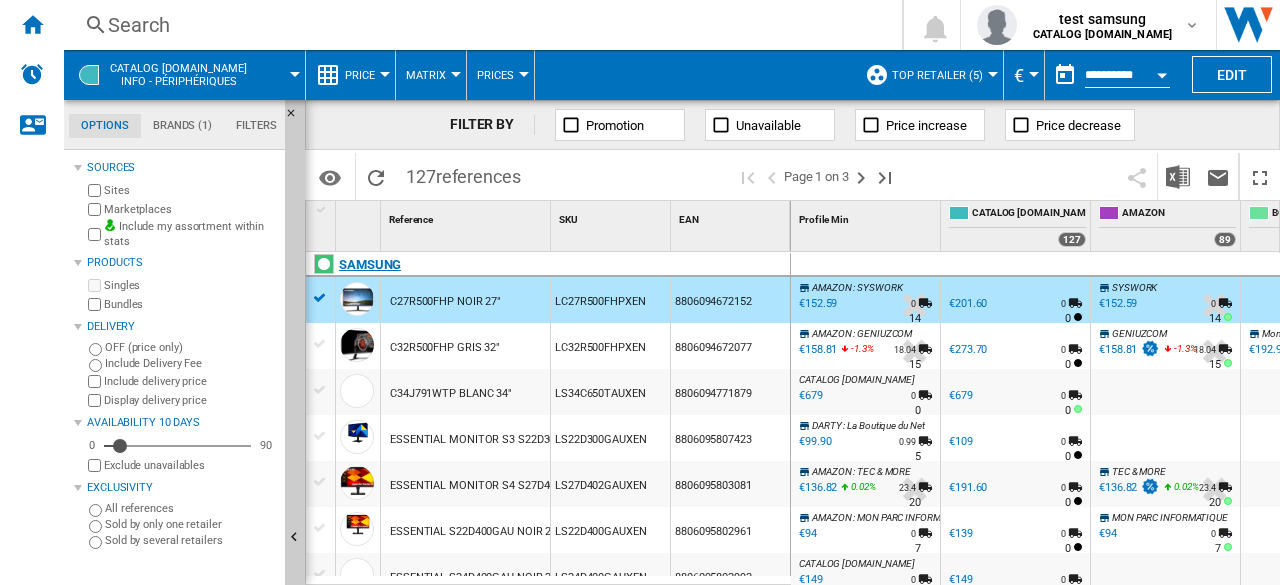 click on "SAMSUNG" at bounding box center (552, 276) 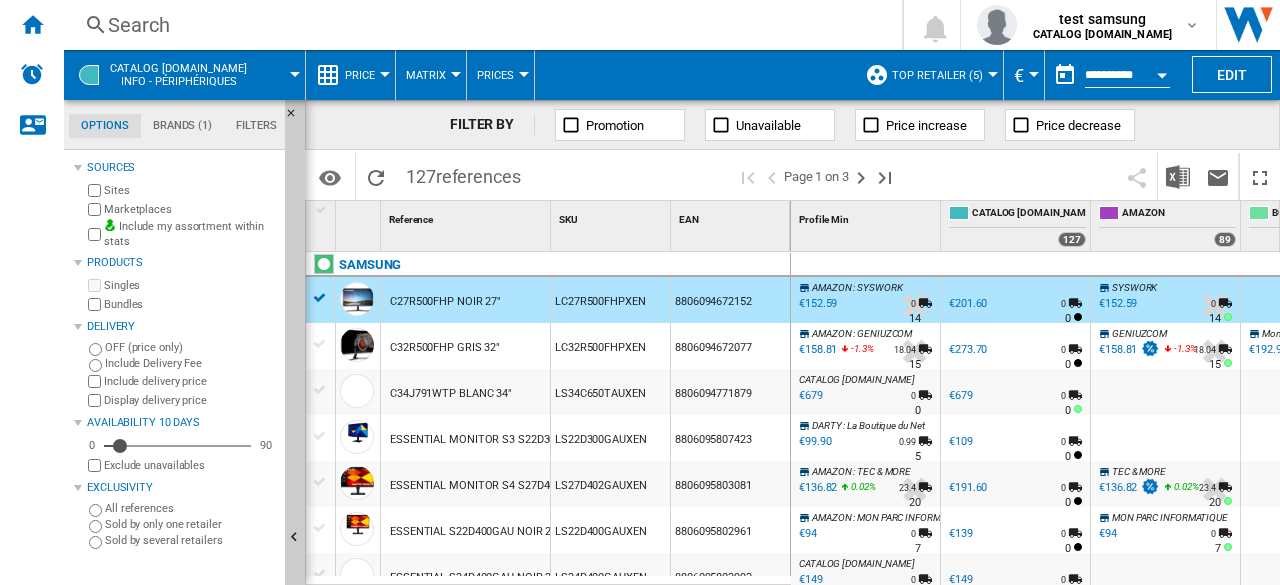 click at bounding box center [320, 344] 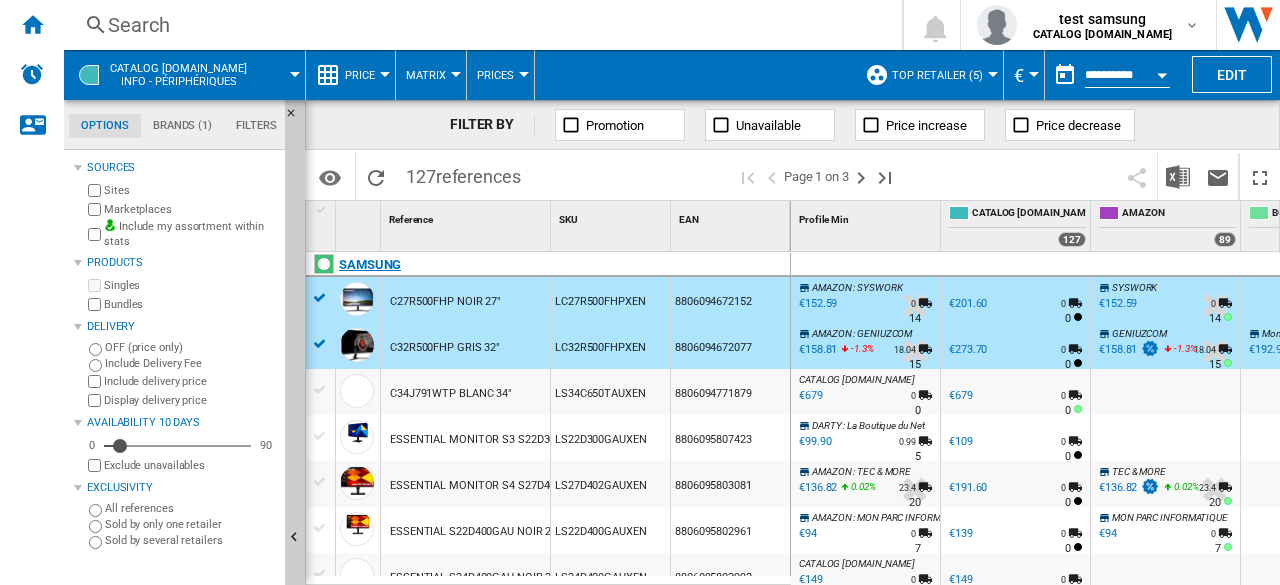 click on "SAMSUNG" at bounding box center [552, 276] 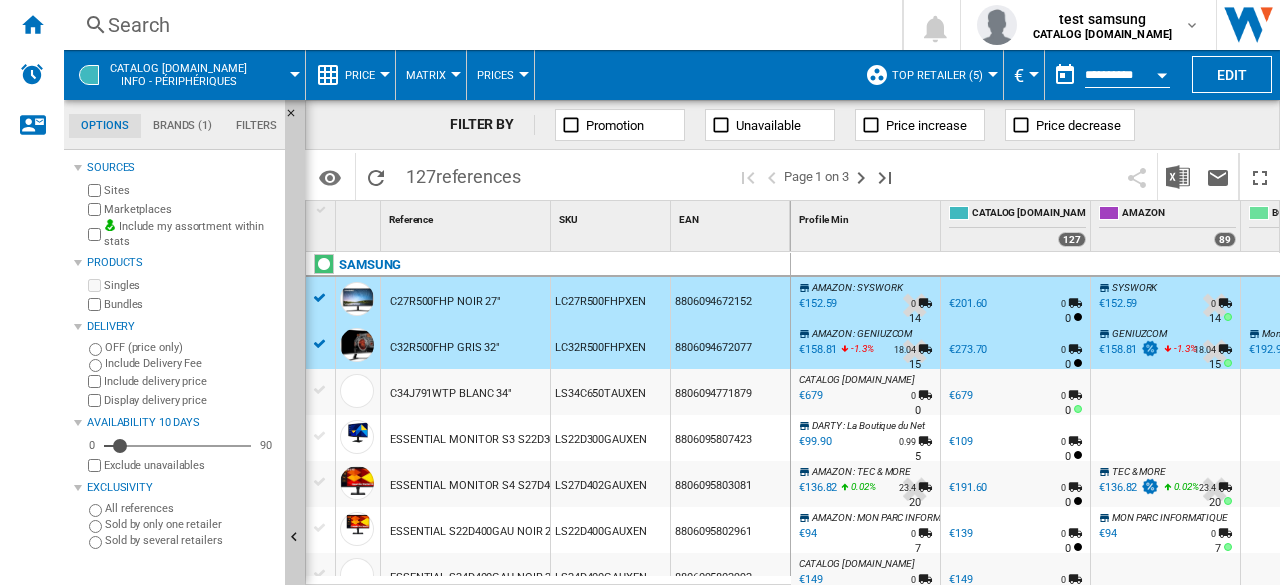 click at bounding box center [320, 298] 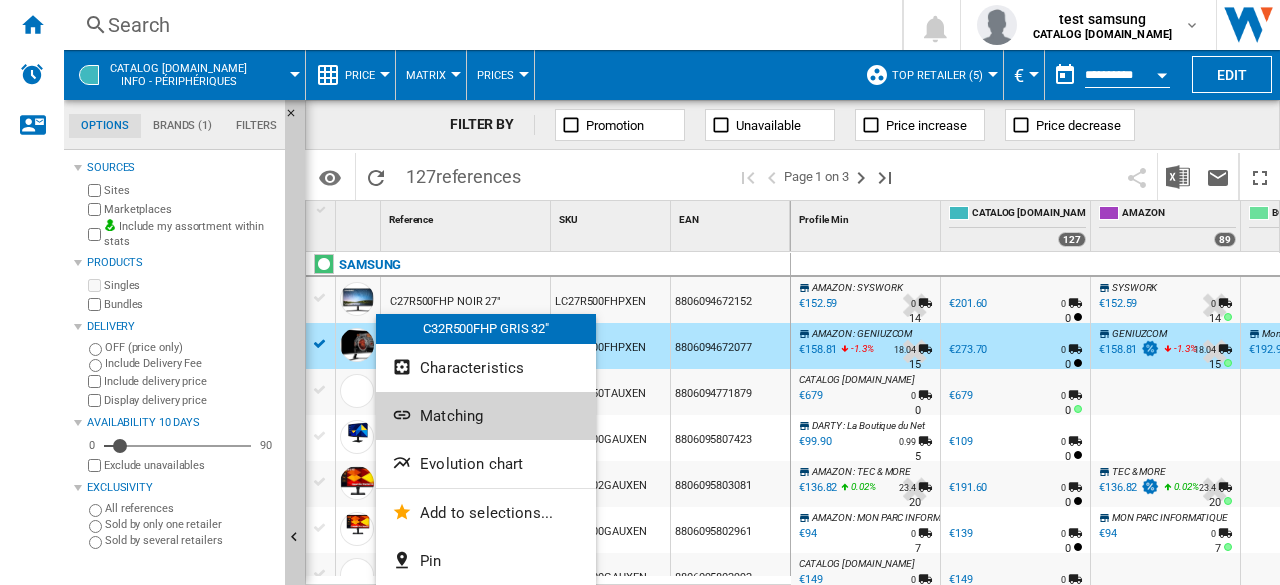 click on "Matching" at bounding box center [451, 416] 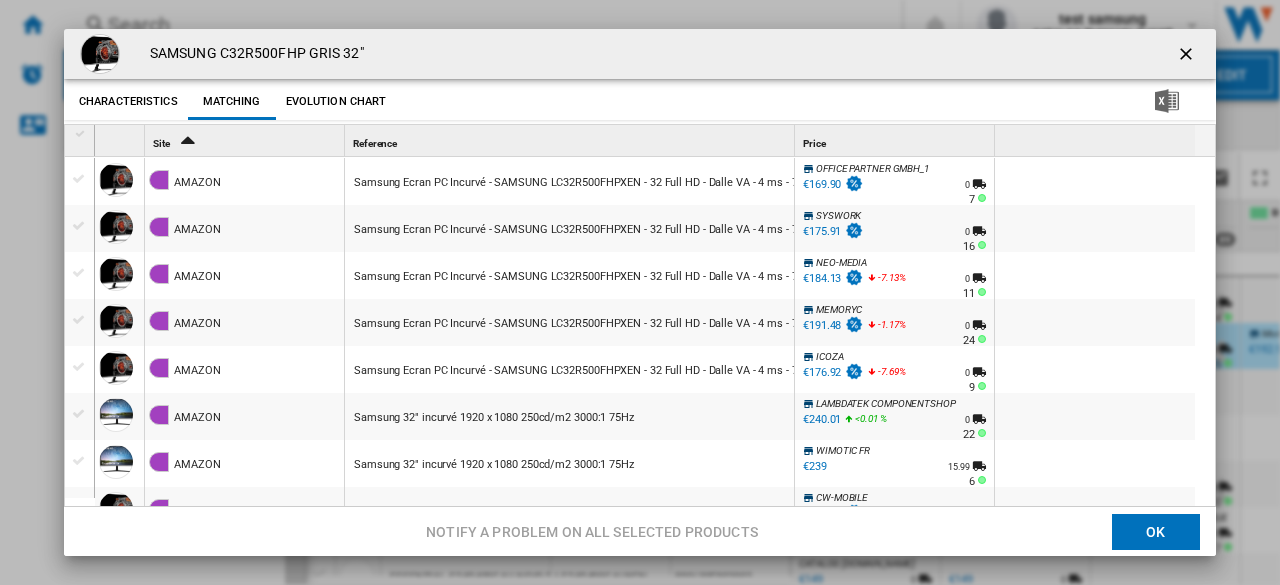 scroll, scrollTop: 10, scrollLeft: 0, axis: vertical 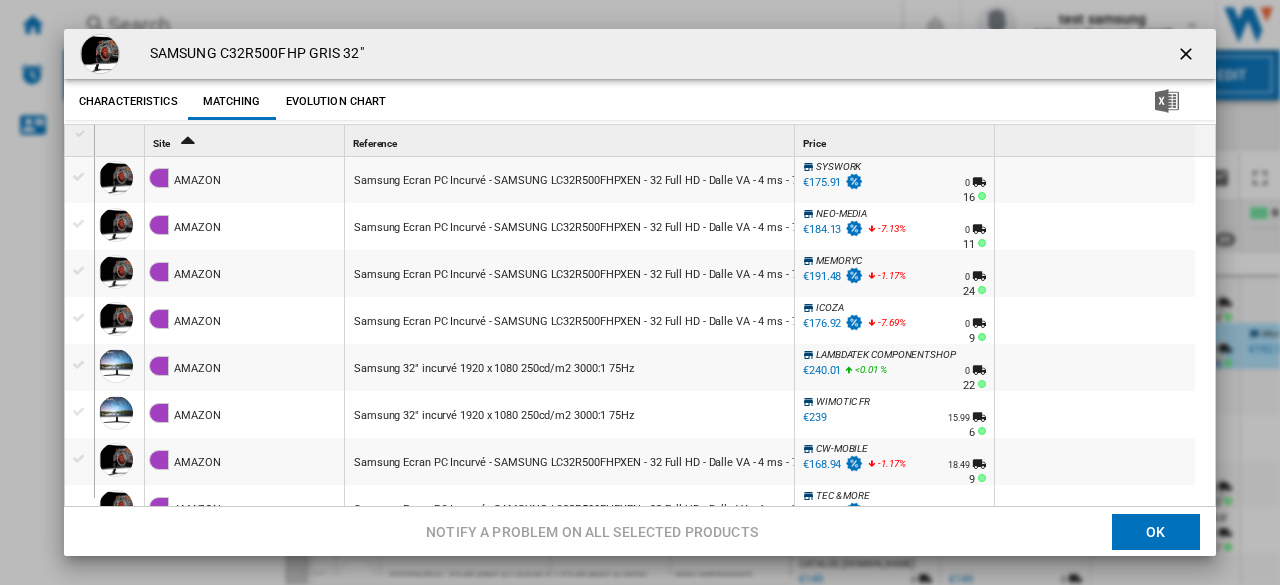 drag, startPoint x: 1194, startPoint y: 205, endPoint x: 1199, endPoint y: 233, distance: 28.442924 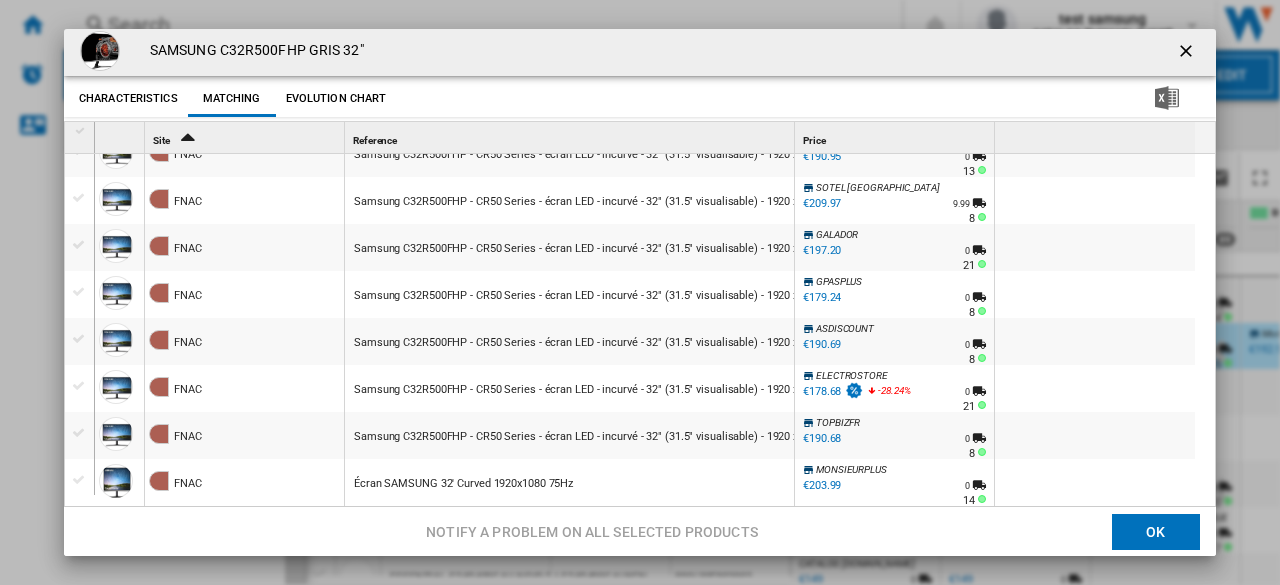 click at bounding box center (1188, 53) 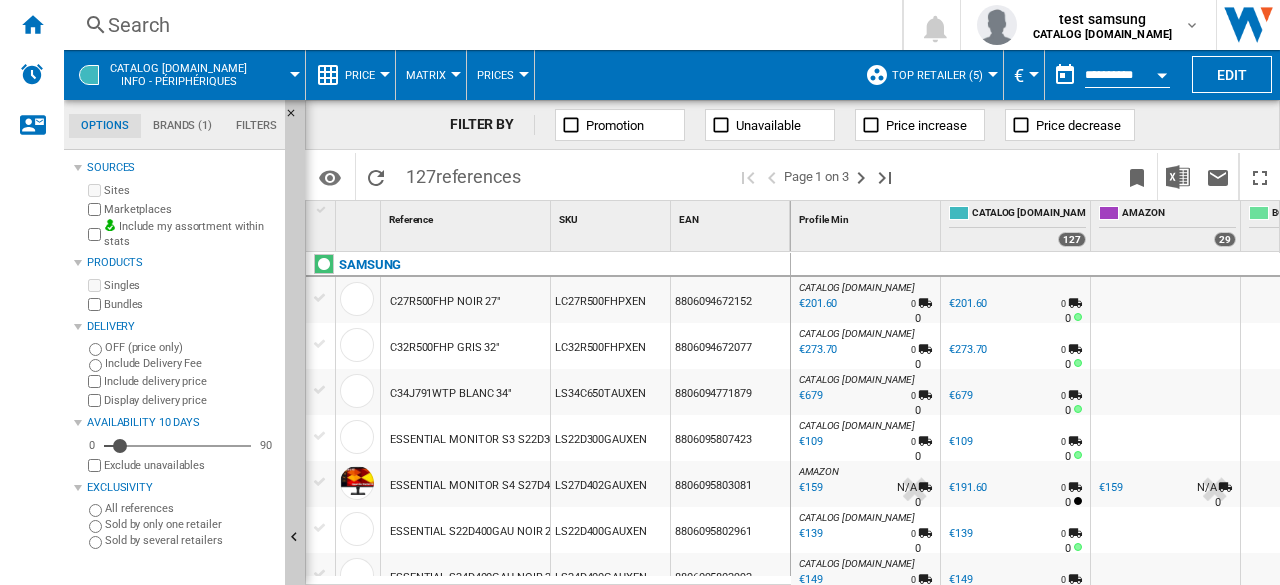 click on "FR AMAZON
-17.0 %
€159
%
N/A
NaN
N/A
0
FR AMAZON" at bounding box center (1165, 489) 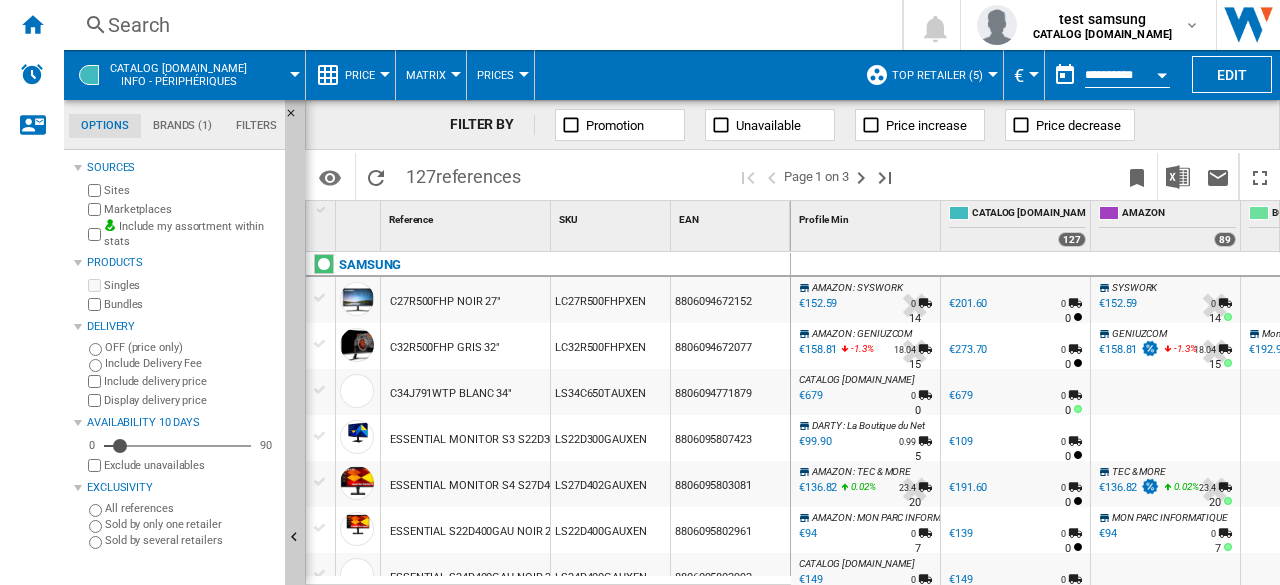 click at bounding box center [320, 344] 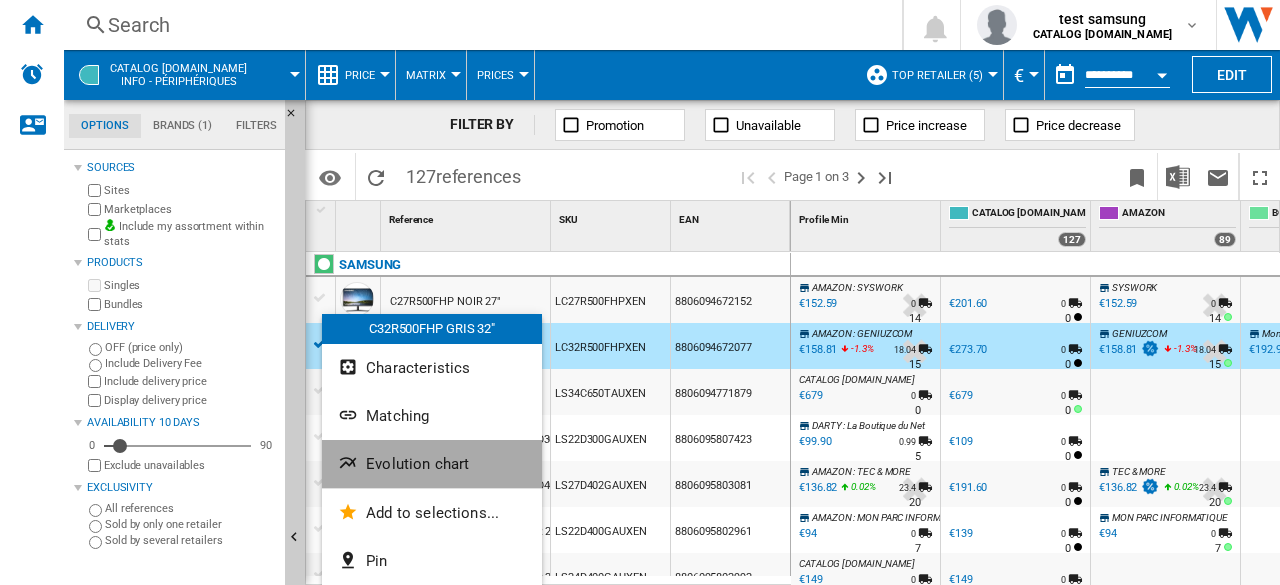 click on "Evolution chart" at bounding box center [417, 464] 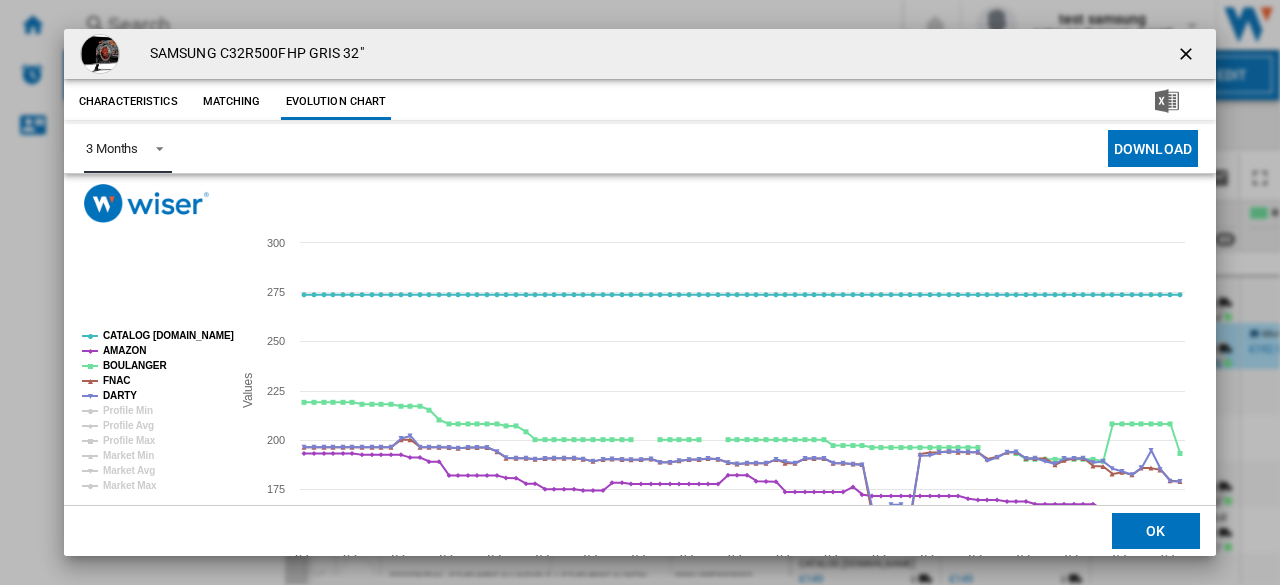 click on "3 Months" at bounding box center [128, 148] 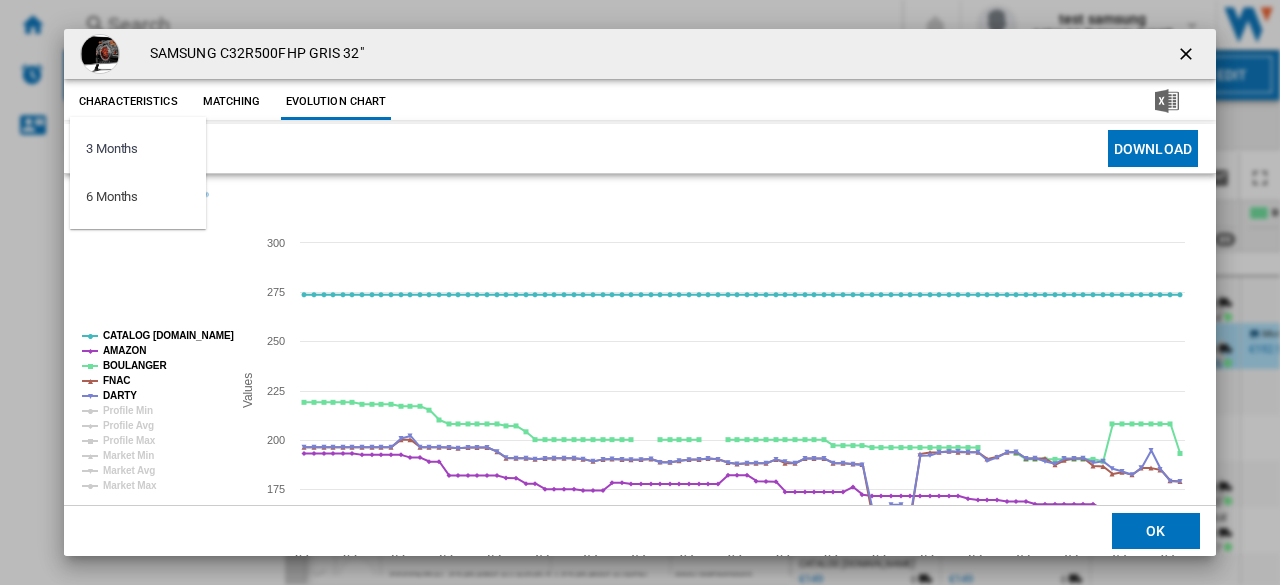 click at bounding box center (640, 292) 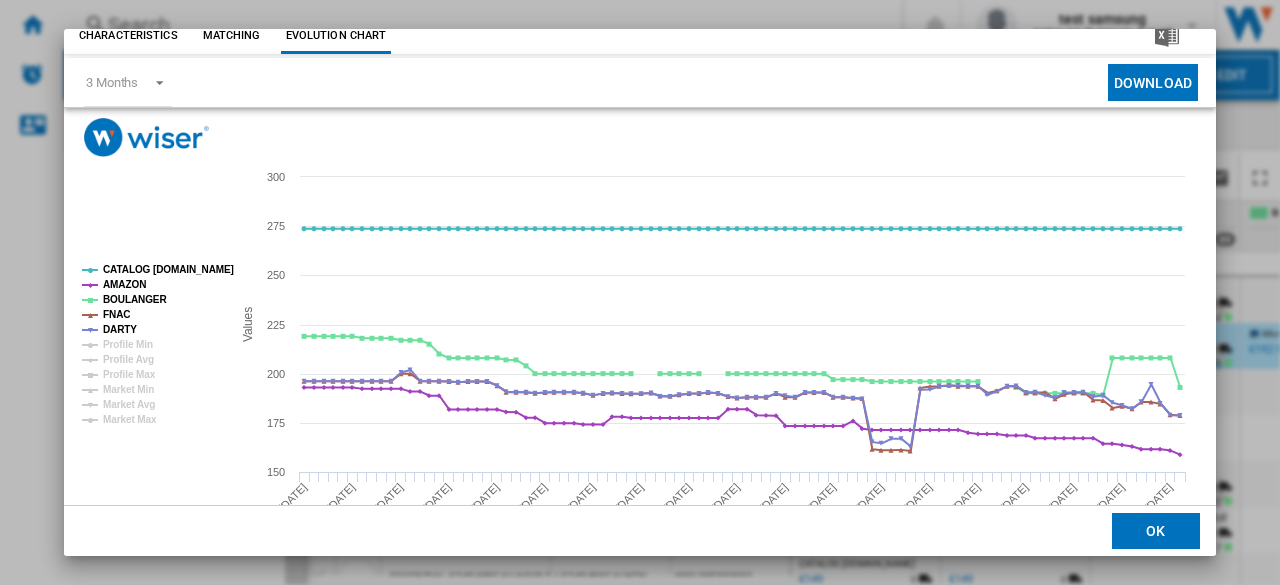 scroll, scrollTop: 81, scrollLeft: 0, axis: vertical 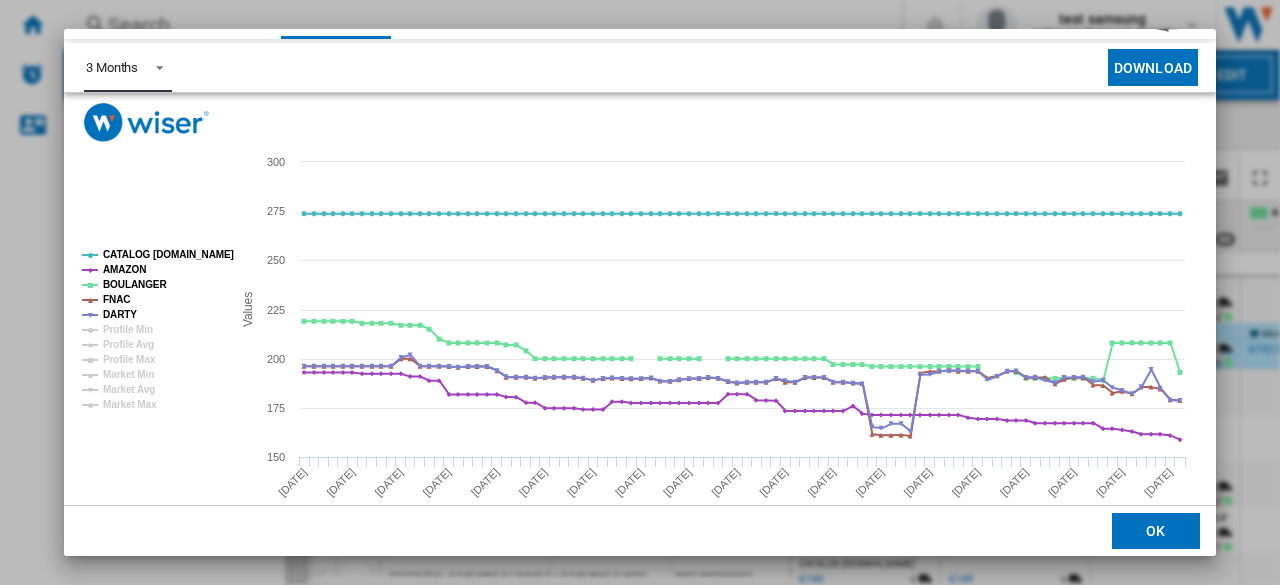 click on "3 Months" at bounding box center [128, 67] 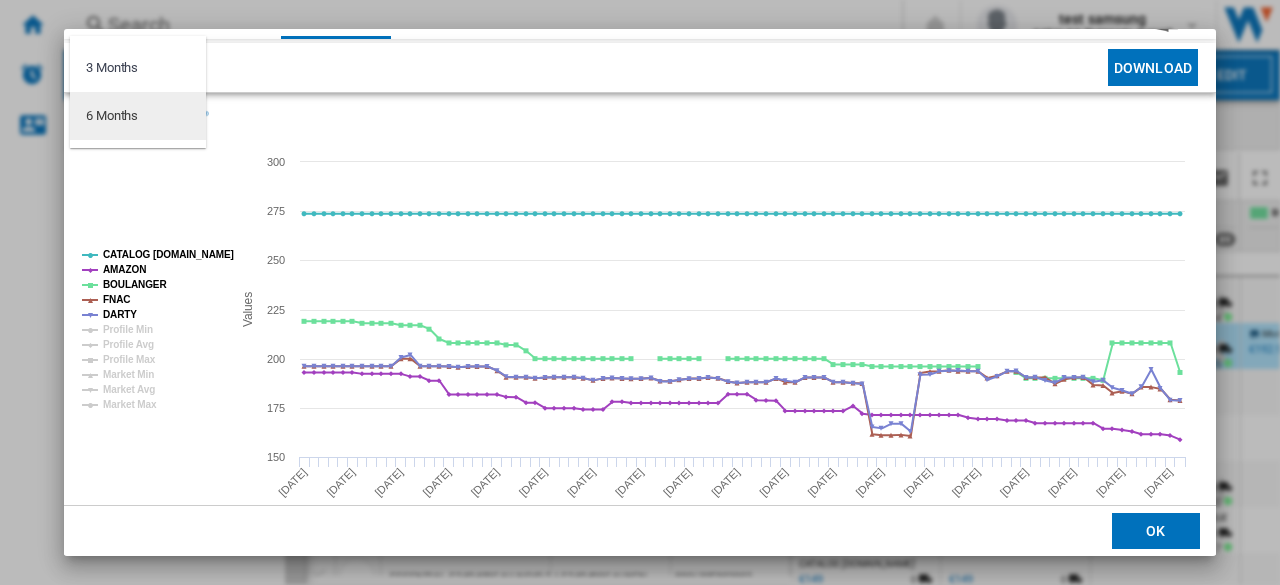 click on "6 Months" at bounding box center (112, 116) 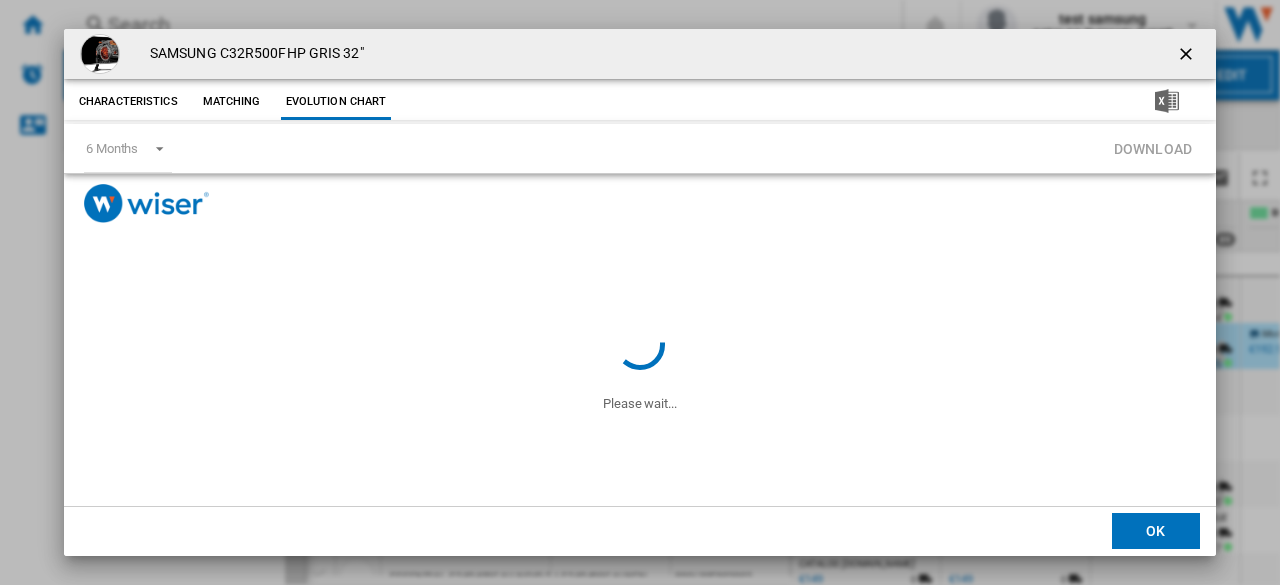 scroll, scrollTop: 0, scrollLeft: 0, axis: both 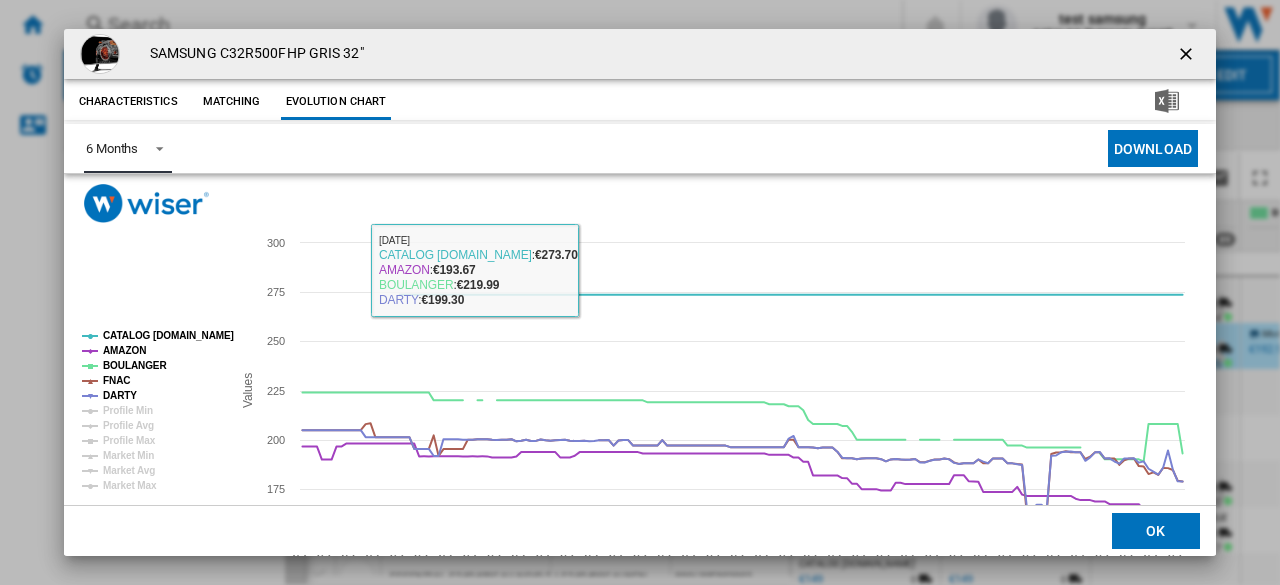 click at bounding box center [154, 147] 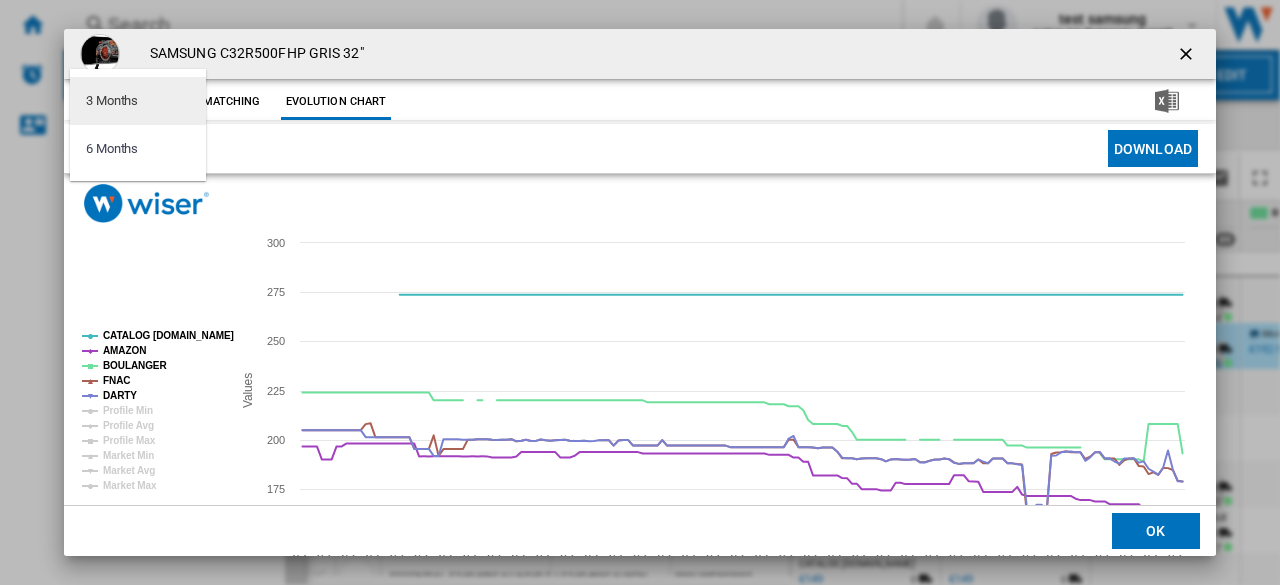 click on "3 Months" at bounding box center (138, 101) 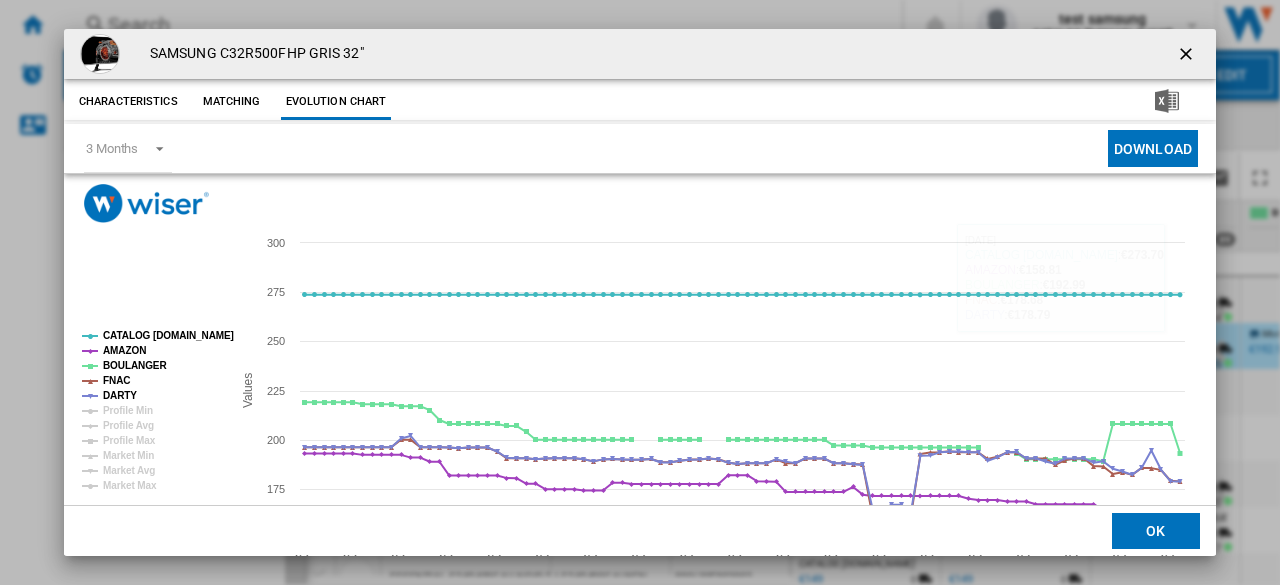 scroll, scrollTop: 117, scrollLeft: 0, axis: vertical 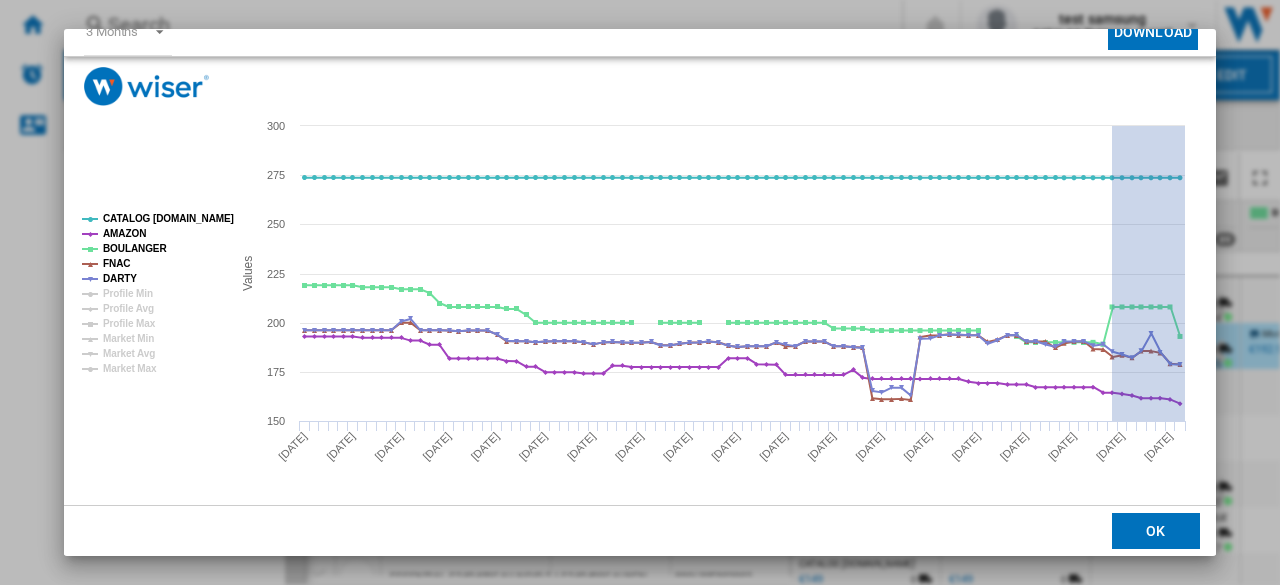 drag, startPoint x: 1112, startPoint y: 262, endPoint x: 1190, endPoint y: 300, distance: 86.764046 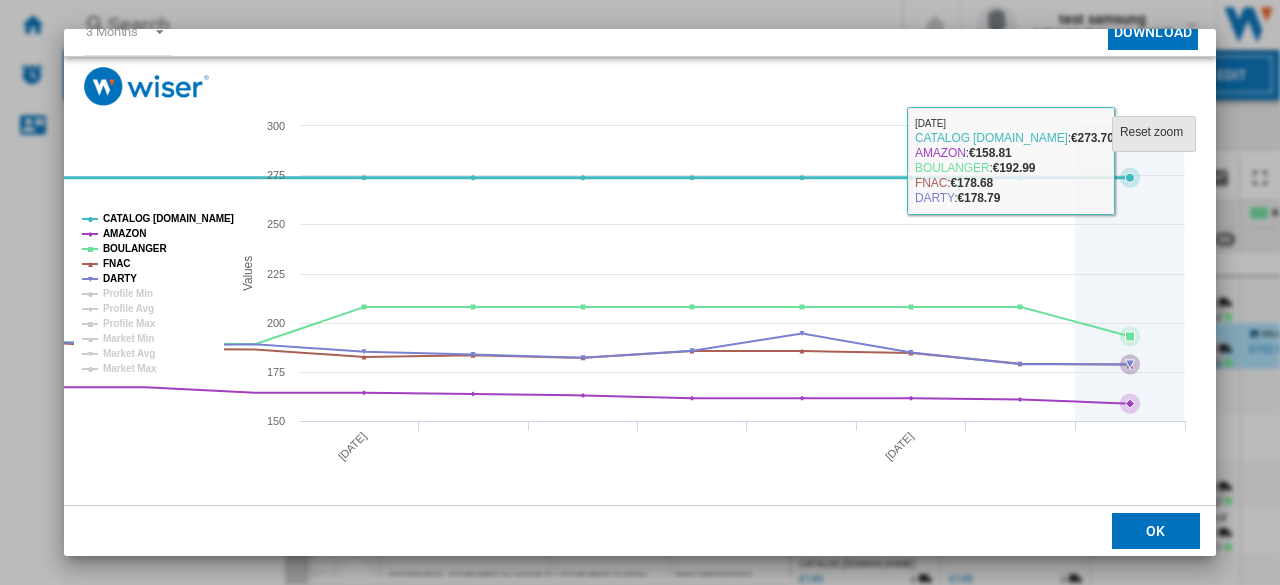 click 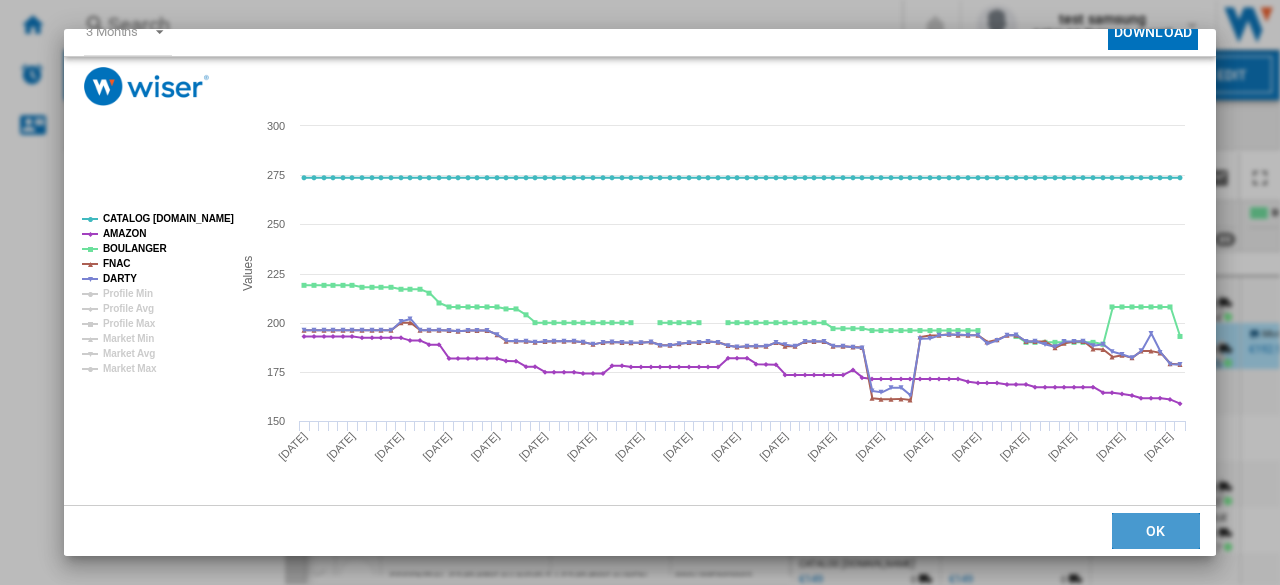 click on "OK" 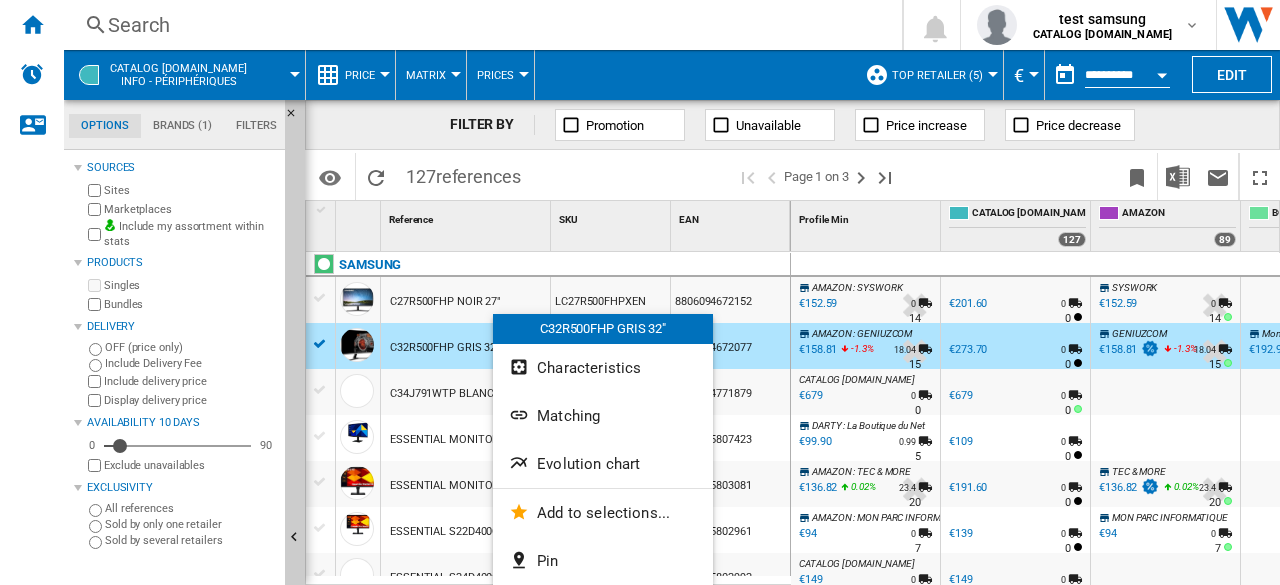 click at bounding box center (640, 292) 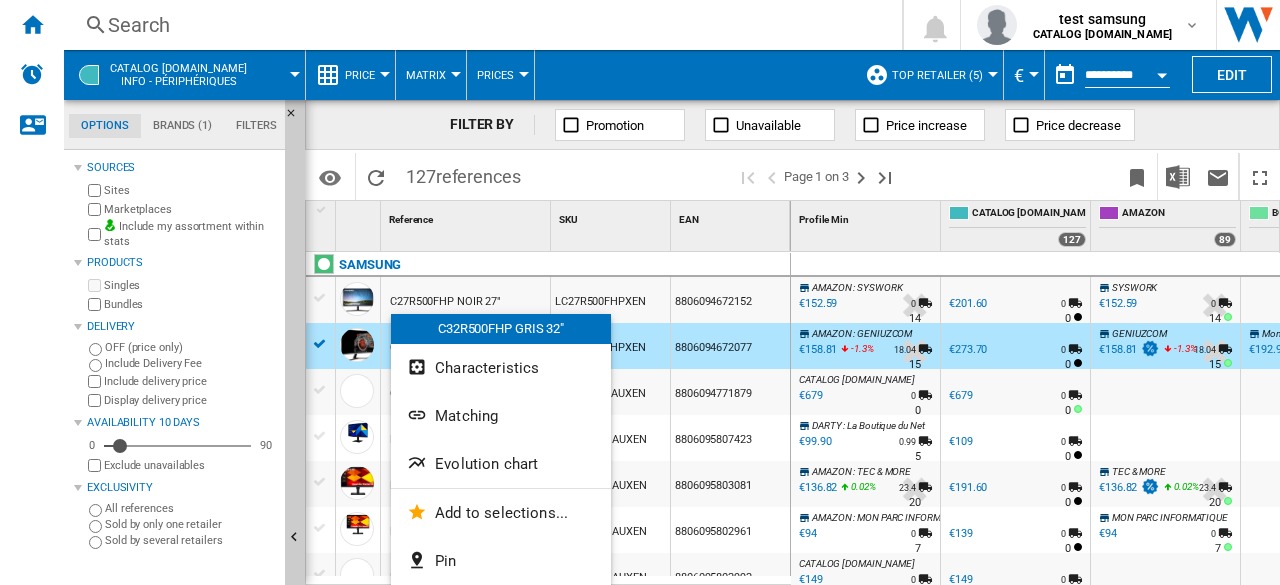click at bounding box center (640, 292) 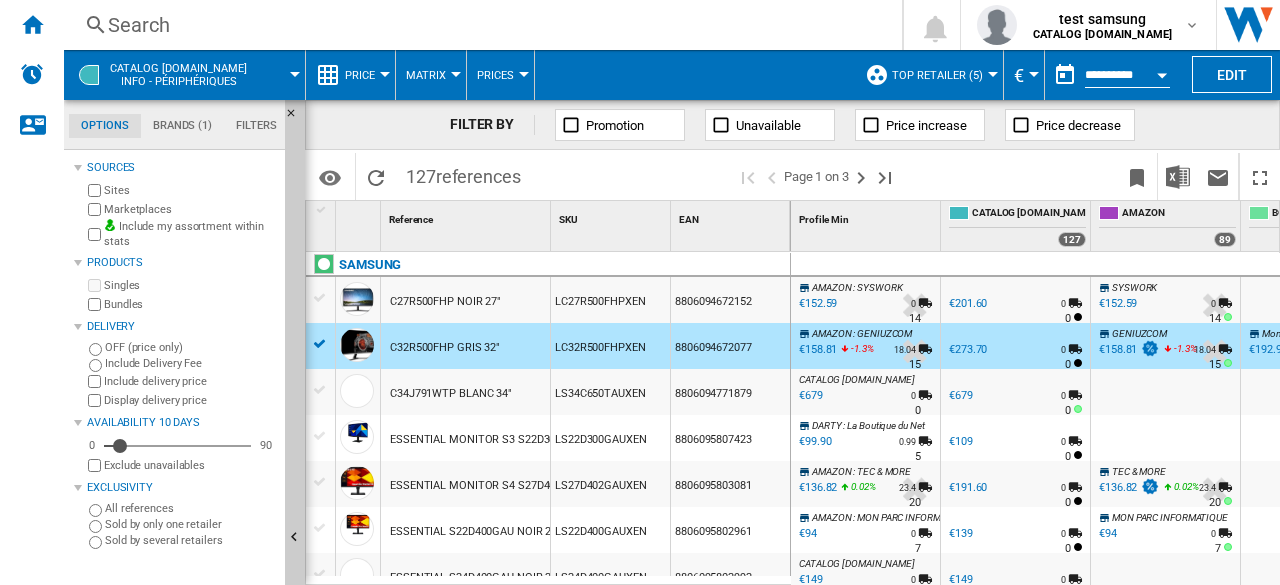 click at bounding box center (320, 344) 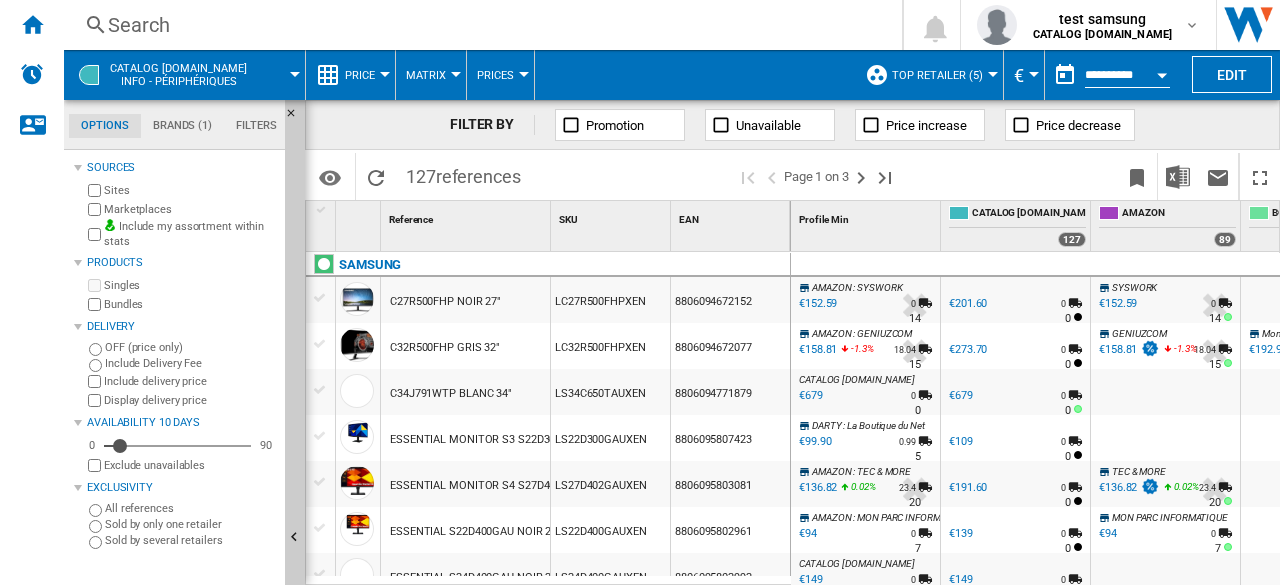 click on "Matrix
Matrix
Ranking" at bounding box center (431, 75) 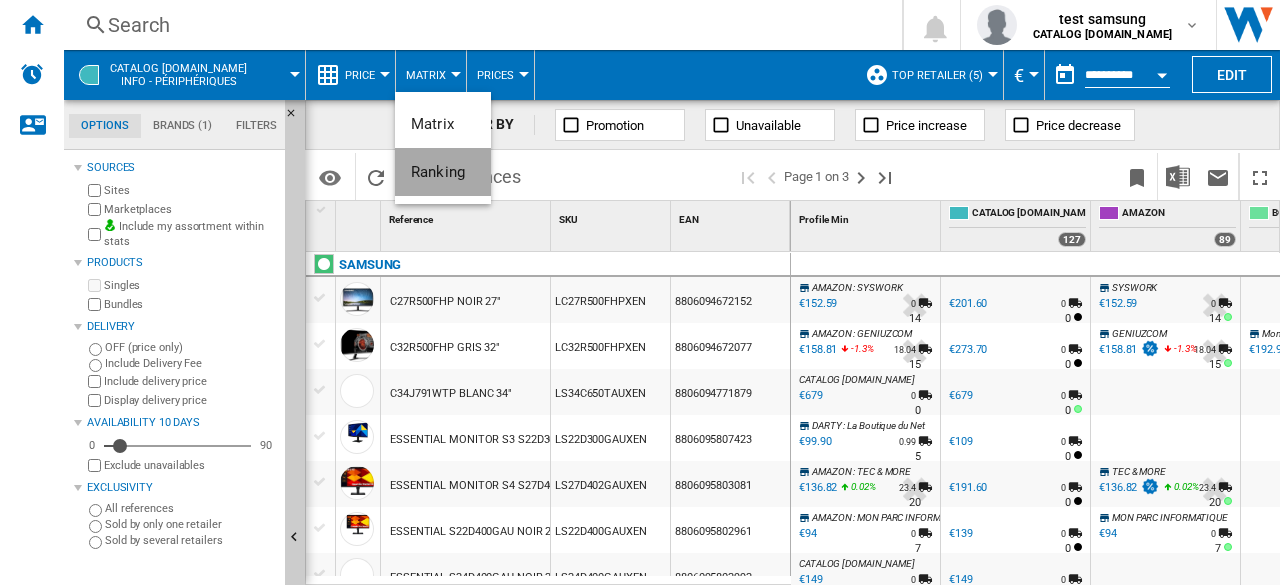 click on "Ranking" at bounding box center [438, 172] 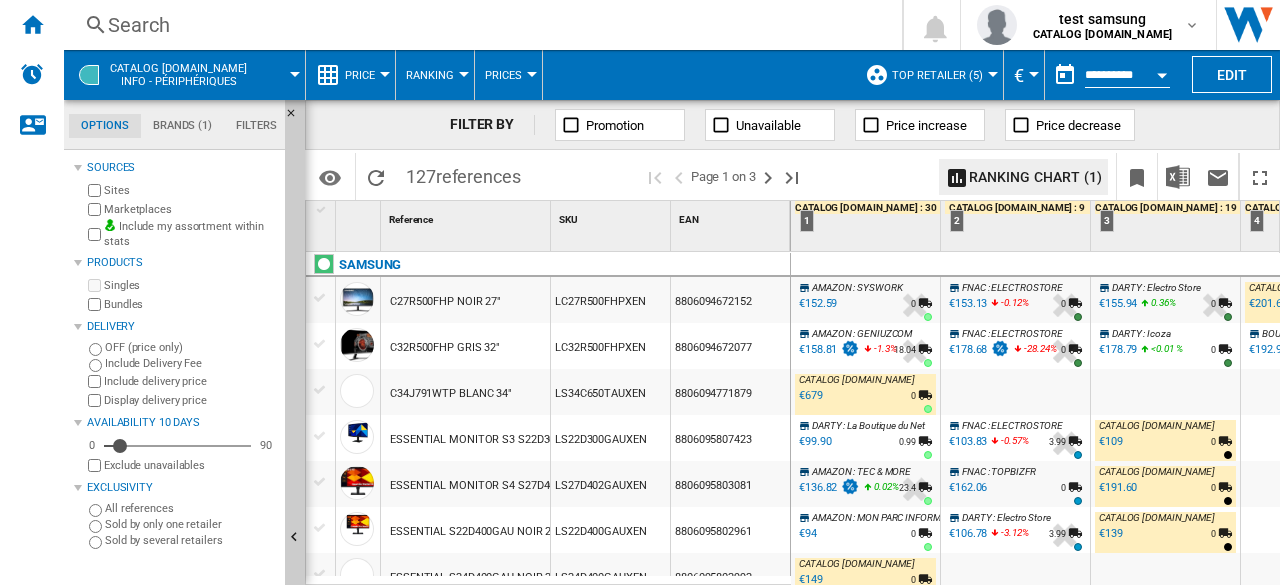 click at bounding box center (385, 74) 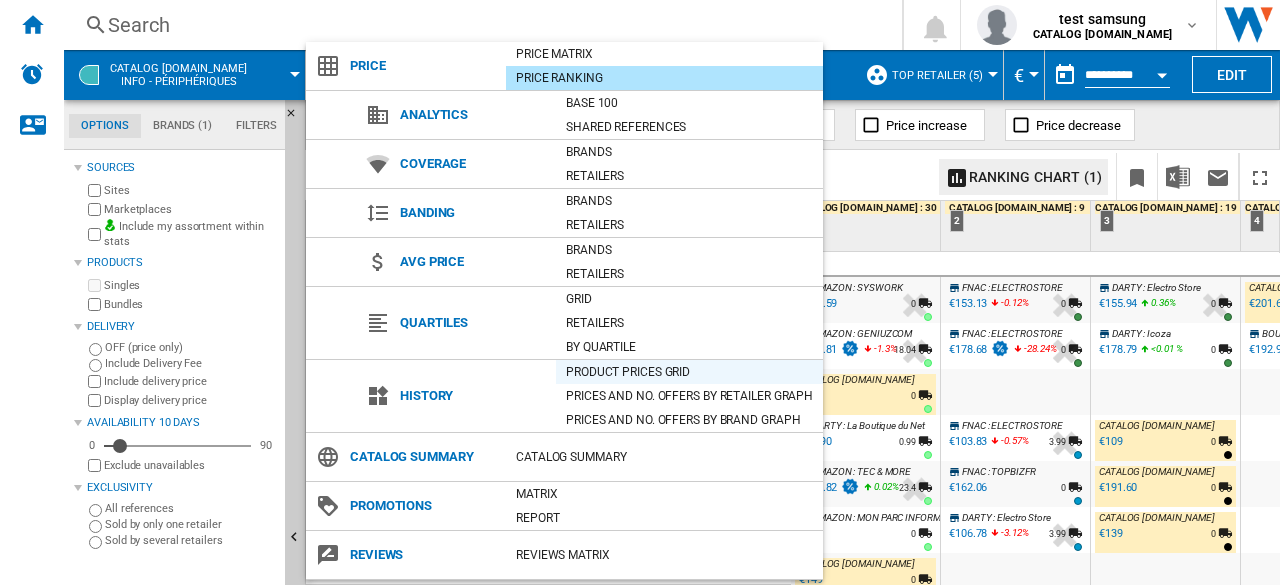 click on "Product prices grid" at bounding box center [689, 372] 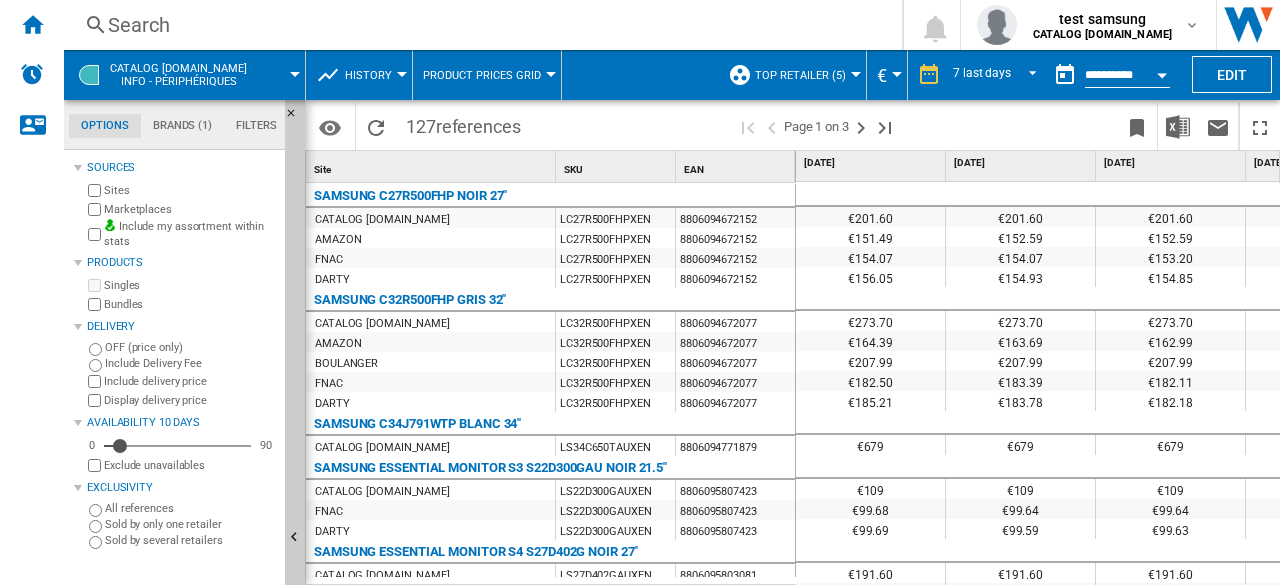 click at bounding box center (1162, 72) 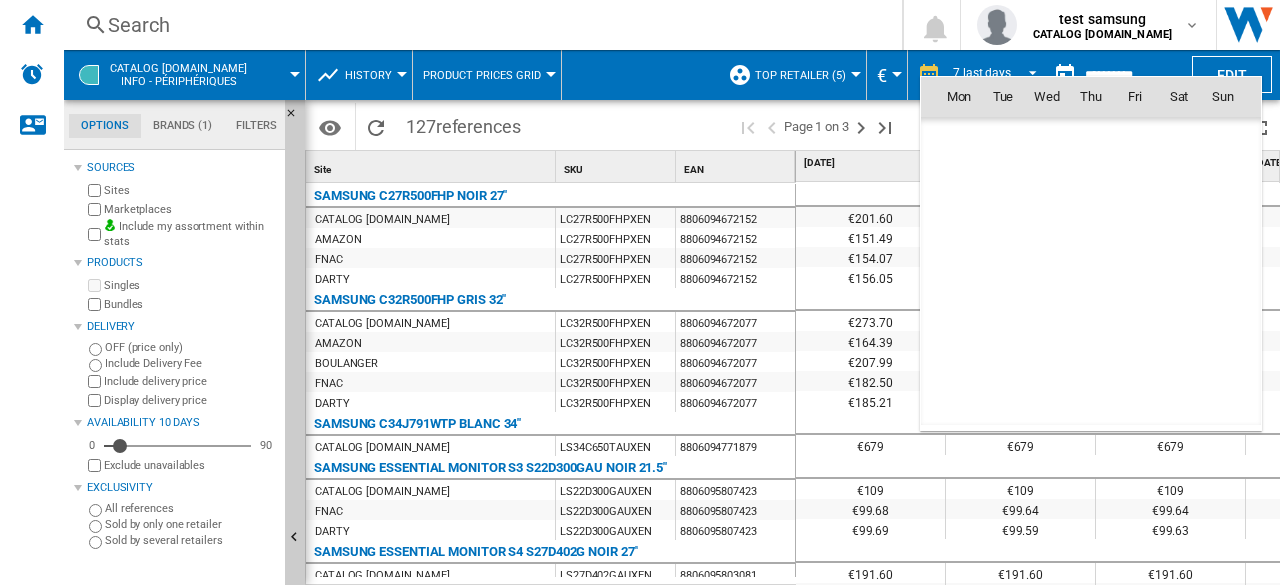 scroll, scrollTop: 9540, scrollLeft: 0, axis: vertical 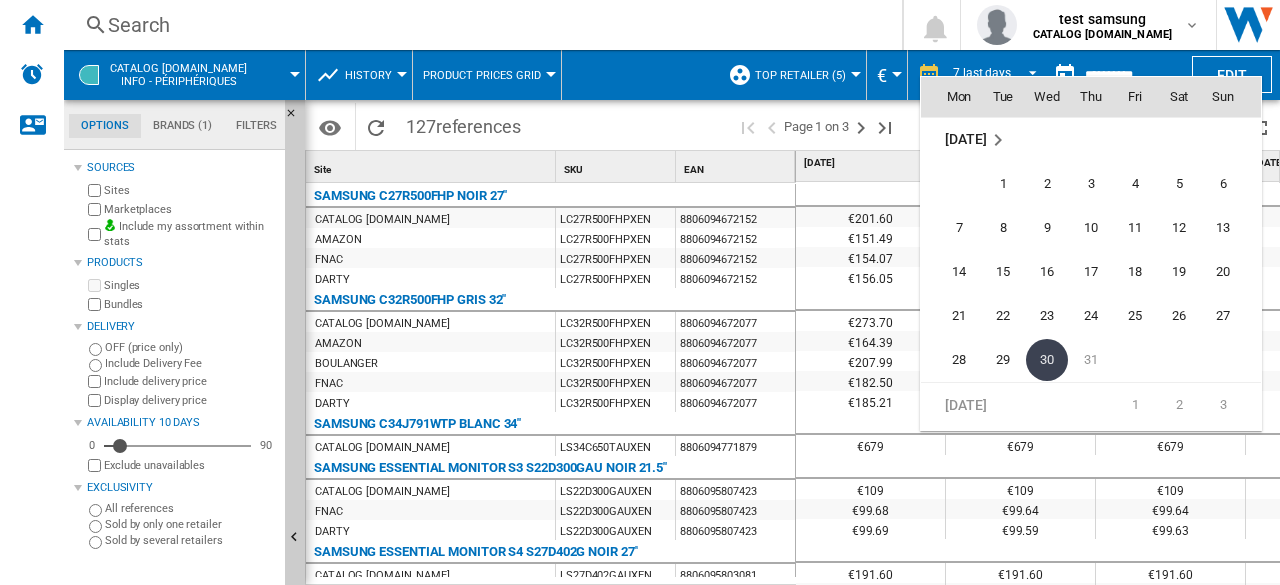 click on "[DATE]" at bounding box center (965, 139) 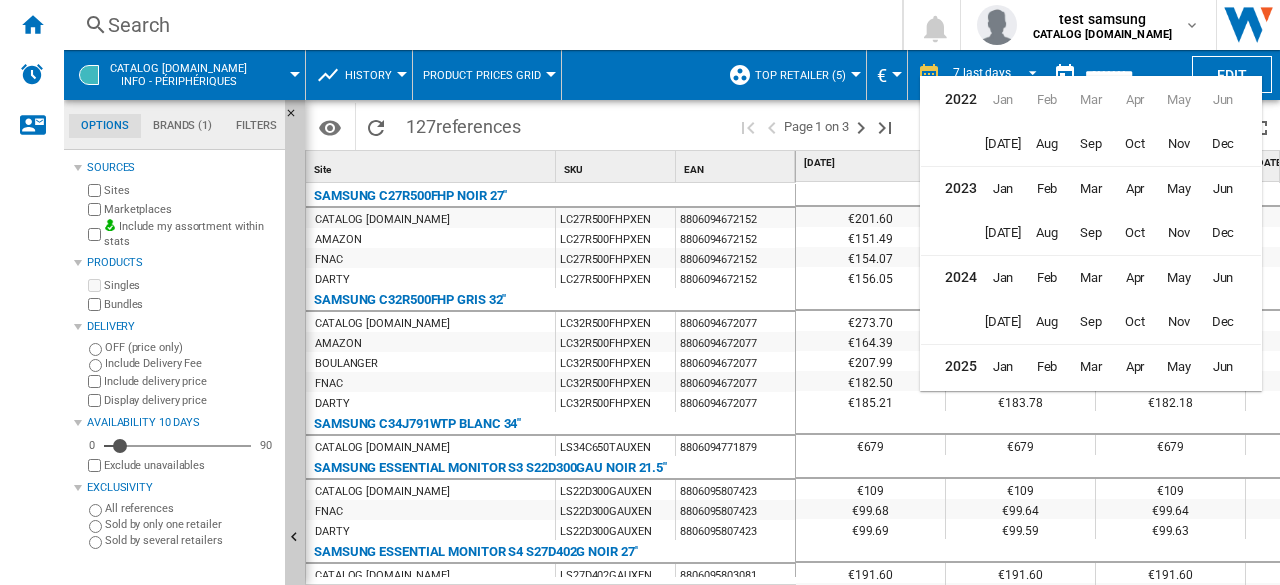 scroll, scrollTop: 47, scrollLeft: 0, axis: vertical 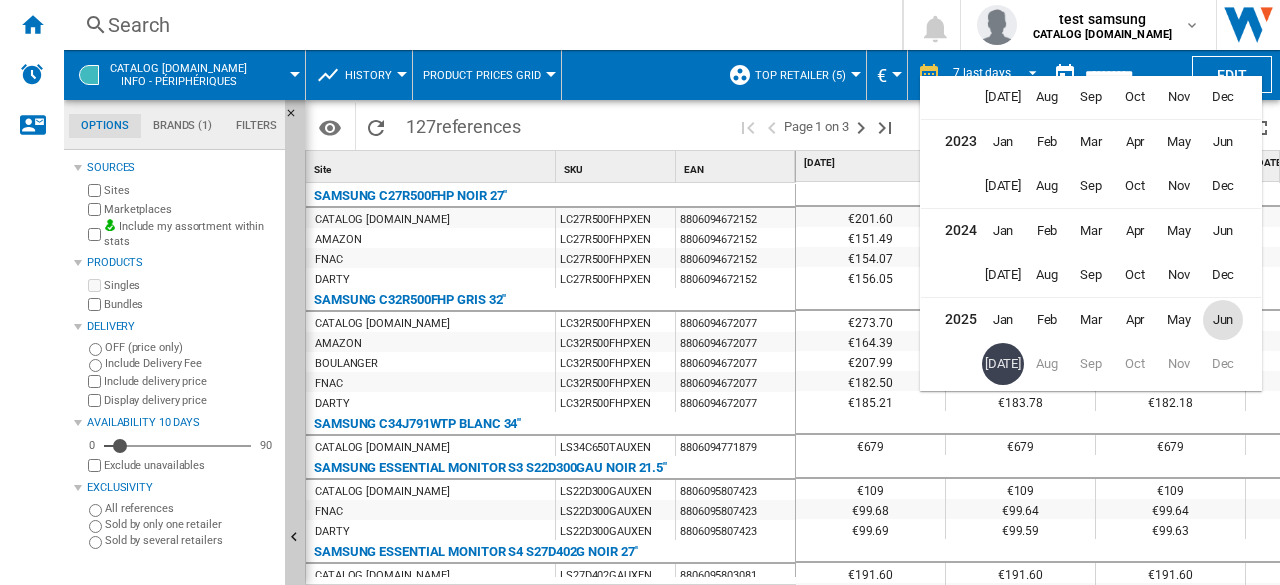 click on "Jun" at bounding box center [1223, 320] 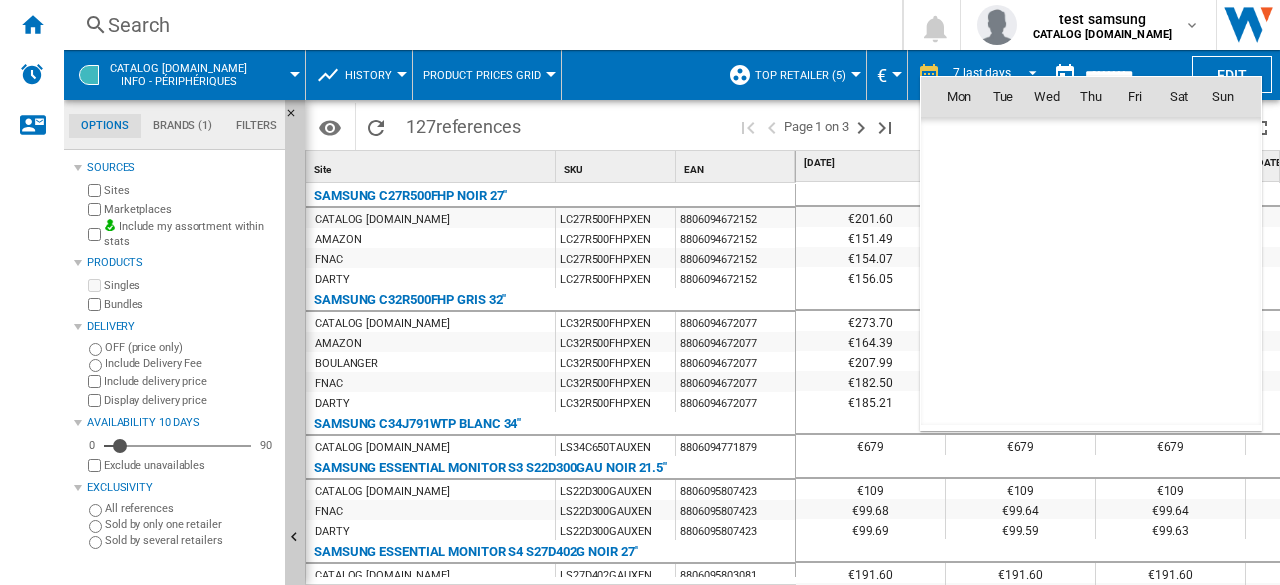 scroll, scrollTop: 9274, scrollLeft: 0, axis: vertical 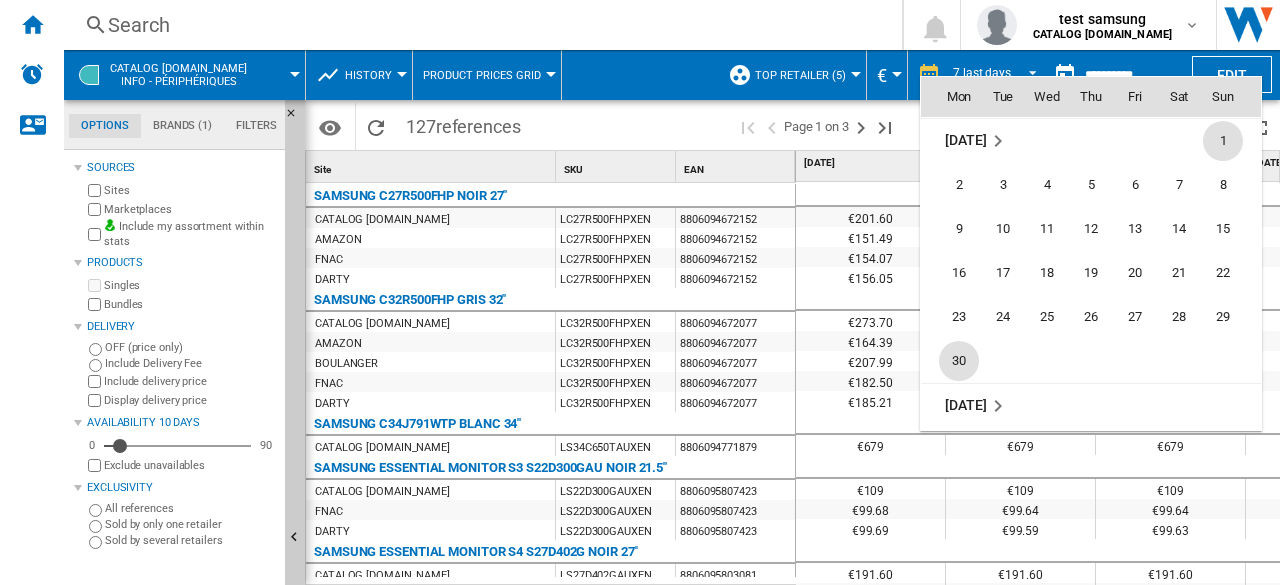 click on "30" at bounding box center [959, 361] 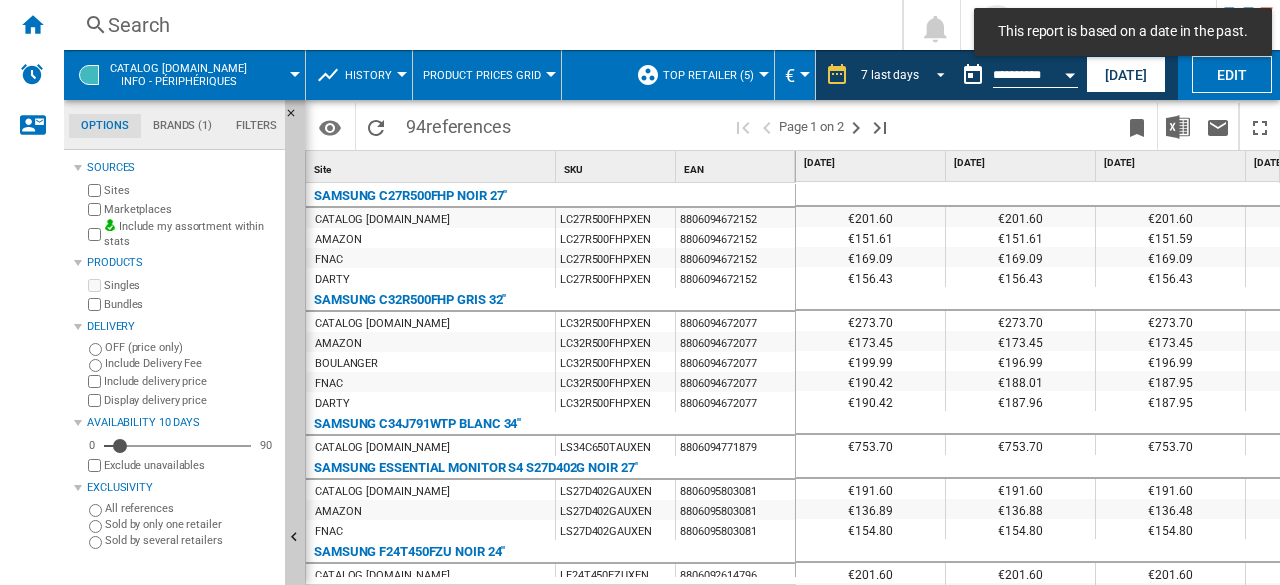 click at bounding box center [935, 73] 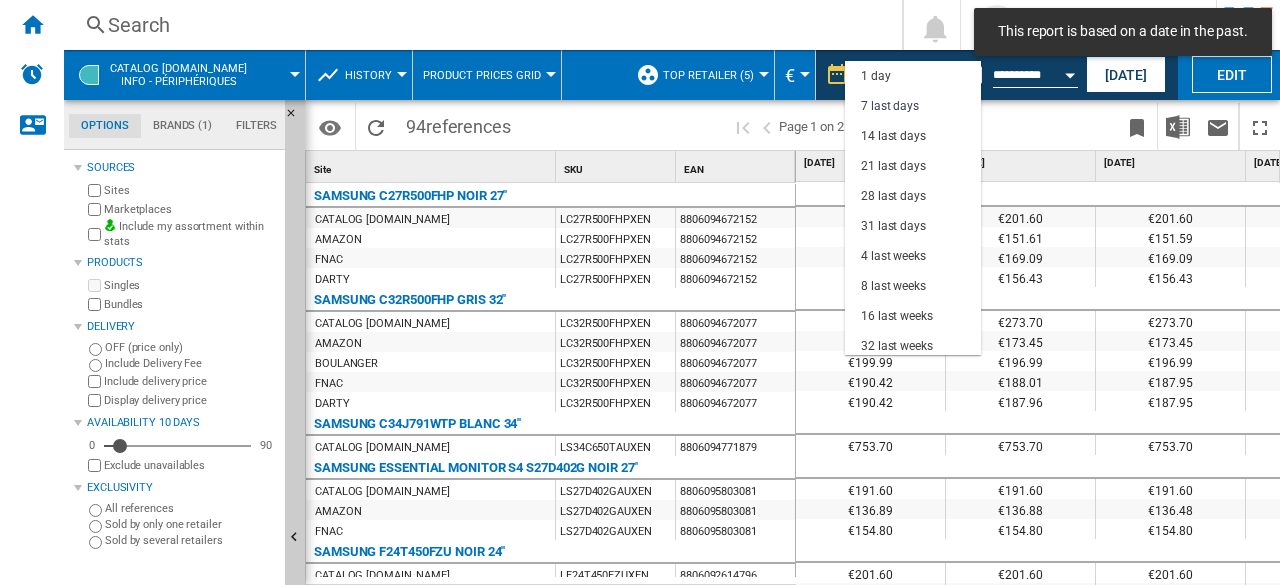 scroll, scrollTop: 30, scrollLeft: 0, axis: vertical 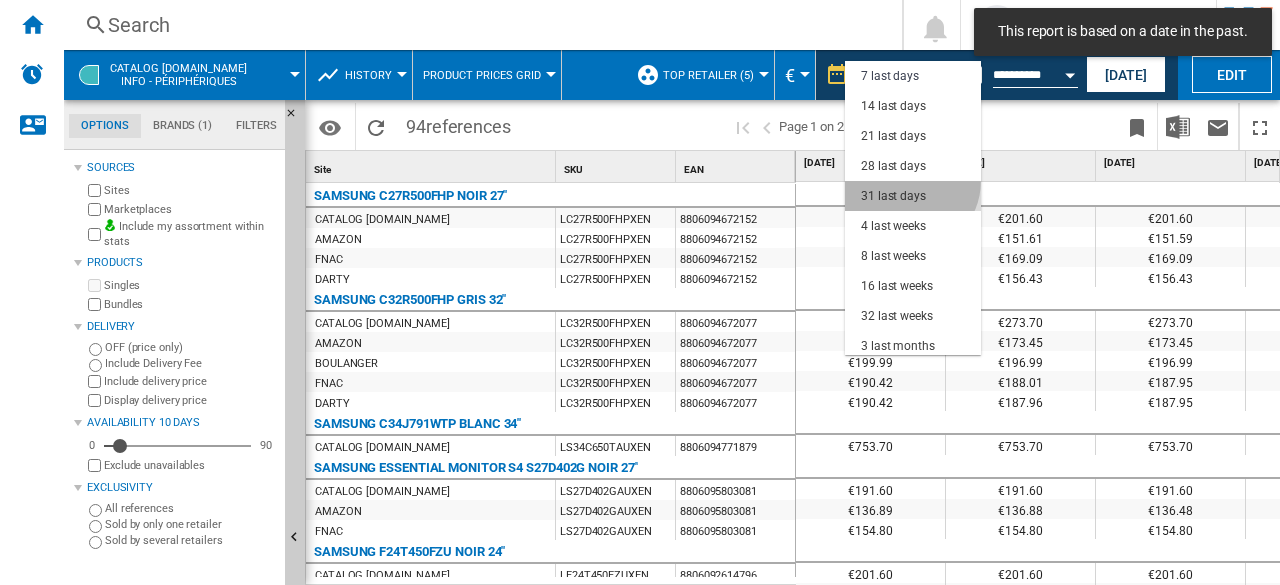 click on "31 last days" at bounding box center (913, 196) 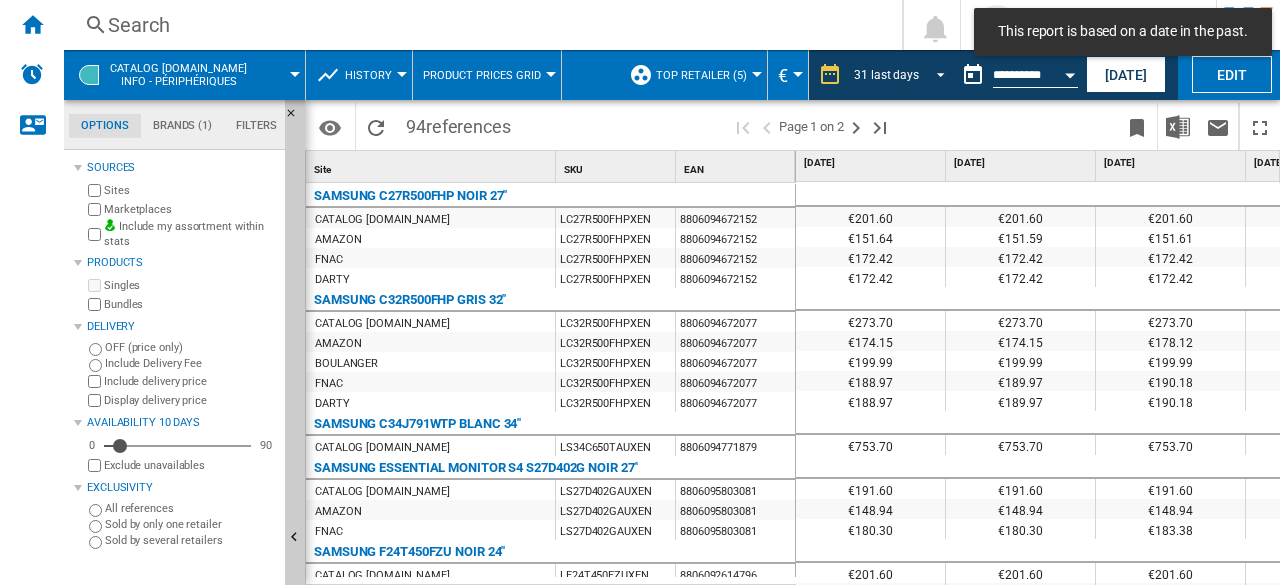 click at bounding box center [935, 73] 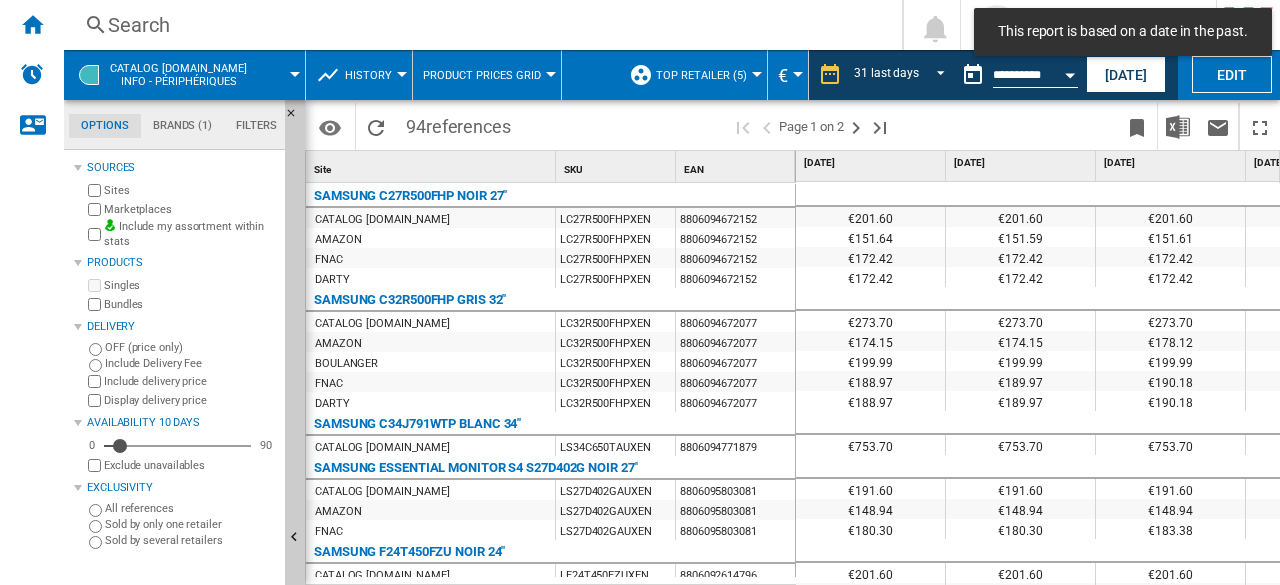 scroll, scrollTop: 114, scrollLeft: 0, axis: vertical 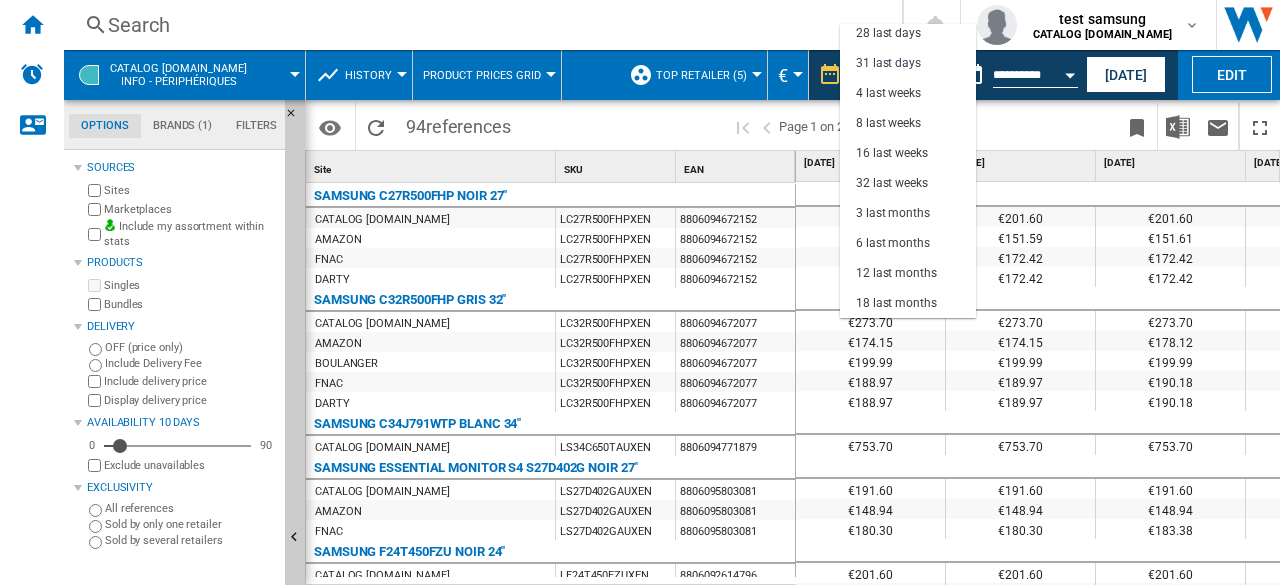 click at bounding box center (640, 292) 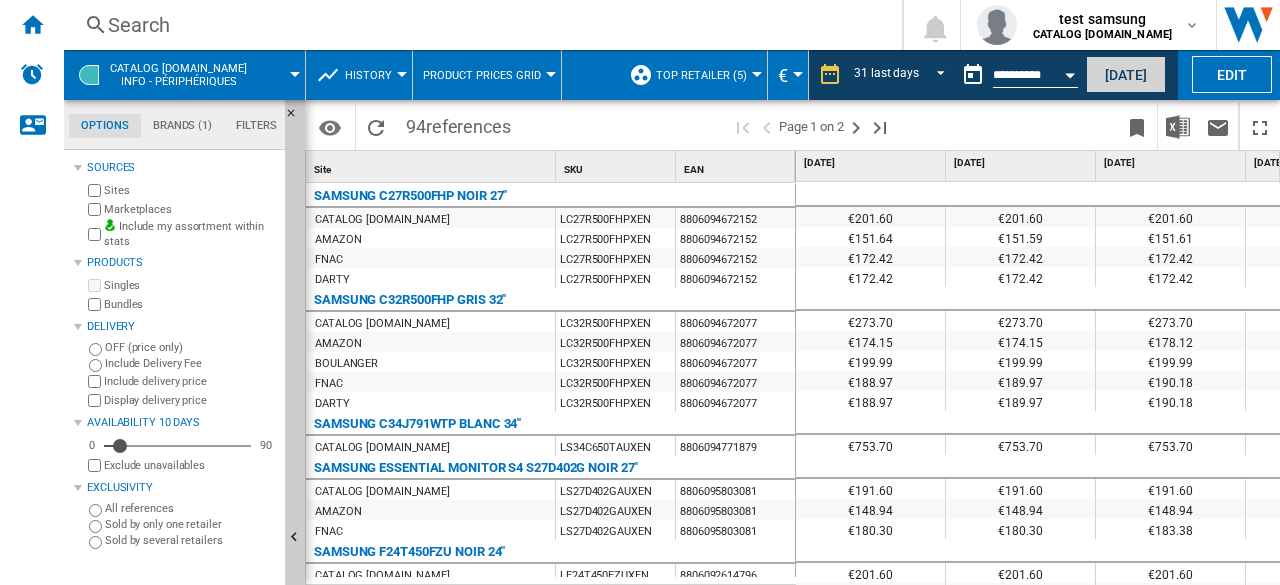 click on "[DATE]" at bounding box center (1126, 74) 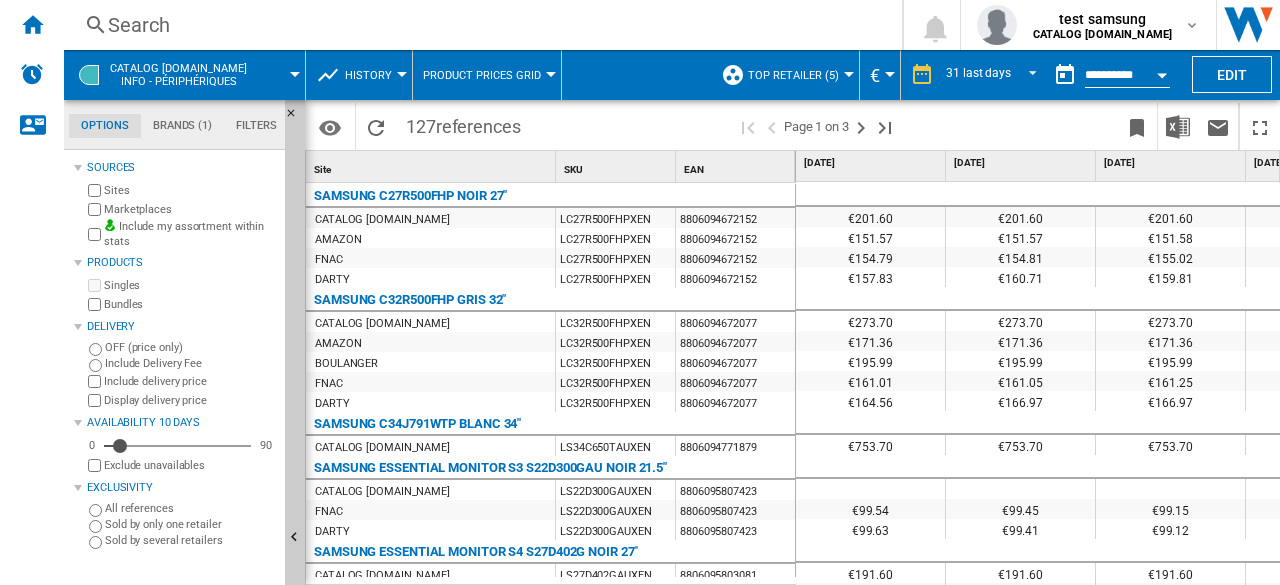 click at bounding box center (402, 74) 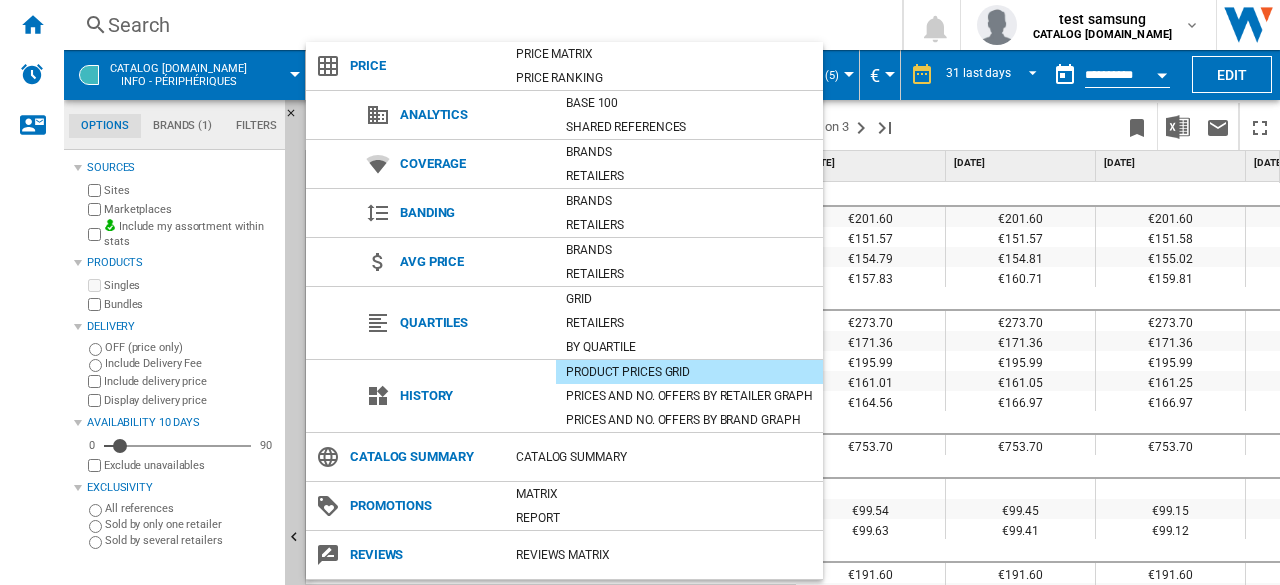 click at bounding box center (640, 292) 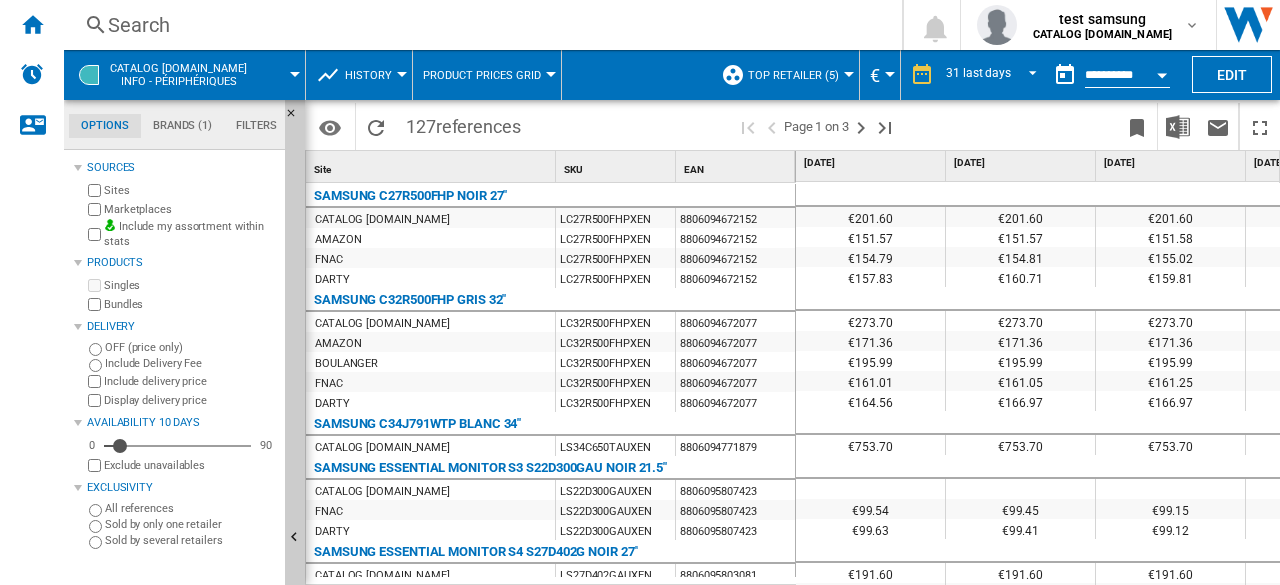 click on "History" at bounding box center [368, 75] 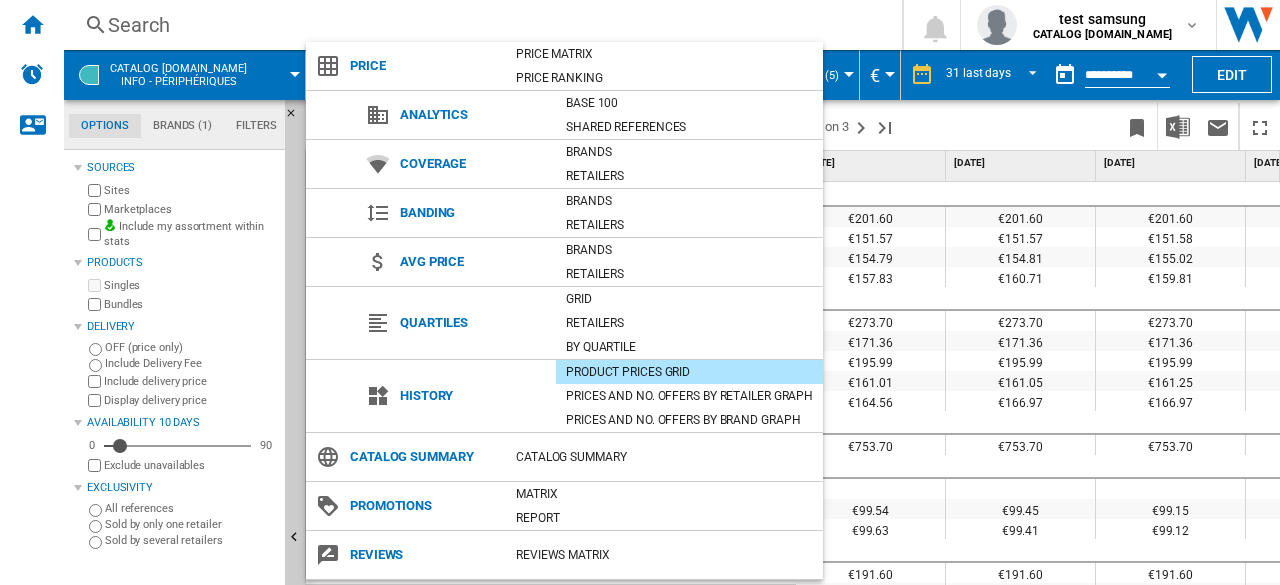 click at bounding box center (640, 292) 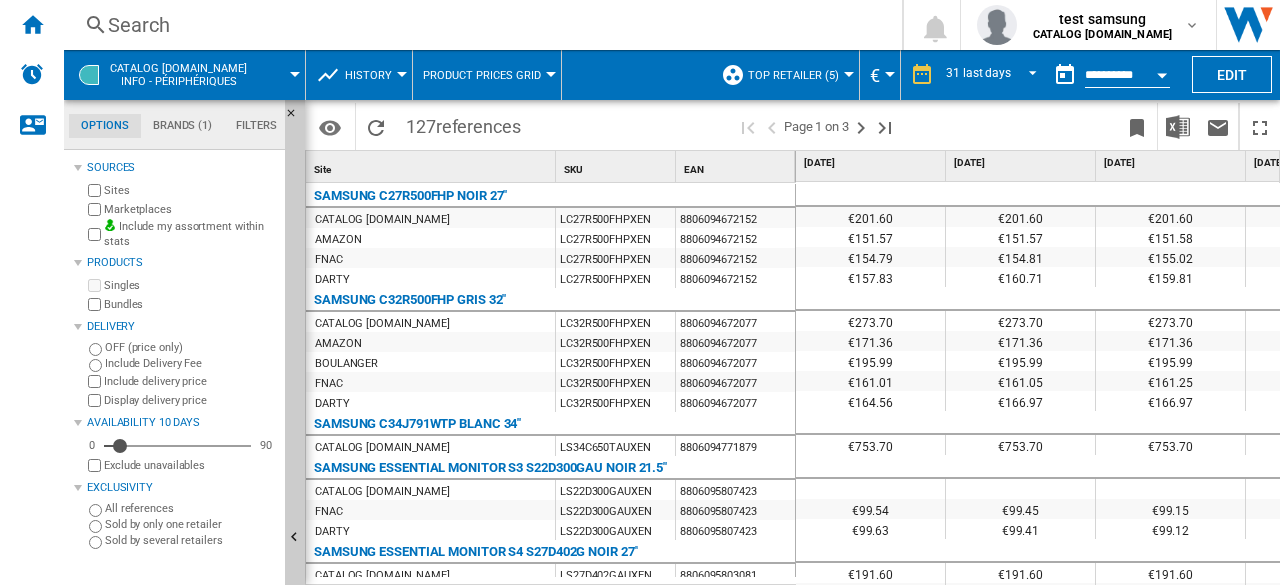 click at bounding box center [402, 74] 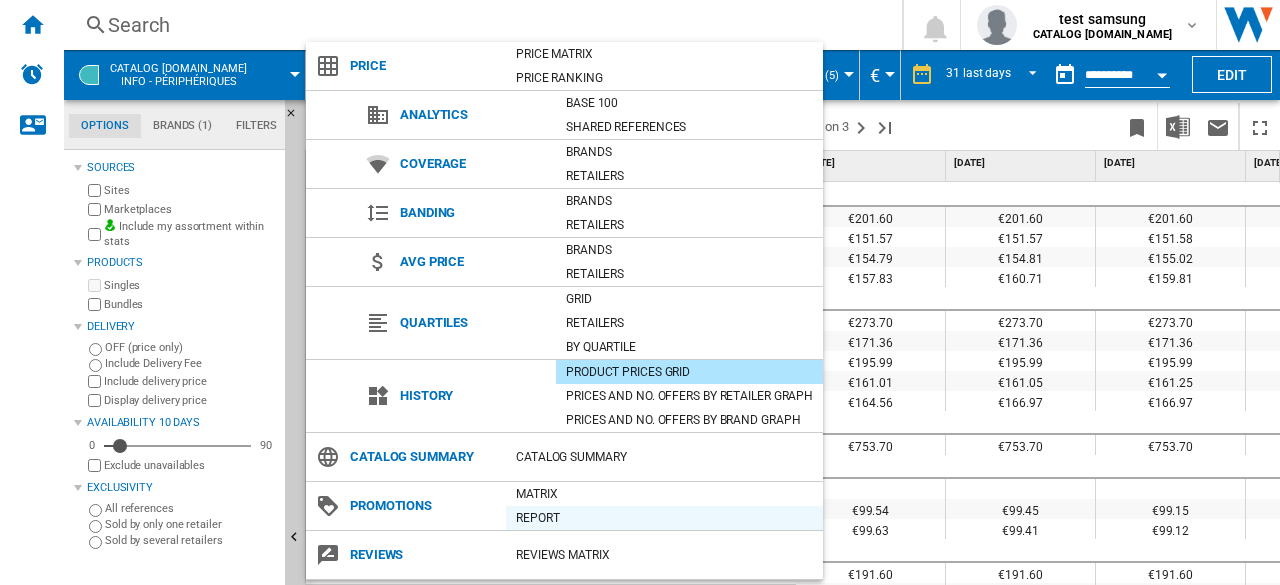 click on "Report" at bounding box center (664, 518) 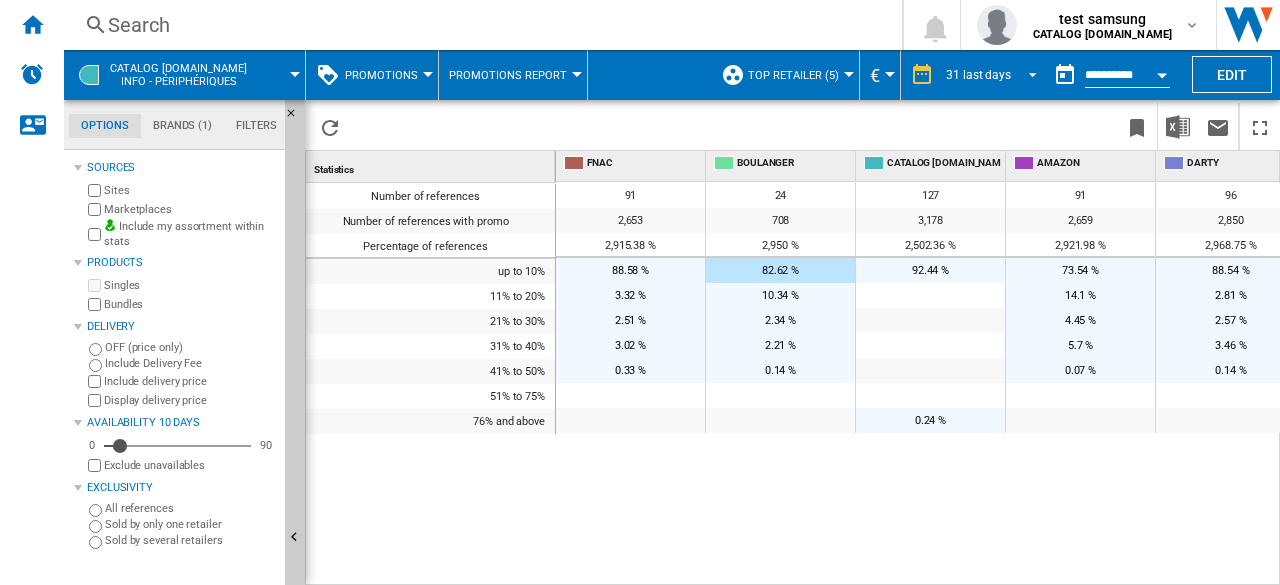click on "31 last days" at bounding box center (994, 75) 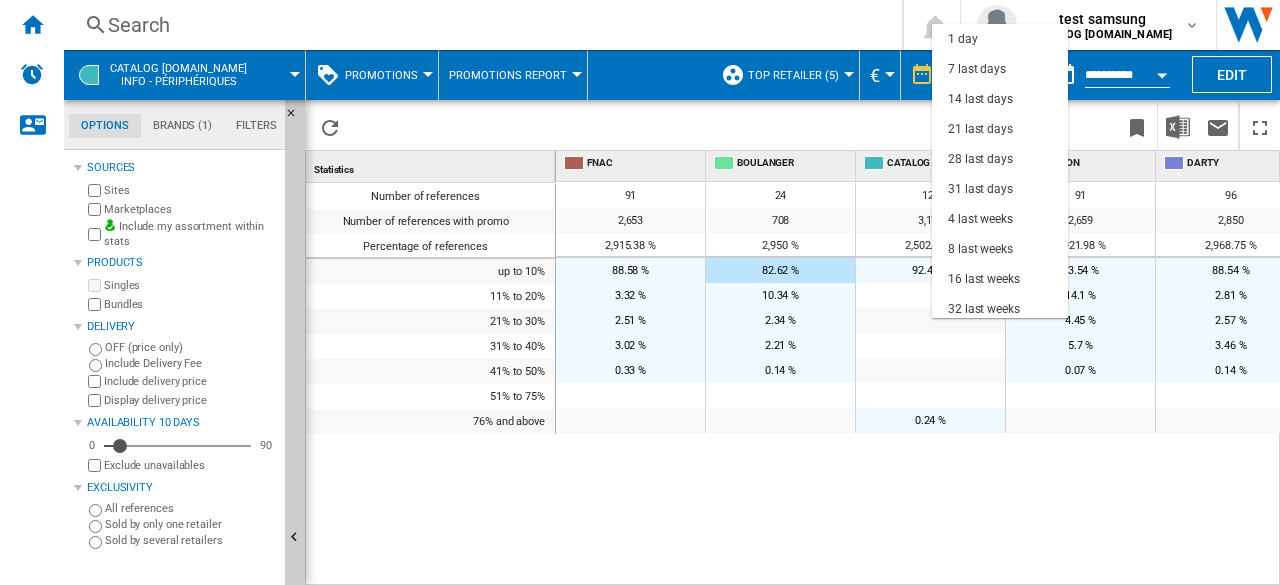 scroll, scrollTop: 114, scrollLeft: 0, axis: vertical 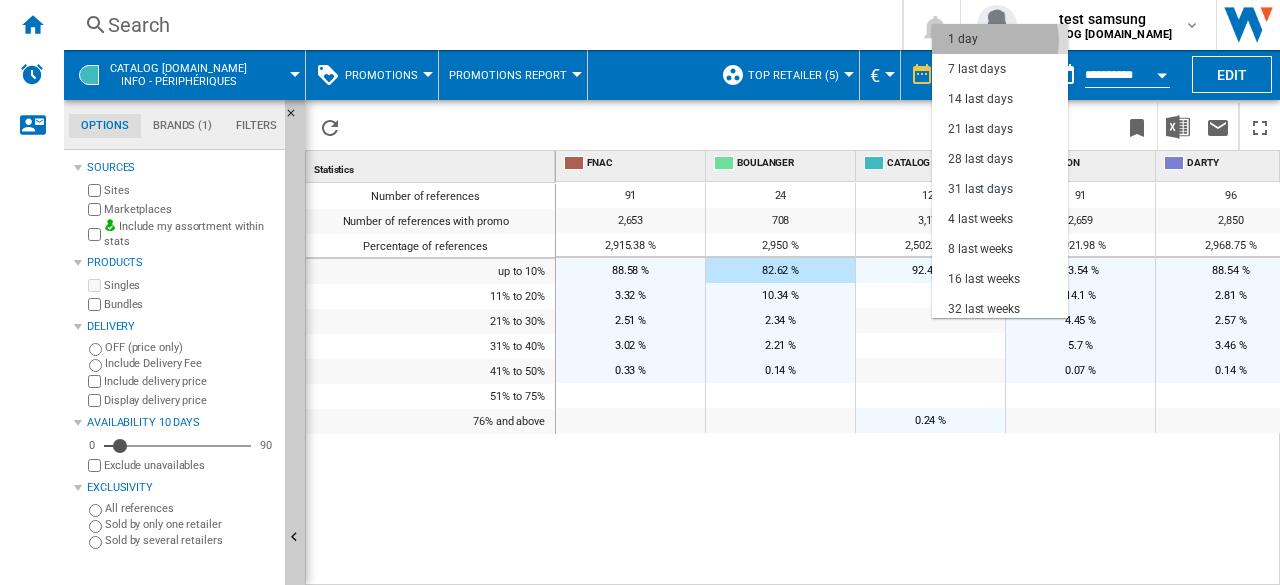 click on "1 day" at bounding box center [1000, 39] 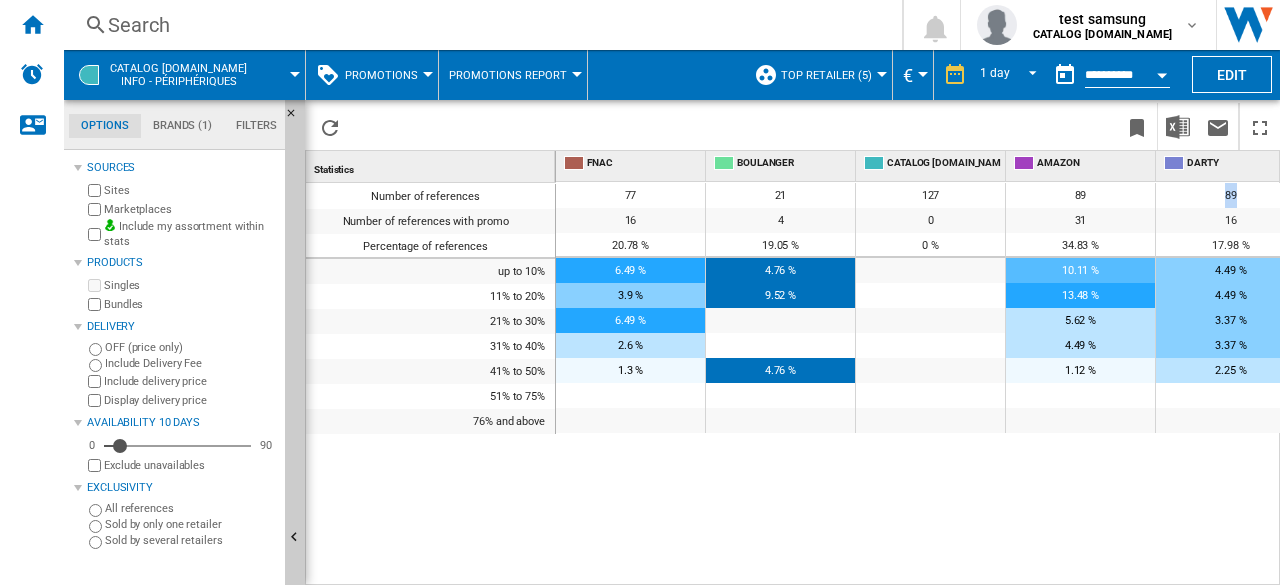 drag, startPoint x: 1217, startPoint y: 189, endPoint x: 1250, endPoint y: 191, distance: 33.06055 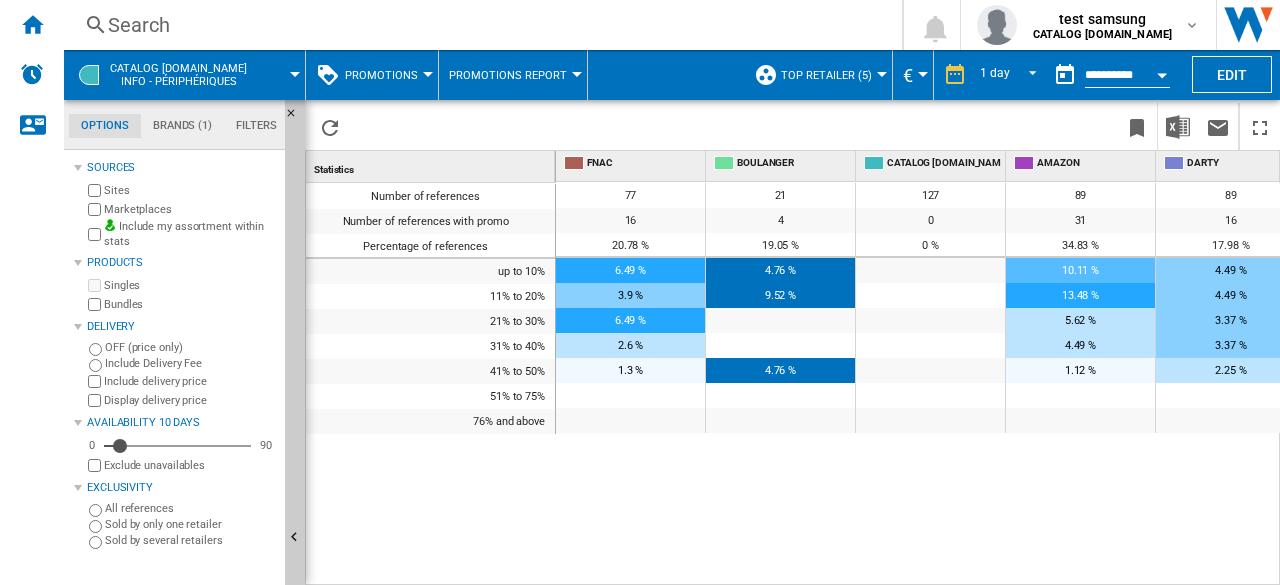 click on "16" at bounding box center (1231, 220) 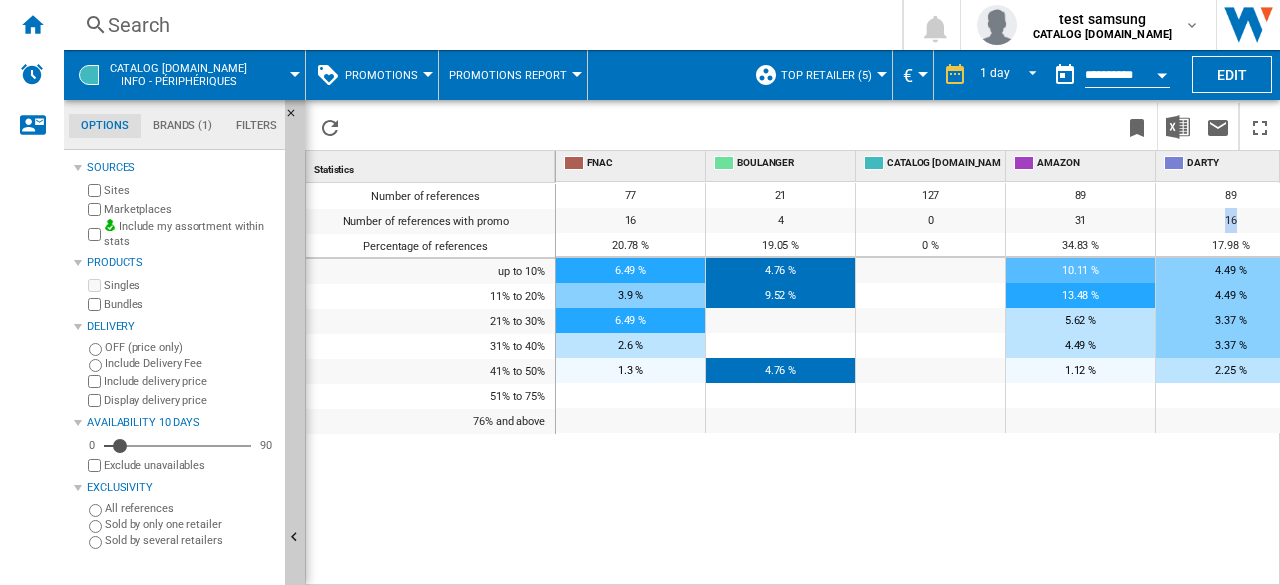 click on "16" at bounding box center (1231, 220) 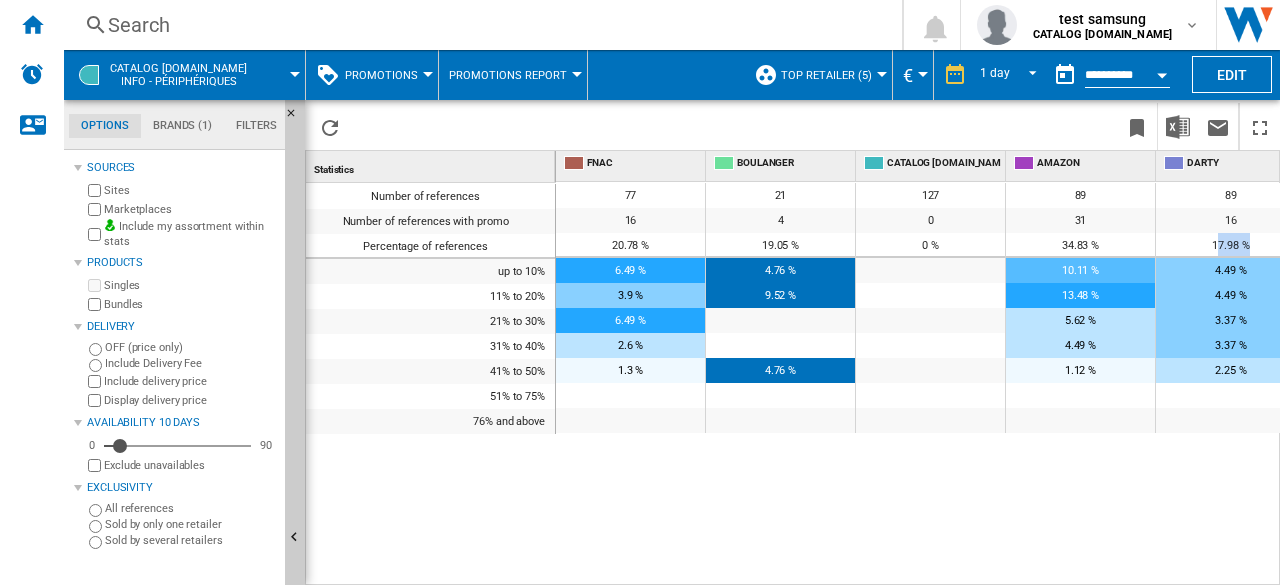 drag, startPoint x: 1216, startPoint y: 237, endPoint x: 1252, endPoint y: 245, distance: 36.878178 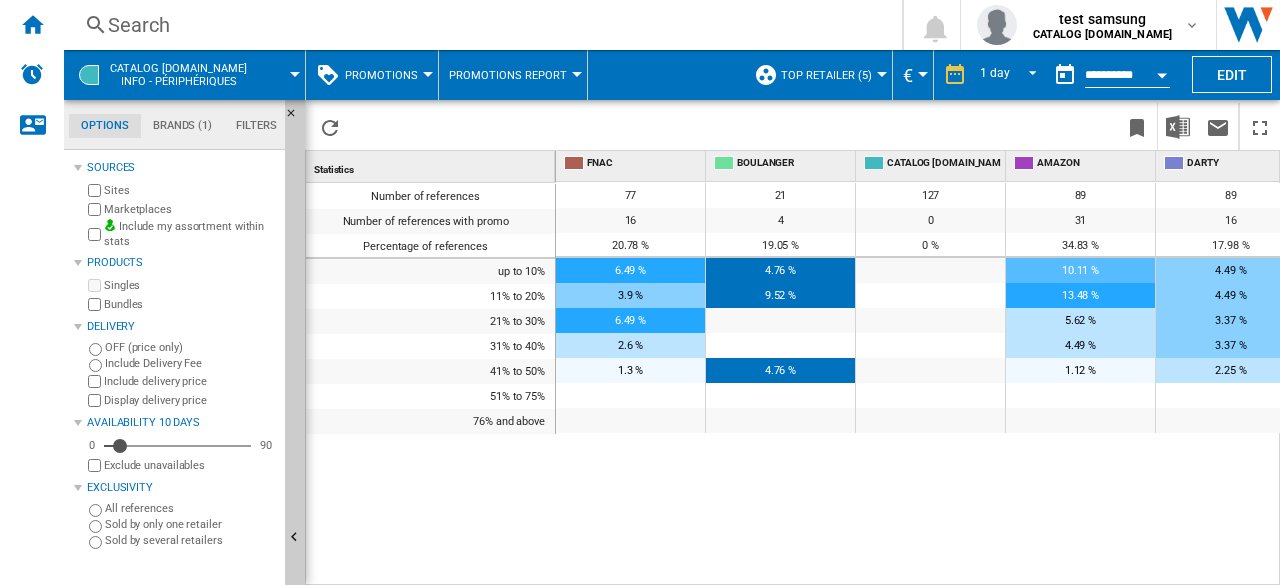 click on "3.37 %" at bounding box center [1231, 345] 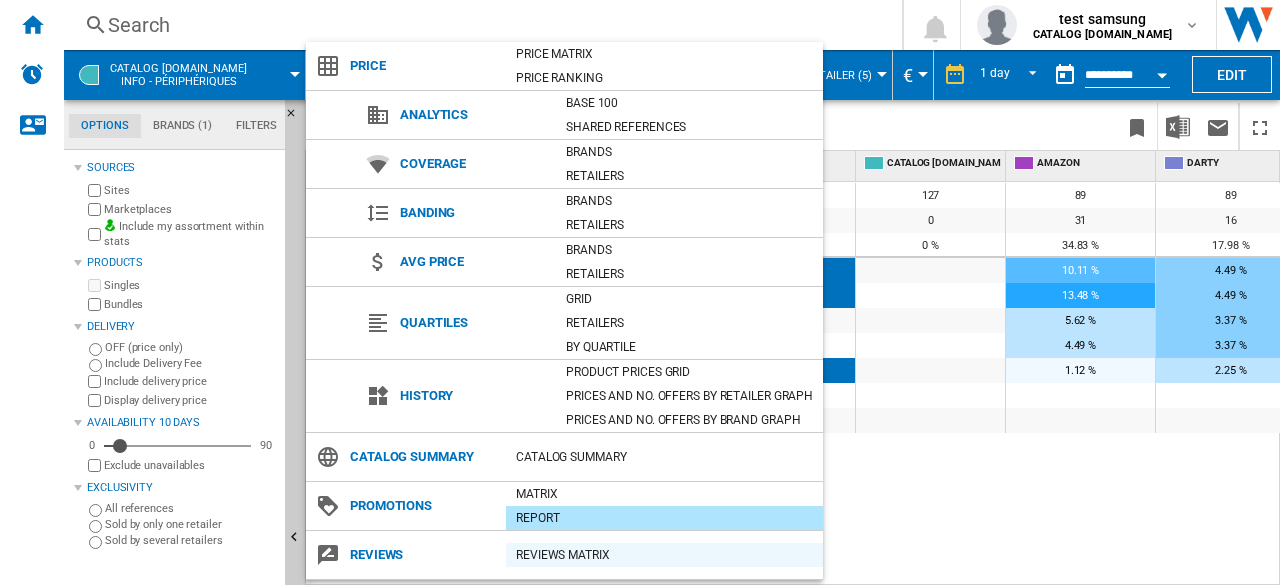 click on "REVIEWS Matrix" at bounding box center (664, 555) 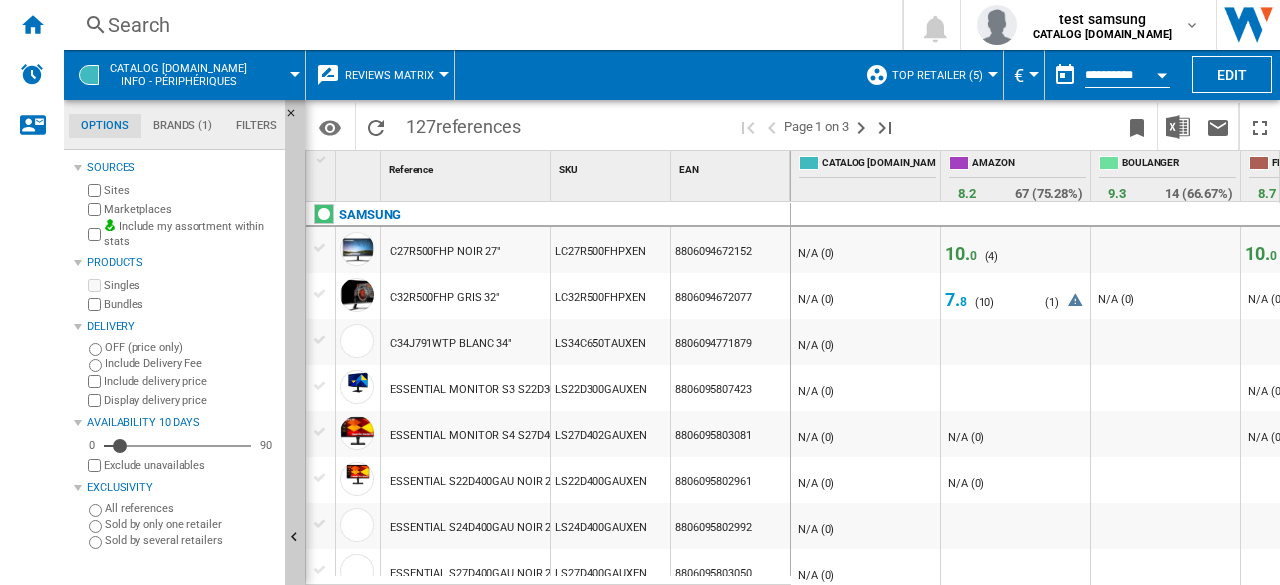 scroll, scrollTop: 0, scrollLeft: 22, axis: horizontal 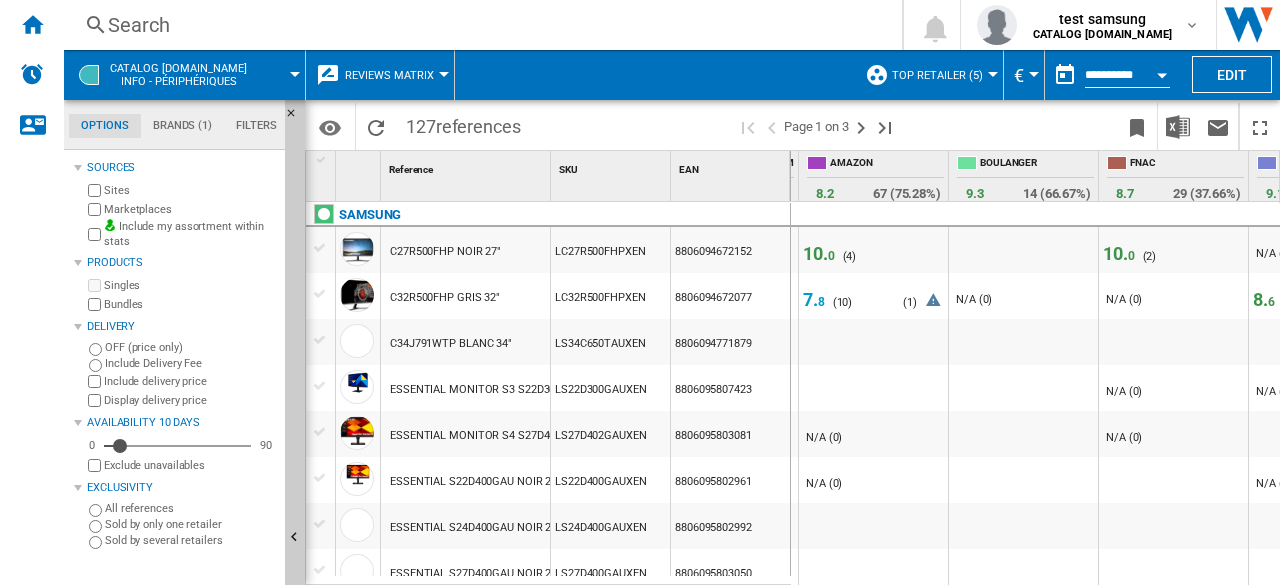 click on "7. 8" at bounding box center (814, 299) 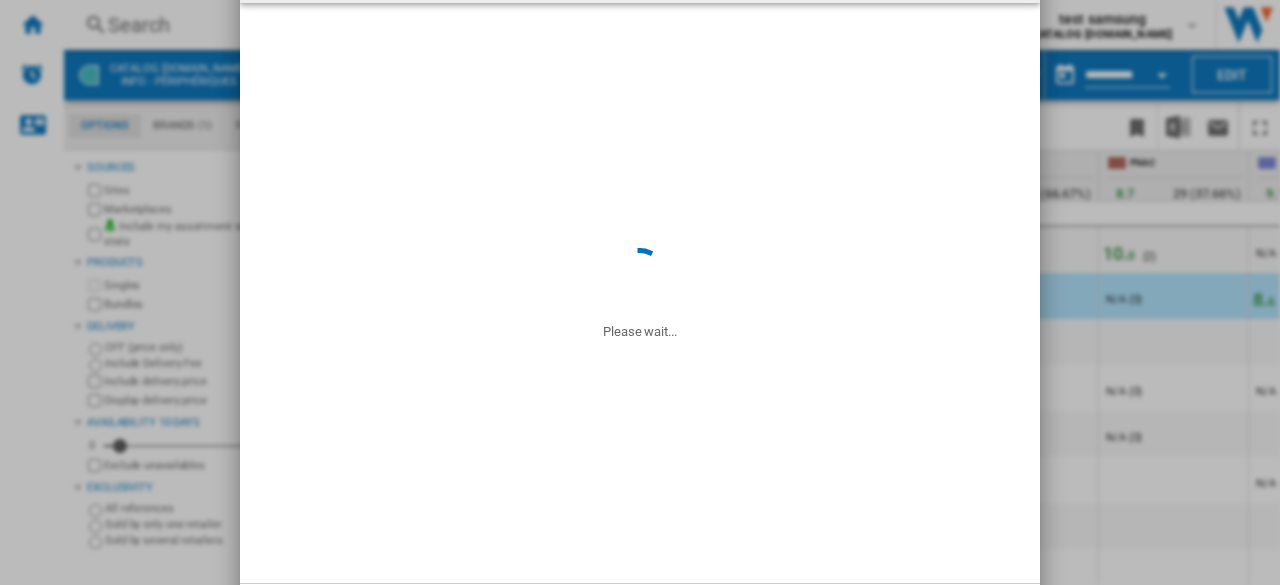 click at bounding box center (890, 292) 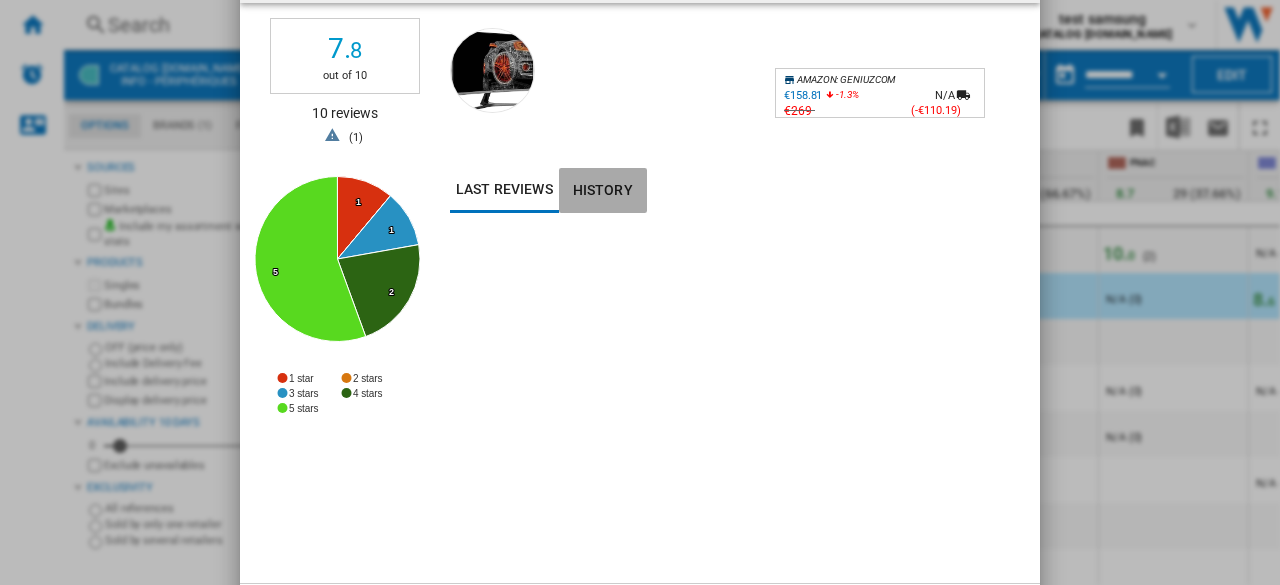 click on "History" at bounding box center (603, 190) 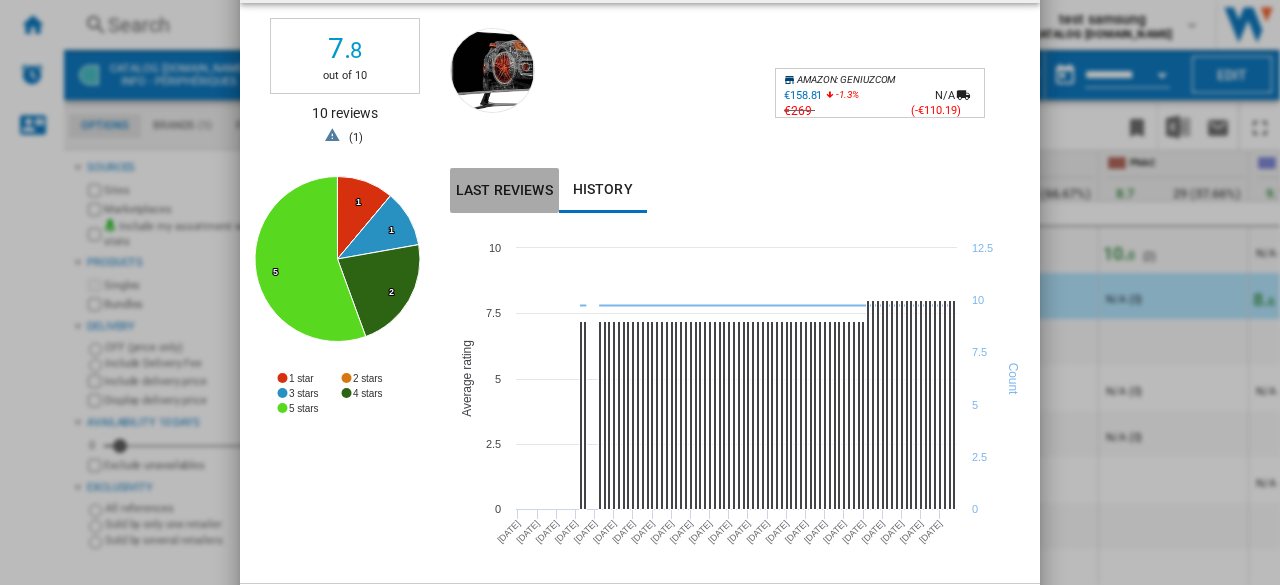 click on "Last reviews" at bounding box center (504, 190) 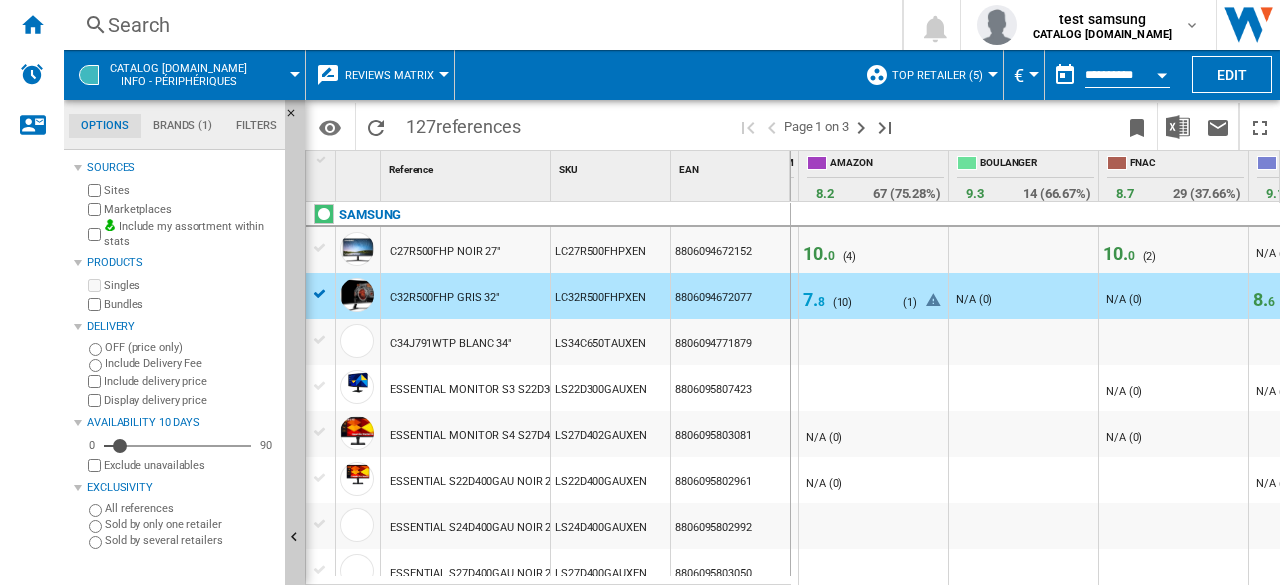 scroll, scrollTop: 0, scrollLeft: 214, axis: horizontal 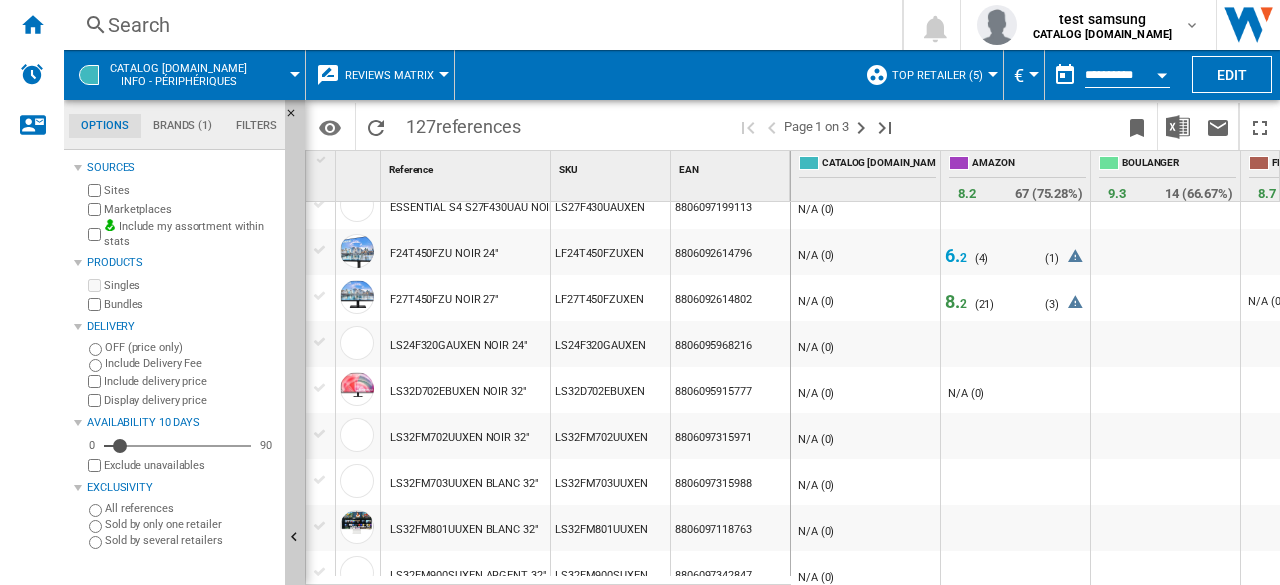 click on "8. 2" at bounding box center (958, 304) 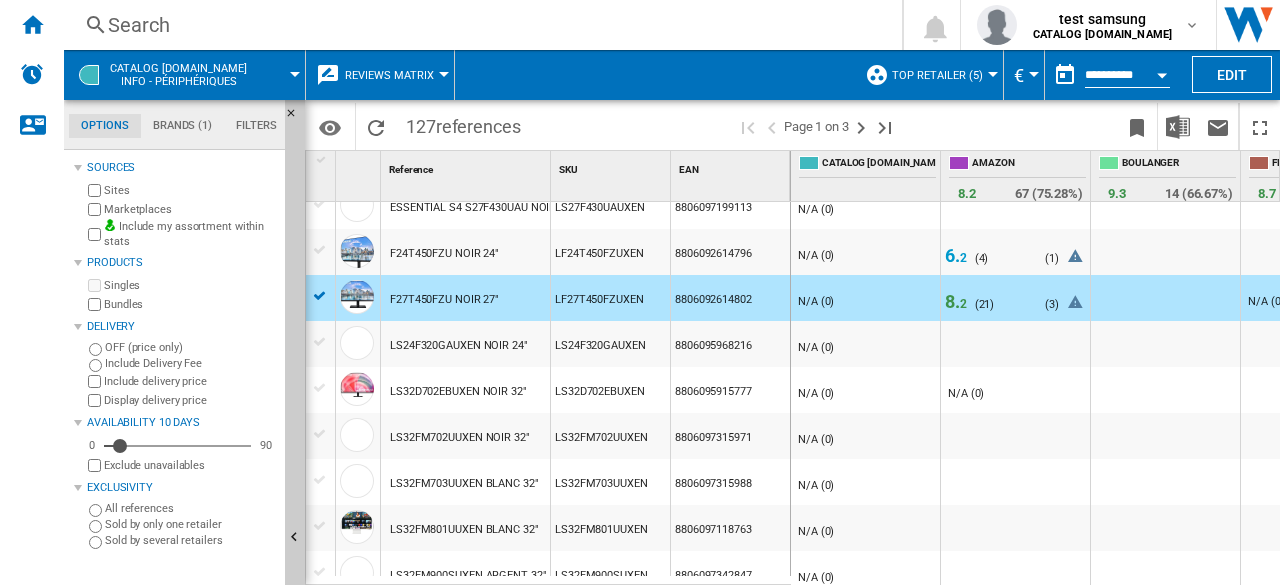 click on "Reviews Matrix
Price
Price Matrix
Price Ranking
Analytics
Base 100
Shared references
Coverage
Brands
Retailers
Banding
Brands" at bounding box center [380, 75] 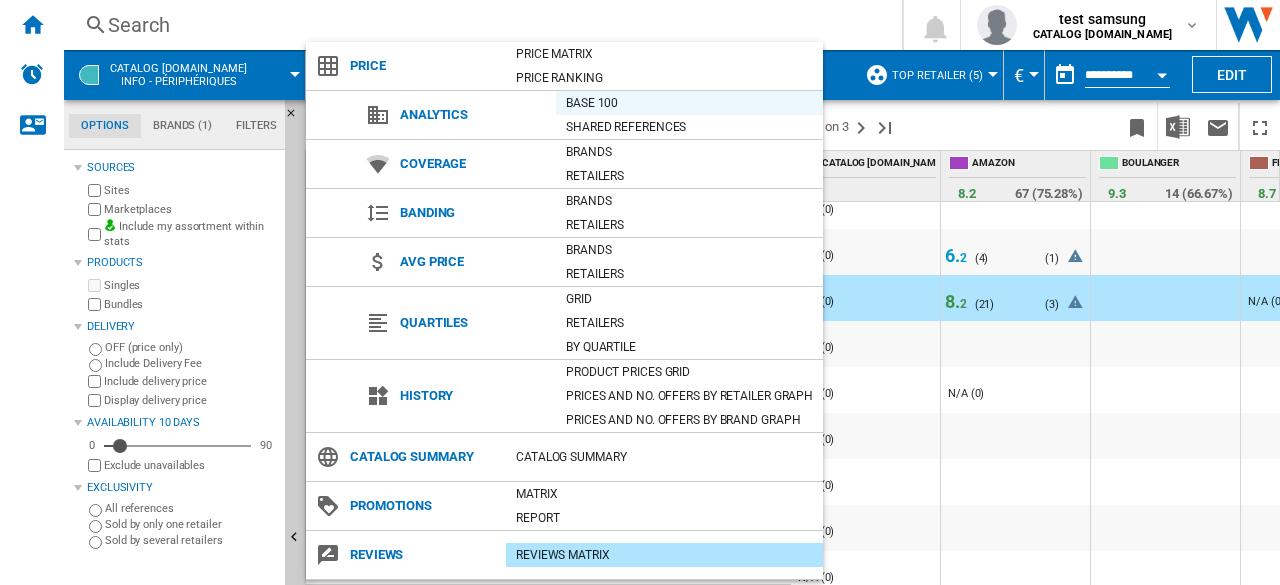 click on "Base 100" at bounding box center [689, 103] 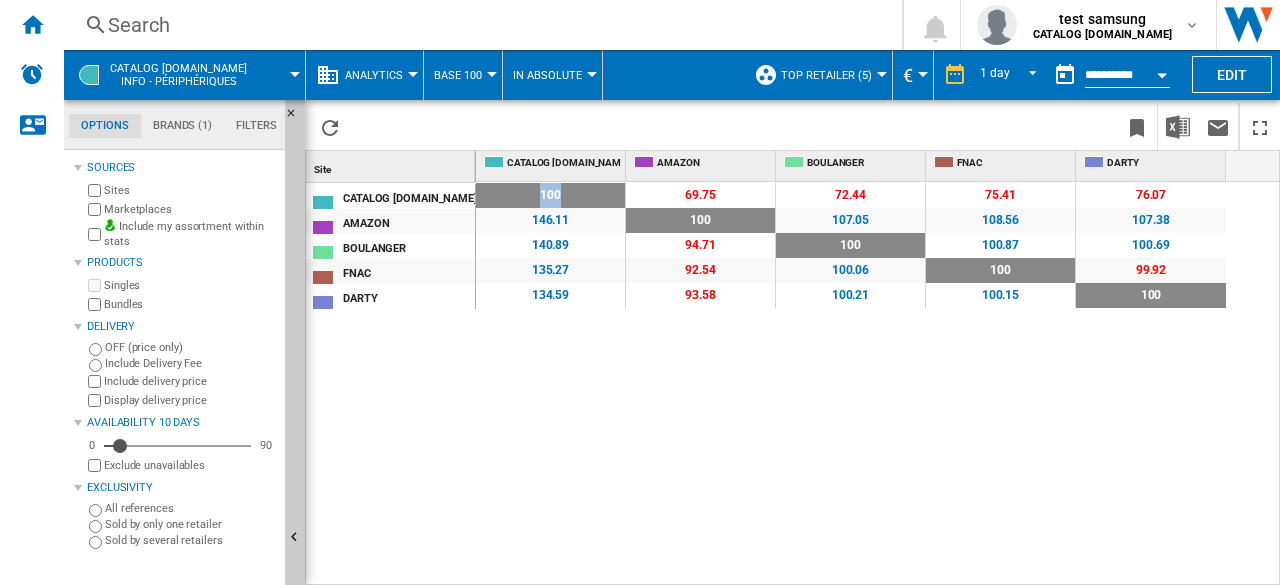 drag, startPoint x: 531, startPoint y: 197, endPoint x: 568, endPoint y: 195, distance: 37.054016 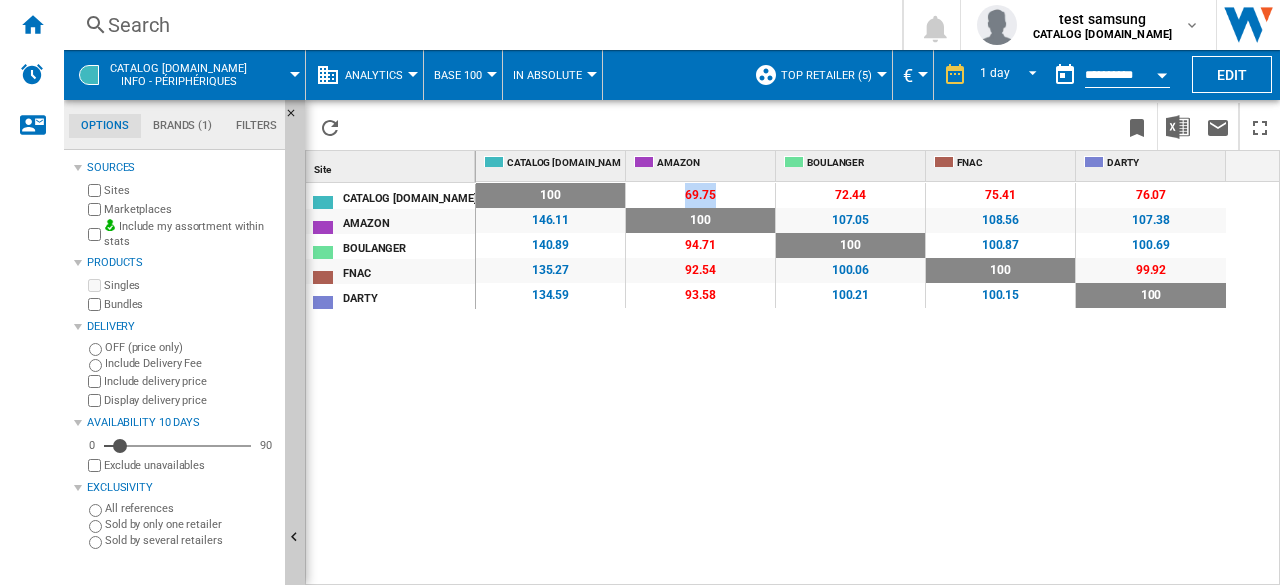 drag, startPoint x: 682, startPoint y: 191, endPoint x: 720, endPoint y: 193, distance: 38.052597 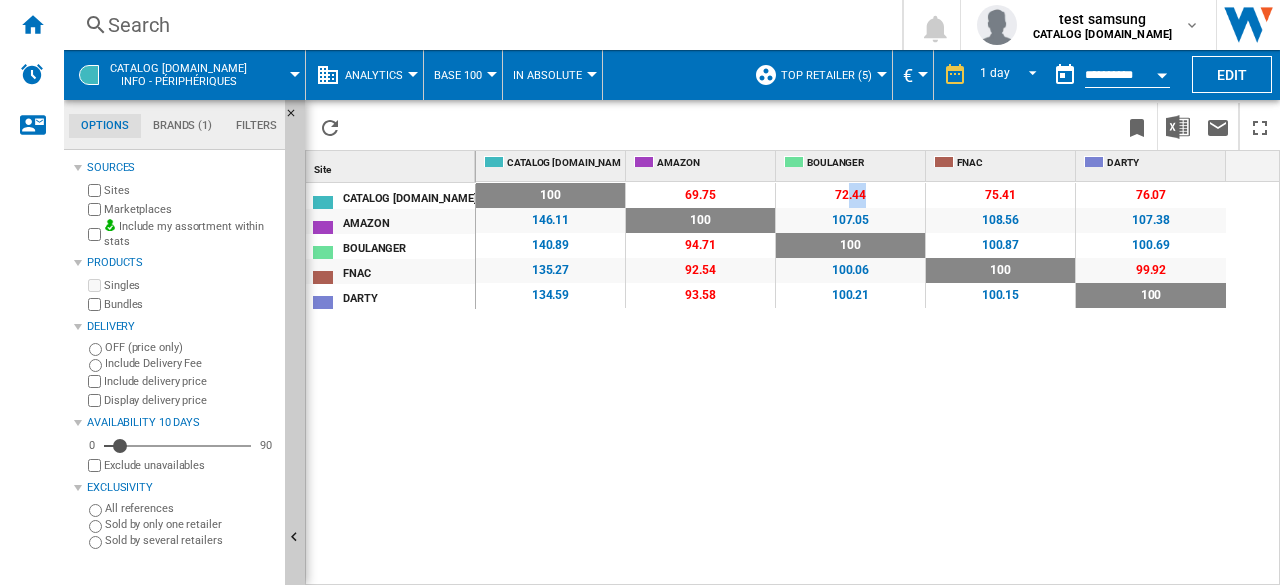 drag, startPoint x: 846, startPoint y: 200, endPoint x: 902, endPoint y: 197, distance: 56.0803 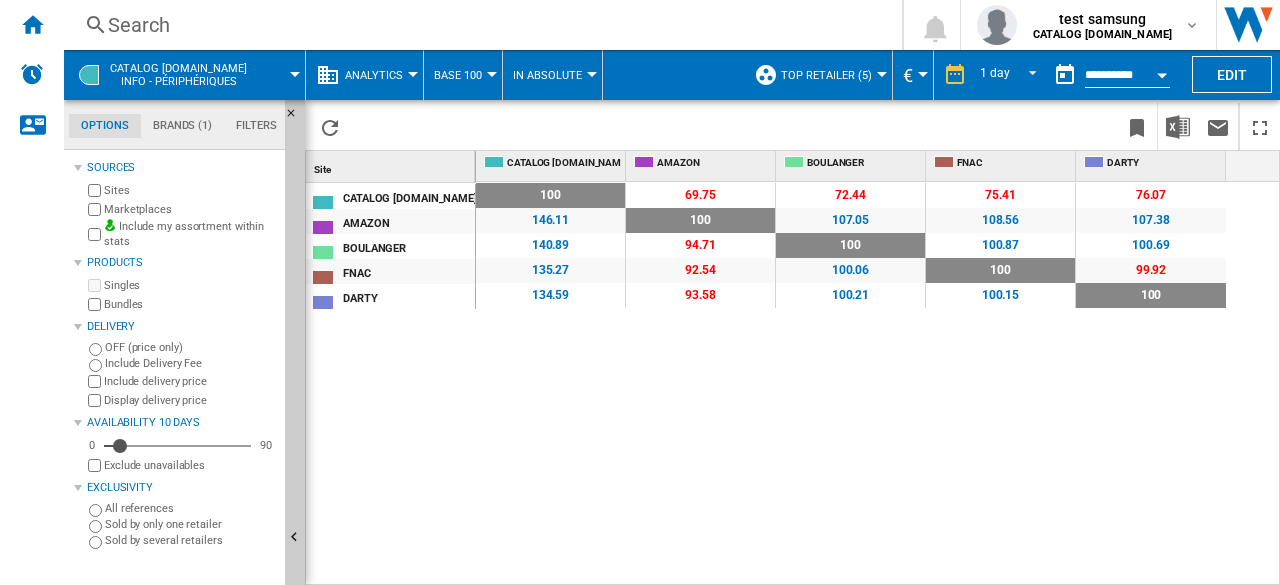 click on "69.75" at bounding box center (700, 195) 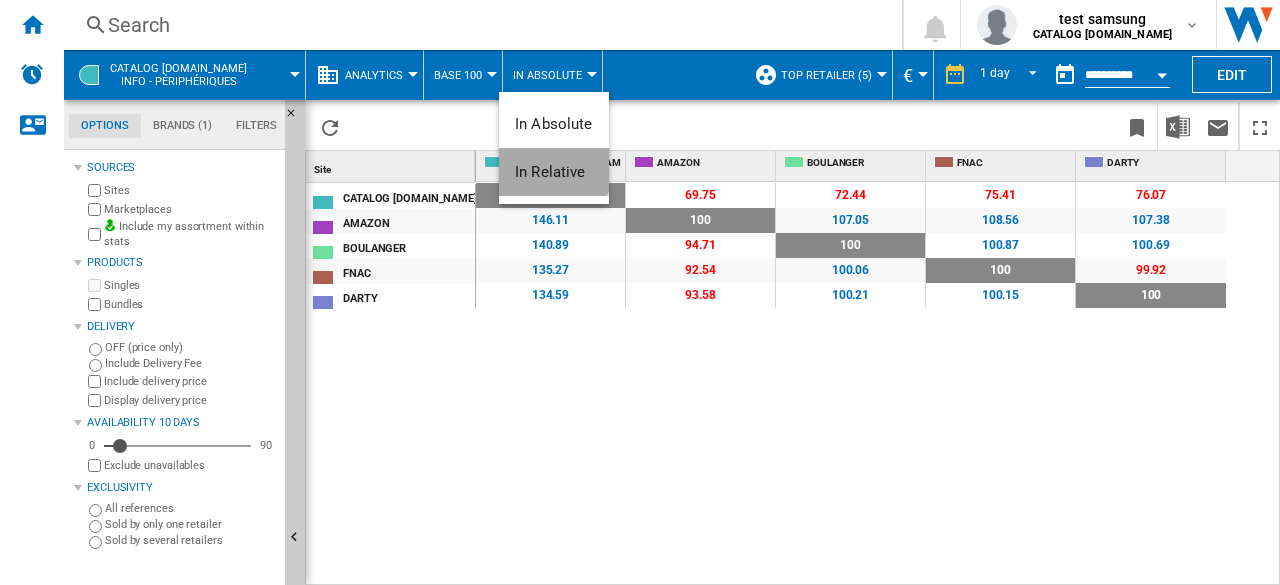 click on "In Relative" at bounding box center (550, 172) 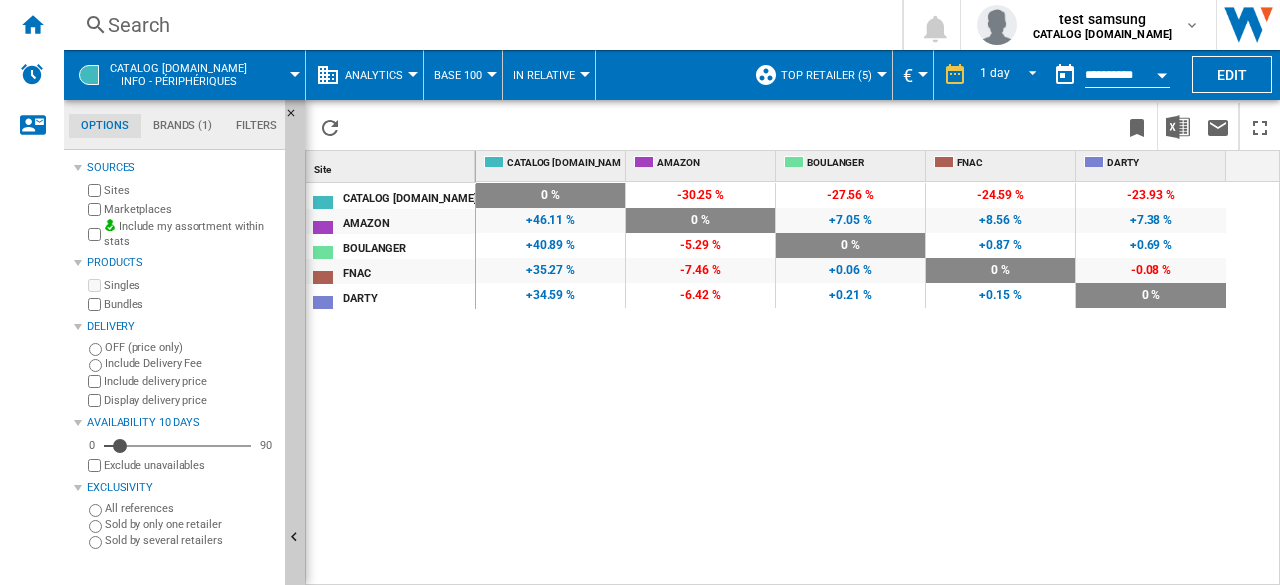 click on "Marketplaces" at bounding box center [190, 209] 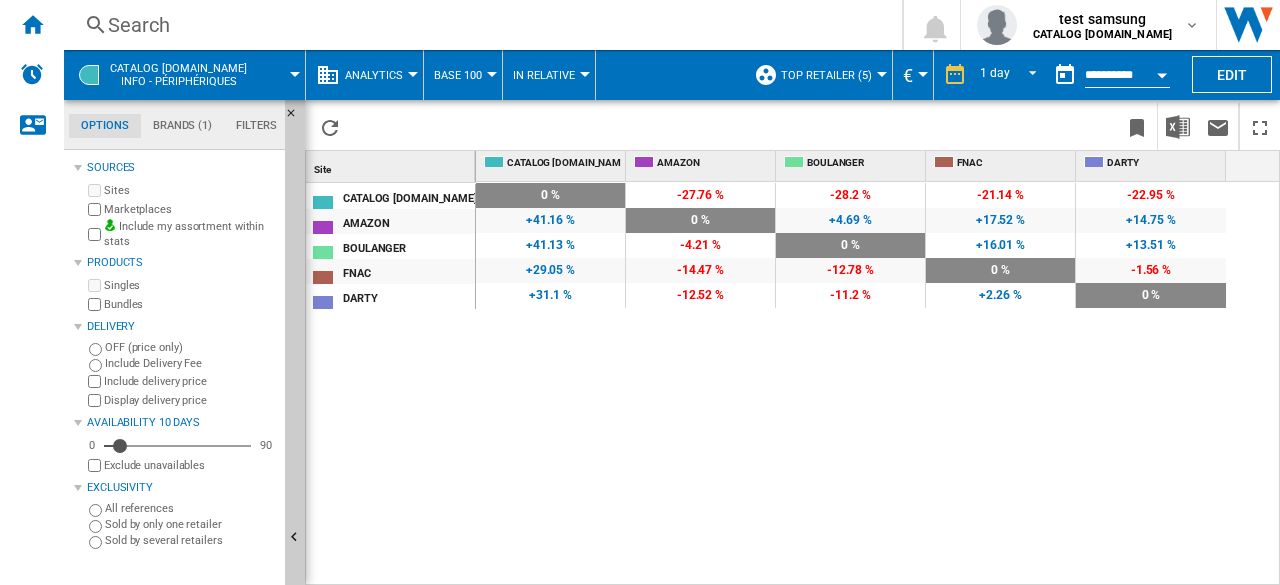 click on "Base 100" at bounding box center (463, 75) 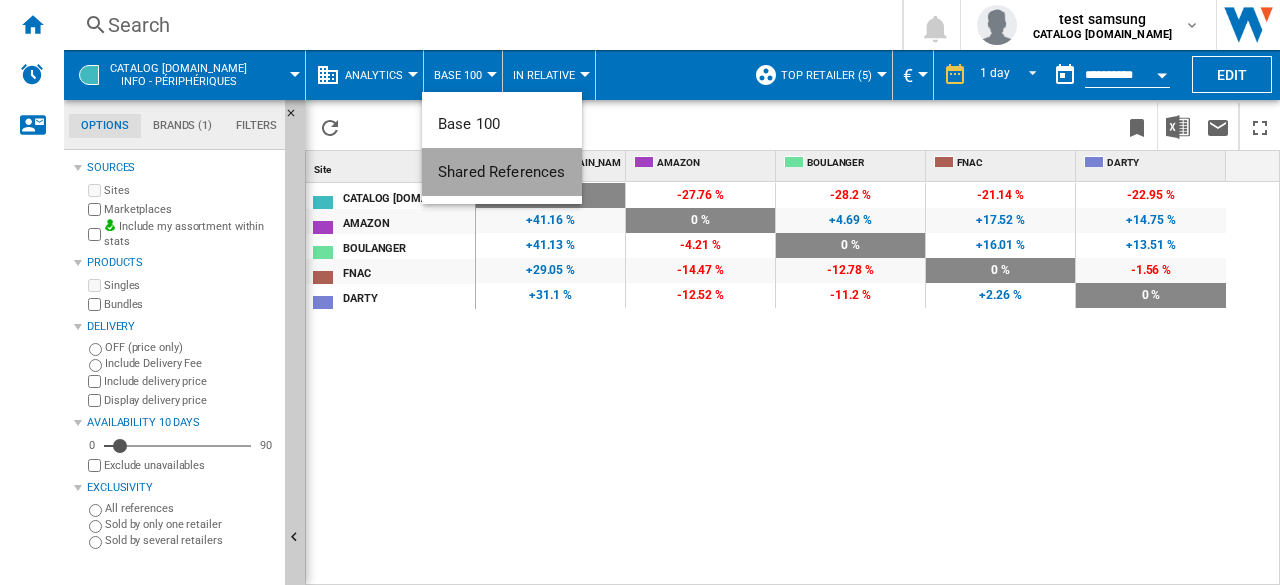 click on "Shared References" at bounding box center [502, 172] 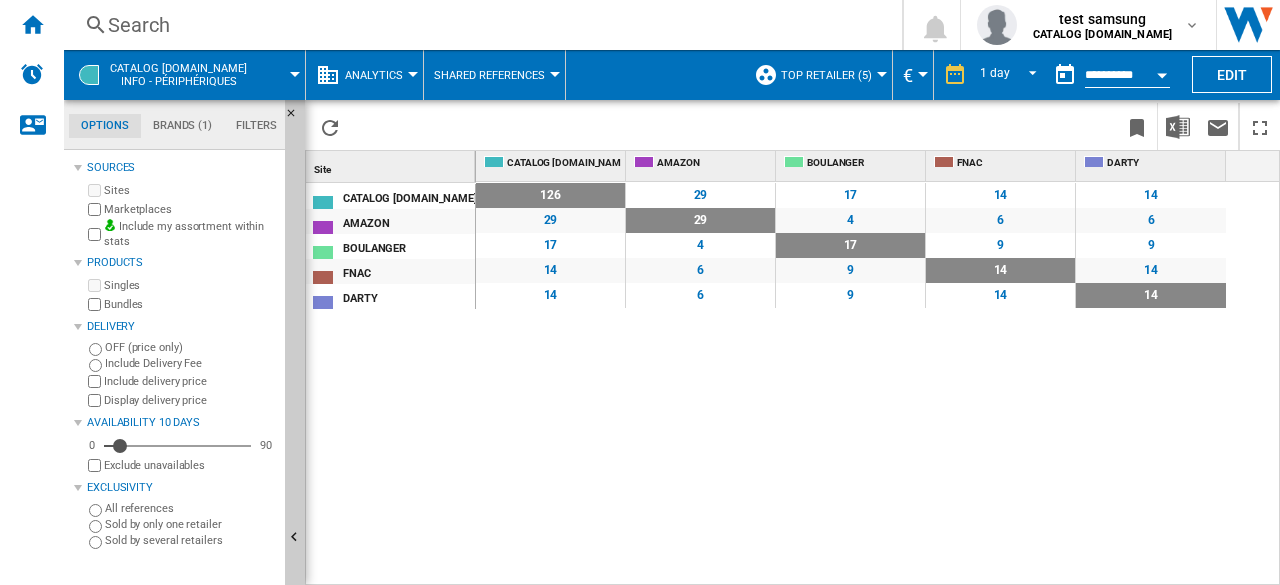click on "17" at bounding box center [850, 195] 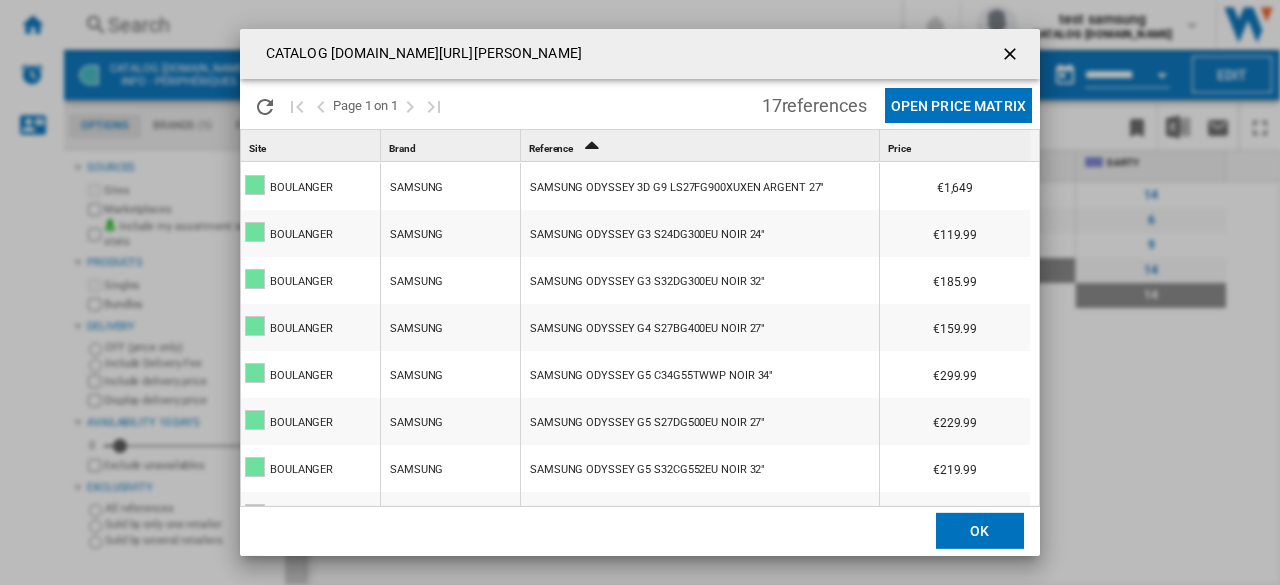 click on "Open Price Matrix" 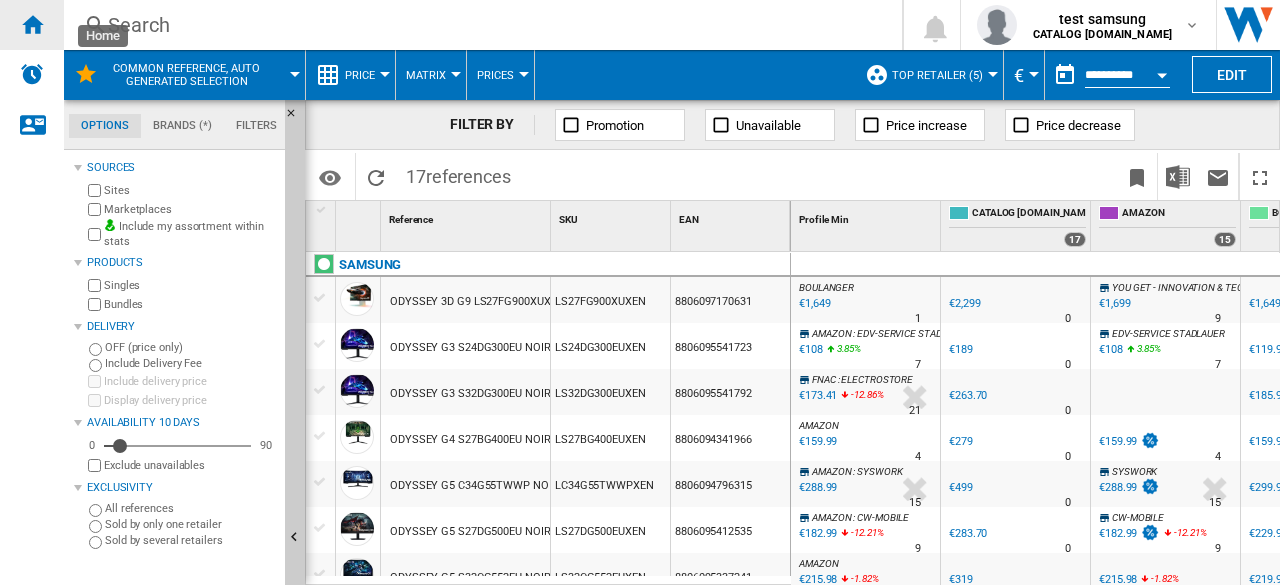 click at bounding box center [32, 24] 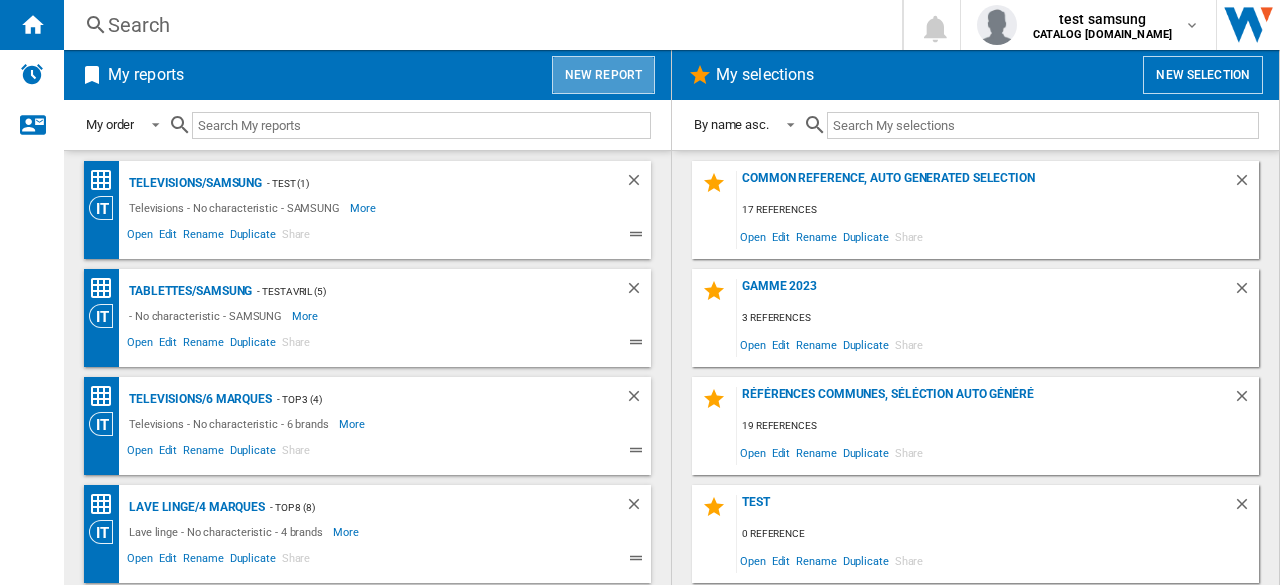 click on "New report" at bounding box center (603, 75) 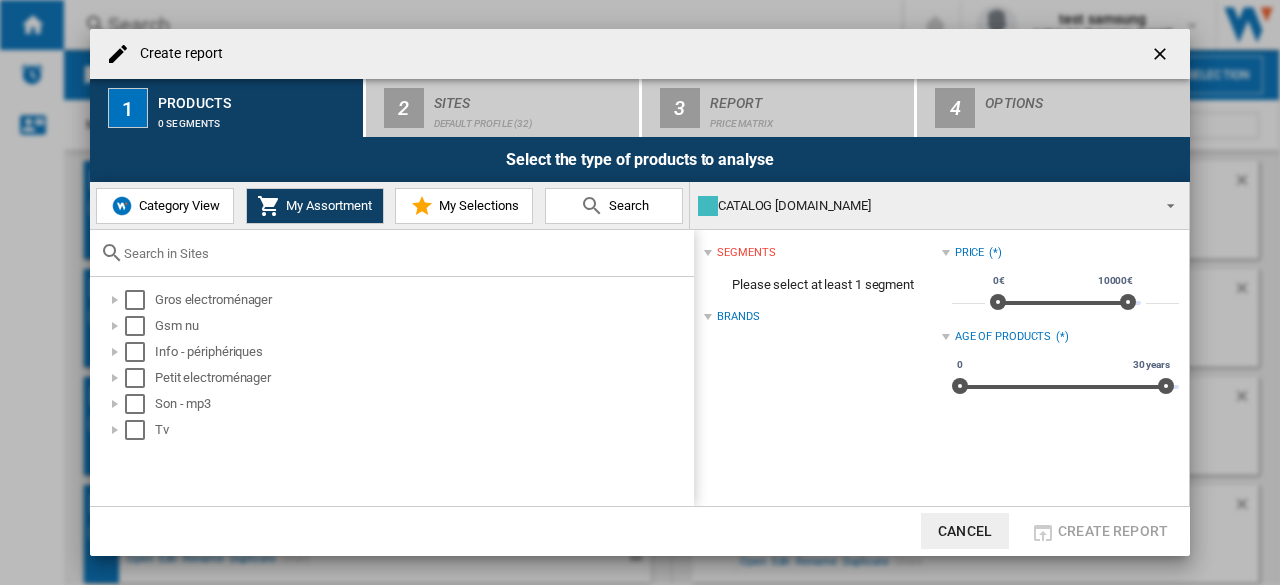click on "Category View" at bounding box center (177, 205) 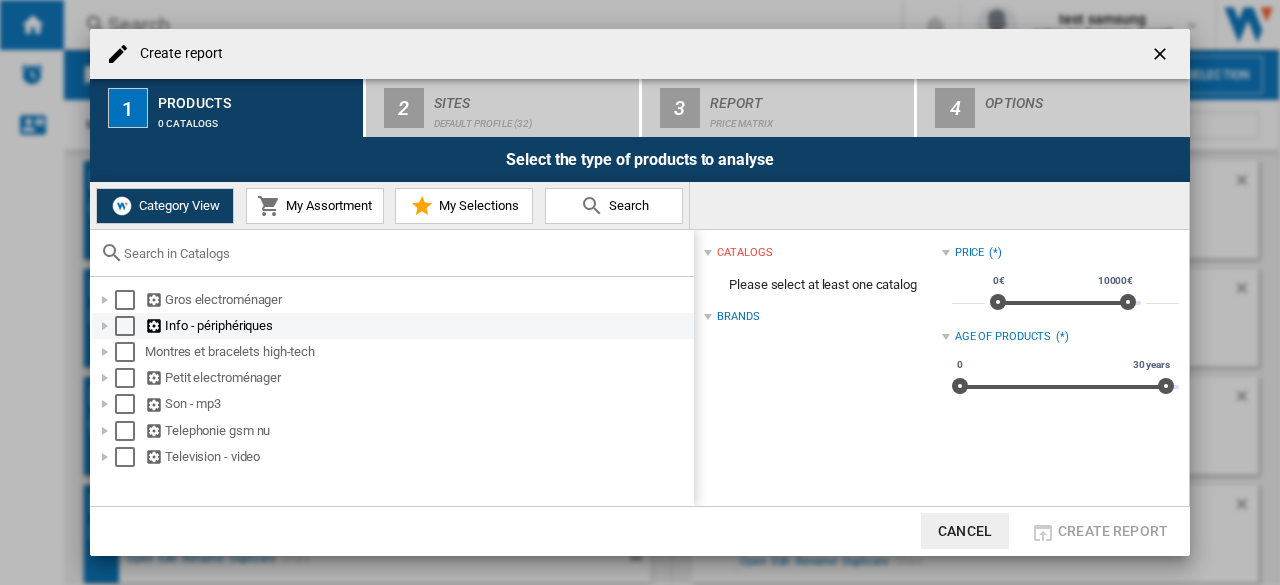 click at bounding box center (105, 326) 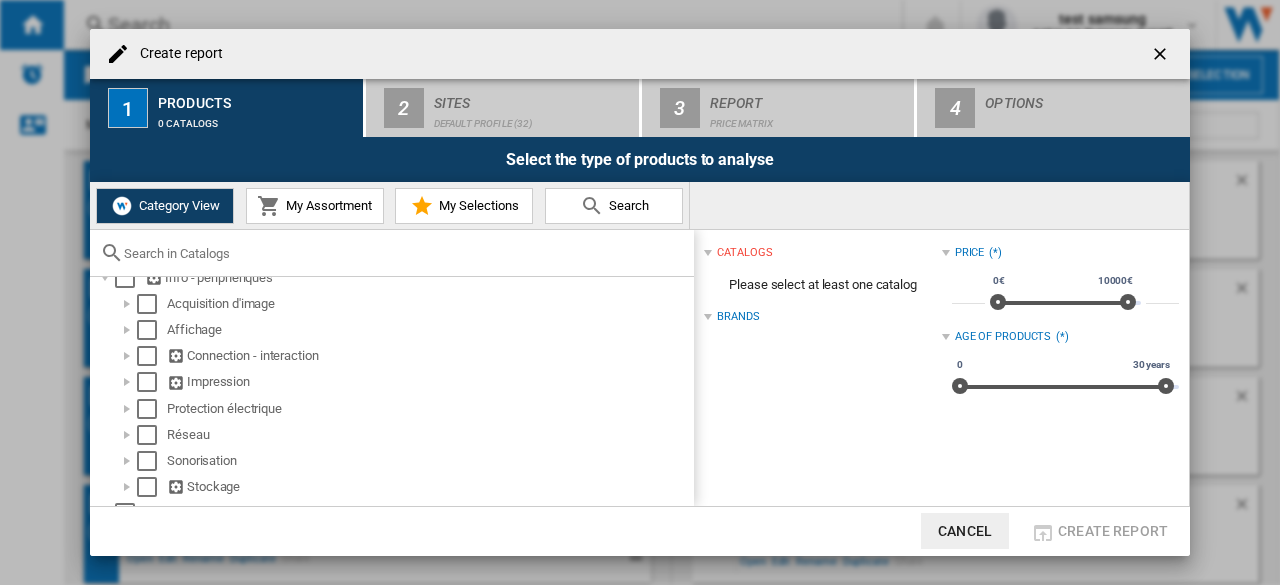 scroll, scrollTop: 32, scrollLeft: 0, axis: vertical 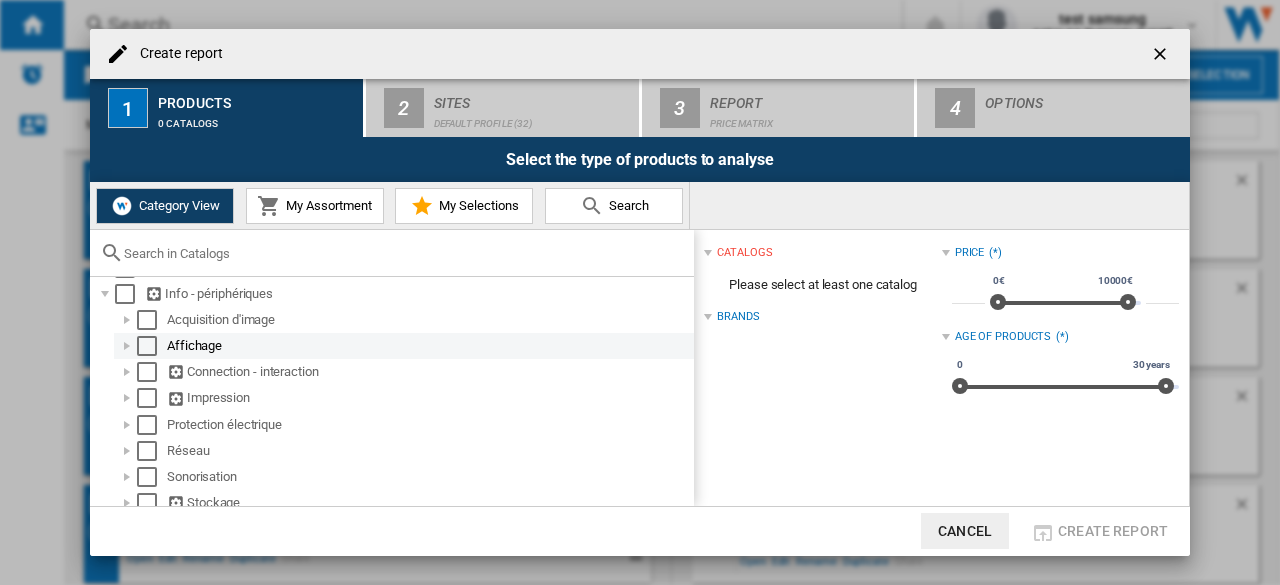 click at bounding box center (127, 346) 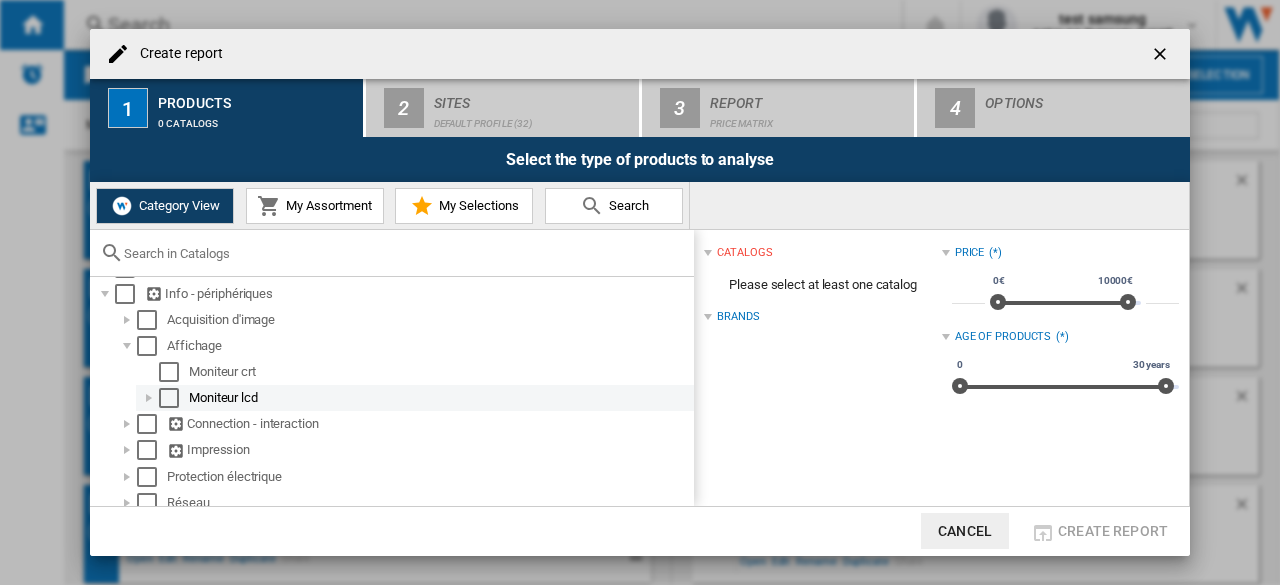 click at bounding box center [149, 398] 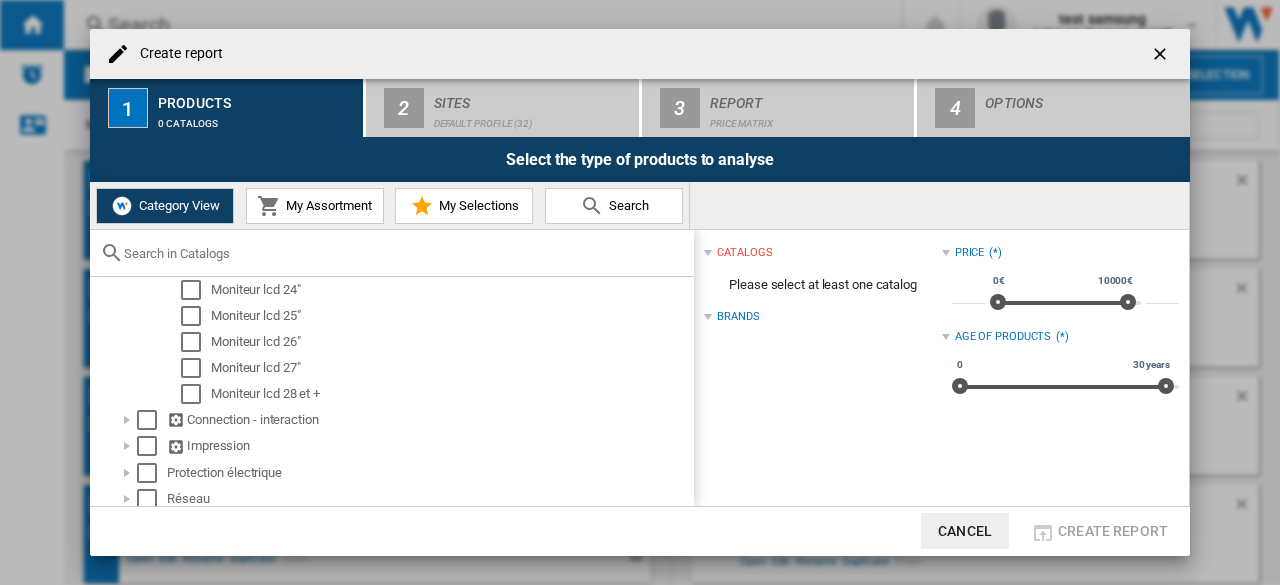 scroll, scrollTop: 560, scrollLeft: 0, axis: vertical 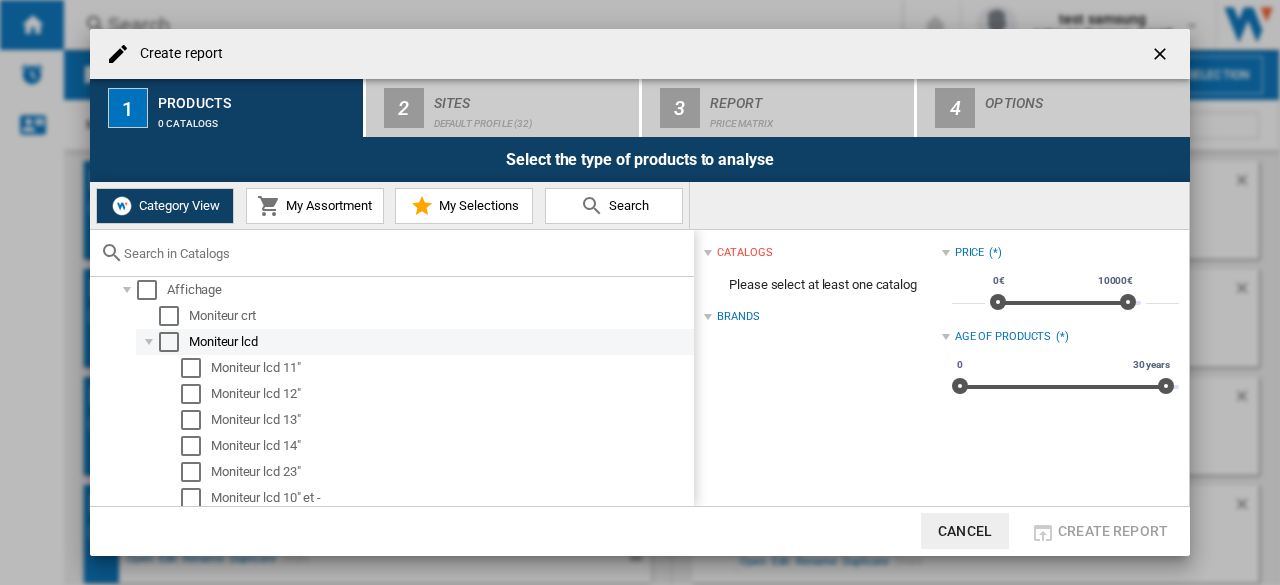 click at bounding box center [169, 342] 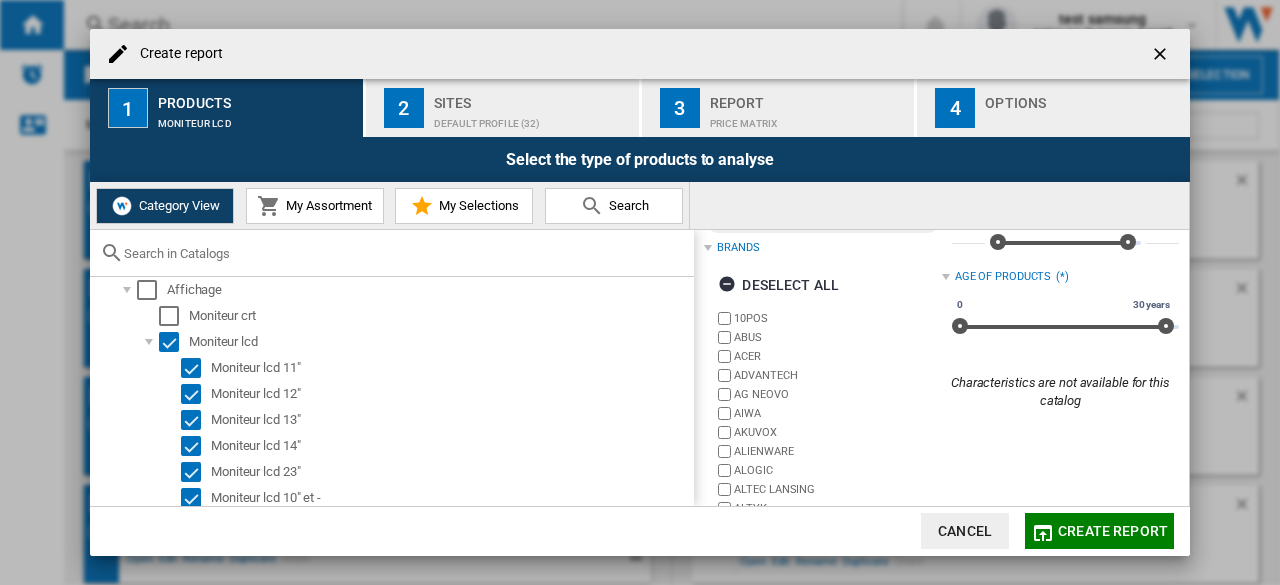 scroll, scrollTop: 140, scrollLeft: 0, axis: vertical 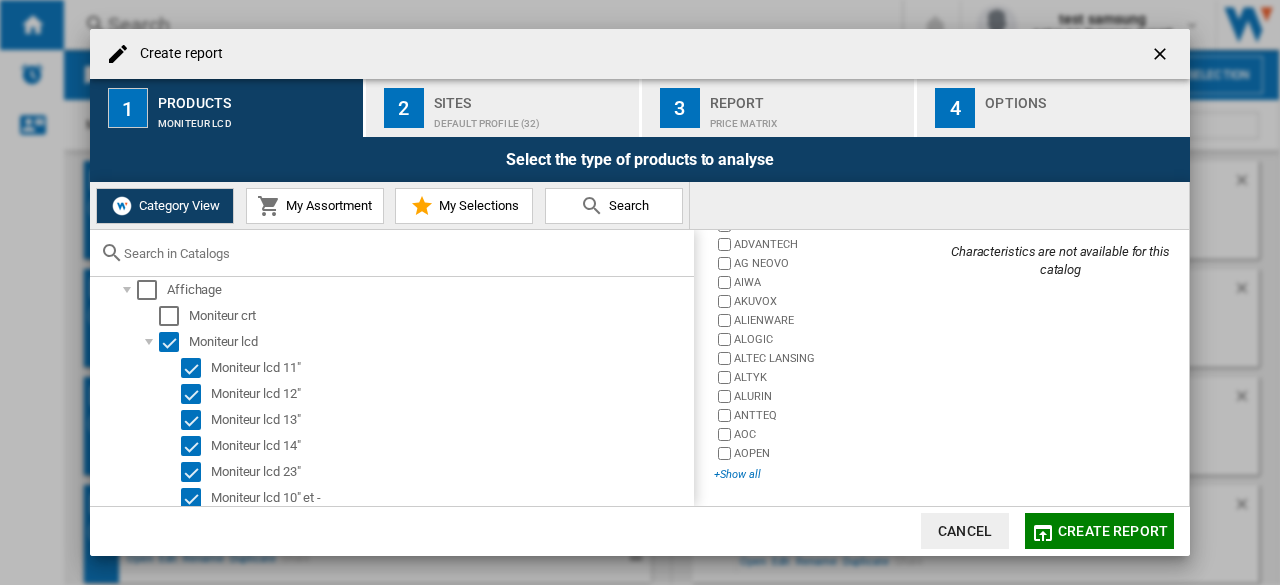 click on "+Show all" at bounding box center [827, 474] 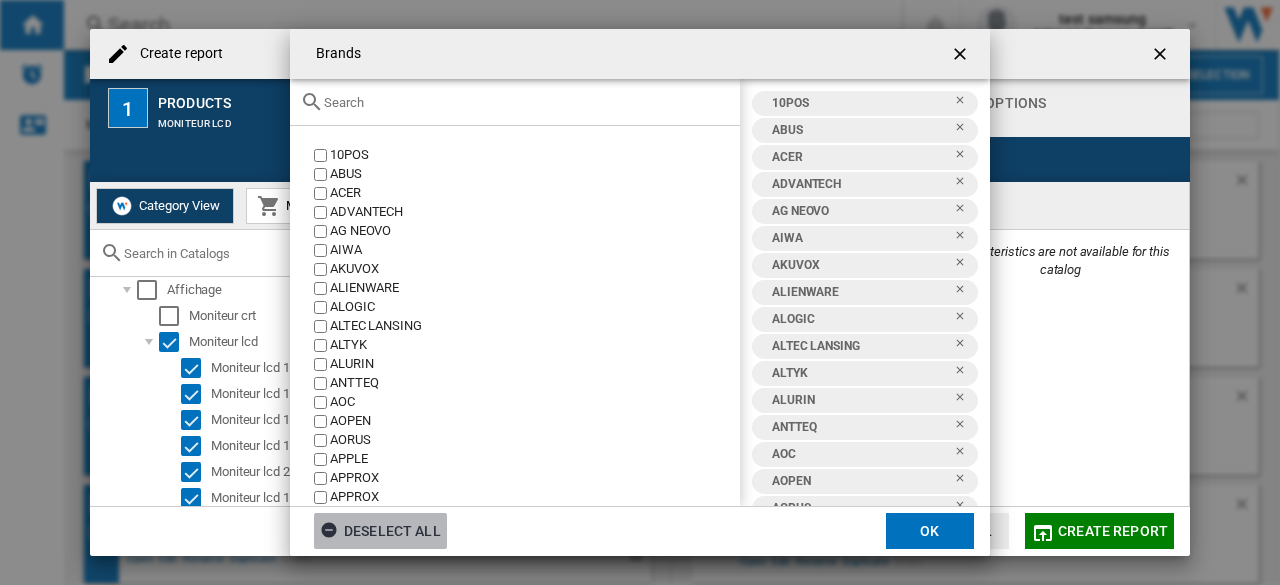click on "Deselect all" 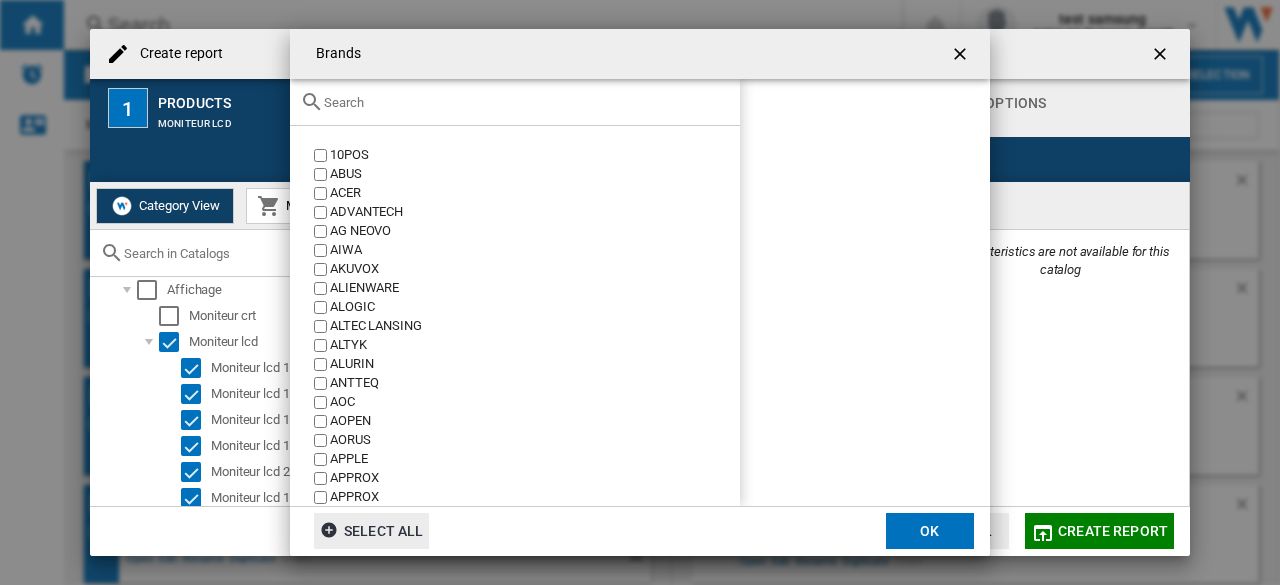 click 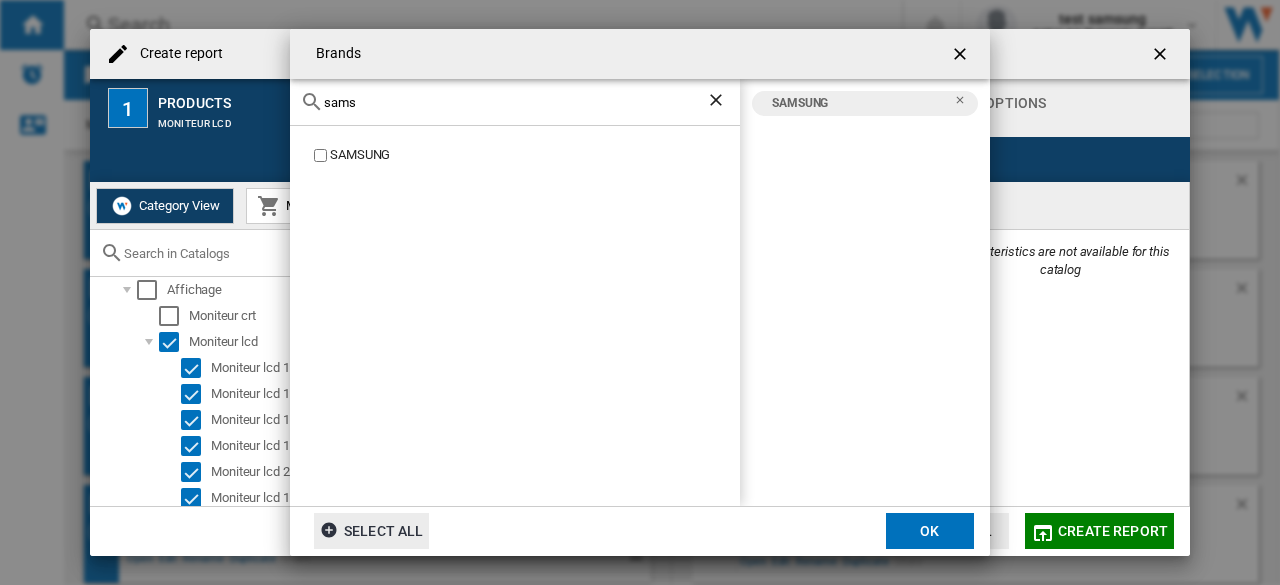 click on "sams" 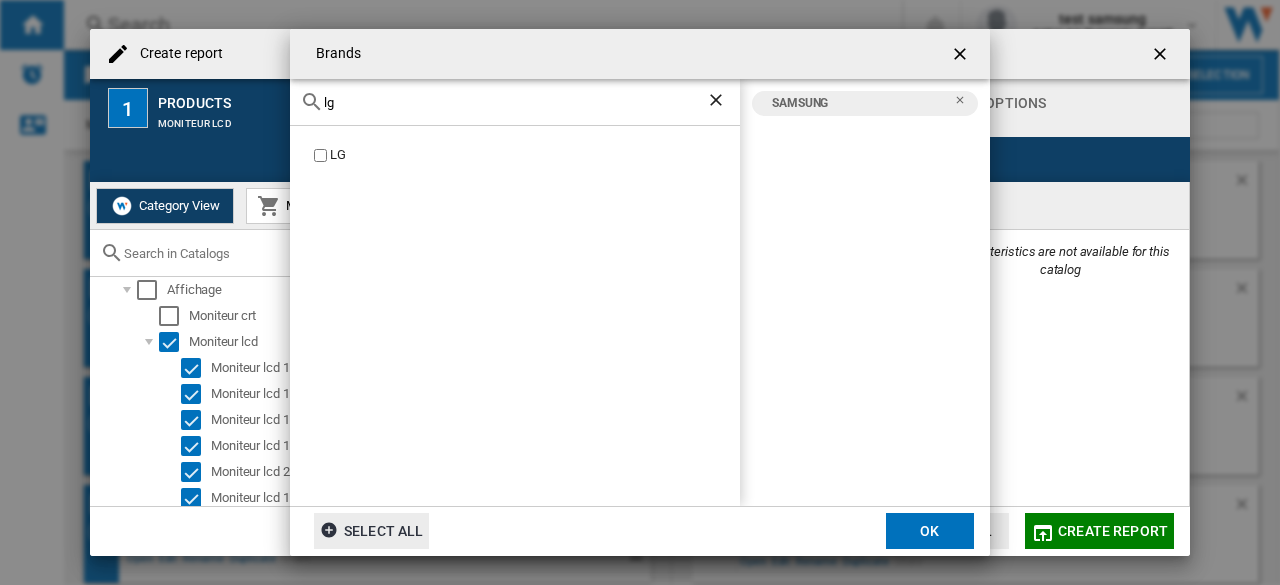 click on "LG" 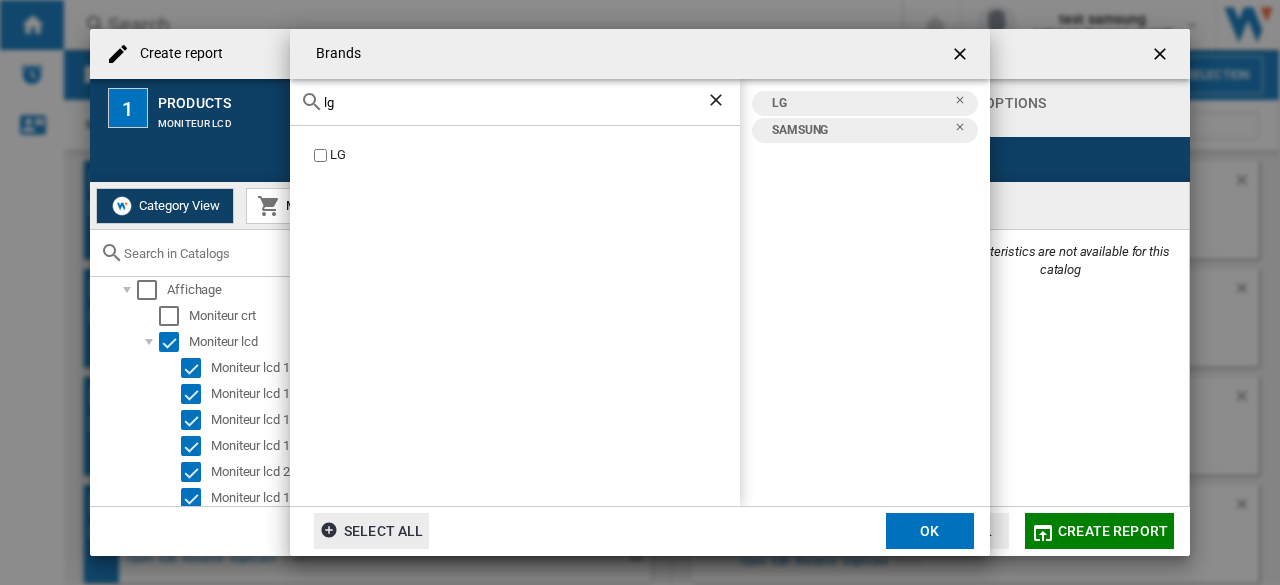 click on "lg" 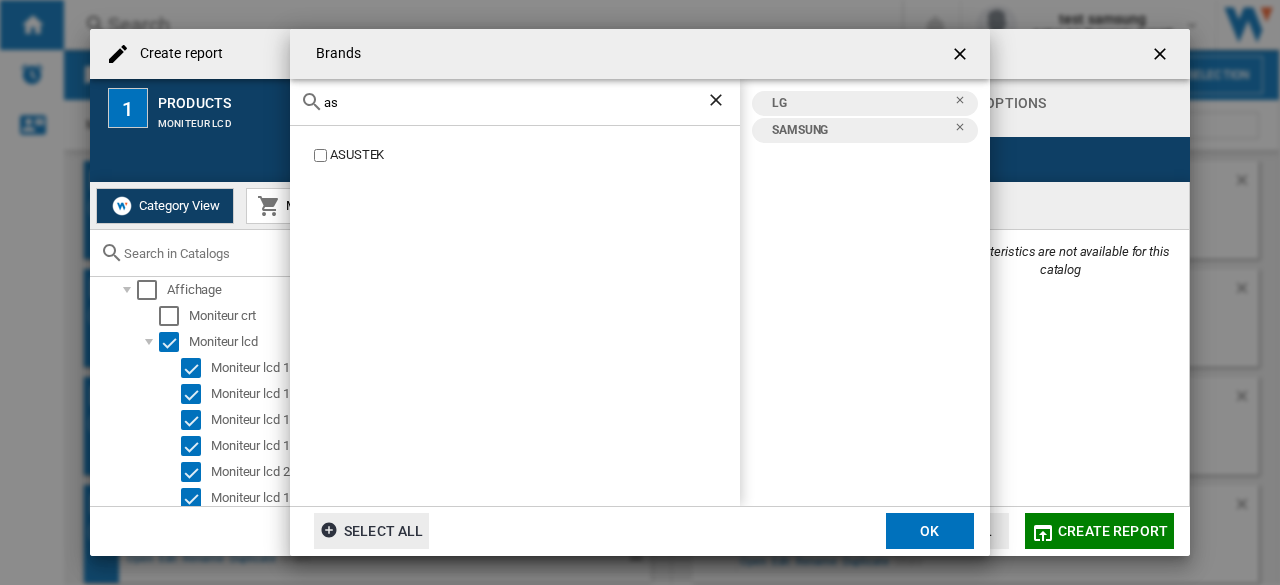 type on "a" 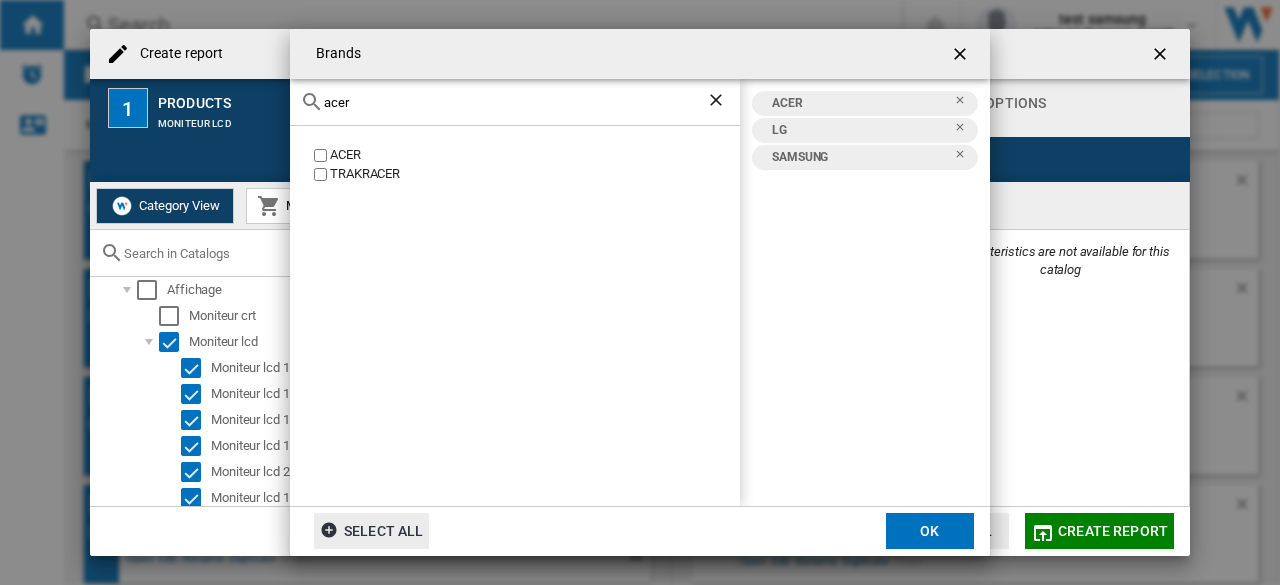 click on "acer" 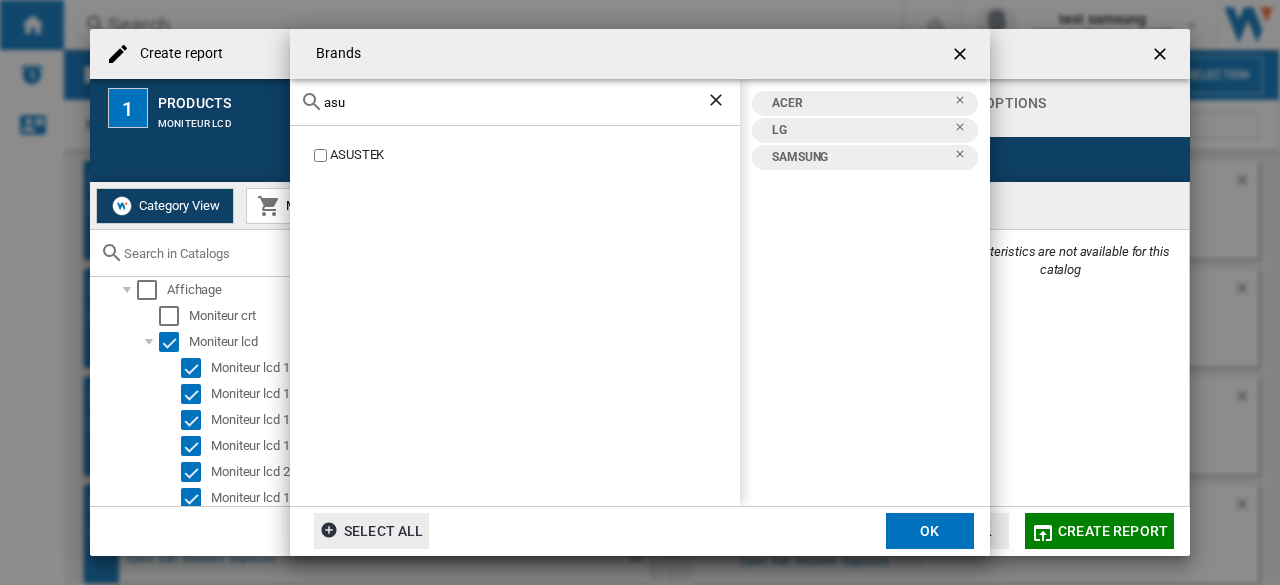 type on "asu" 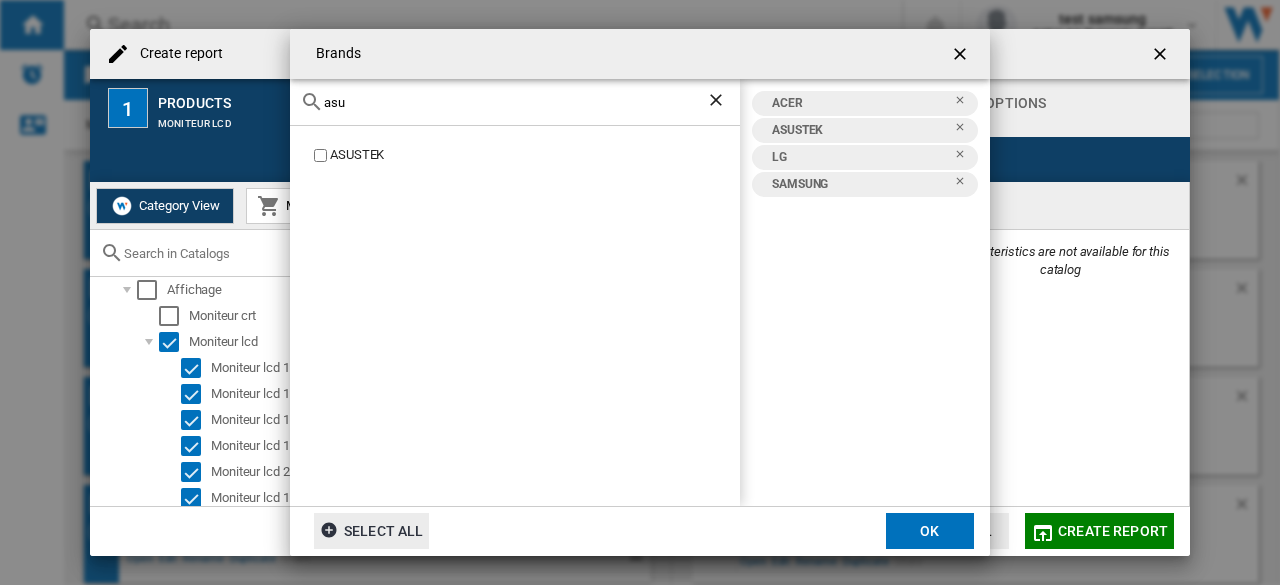click on "OK" 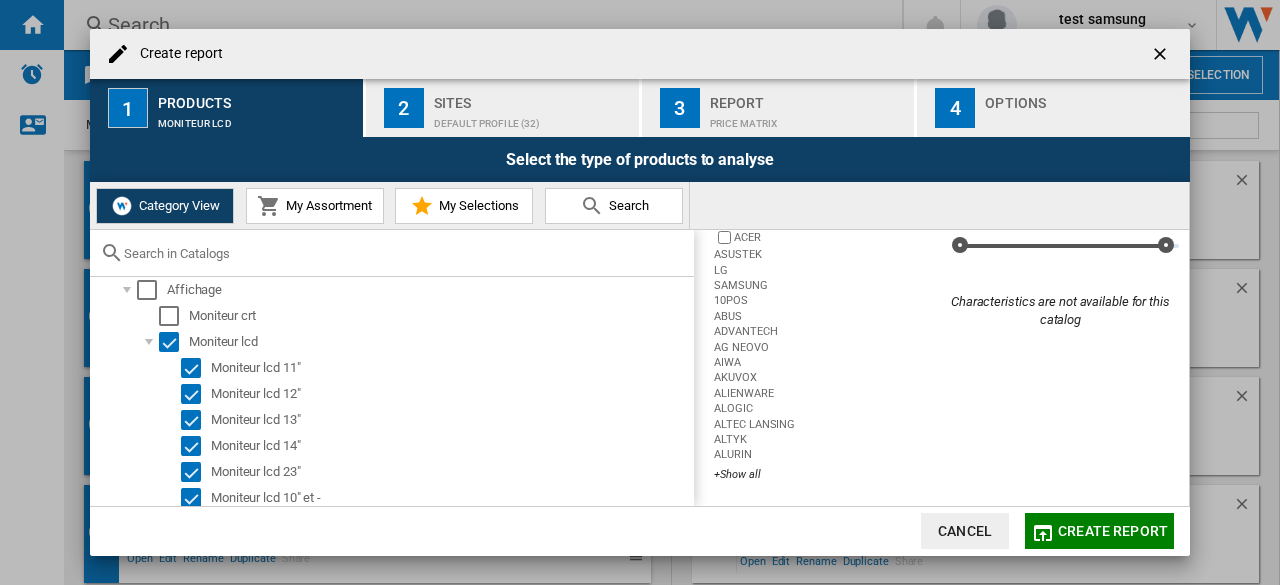 scroll, scrollTop: 153, scrollLeft: 0, axis: vertical 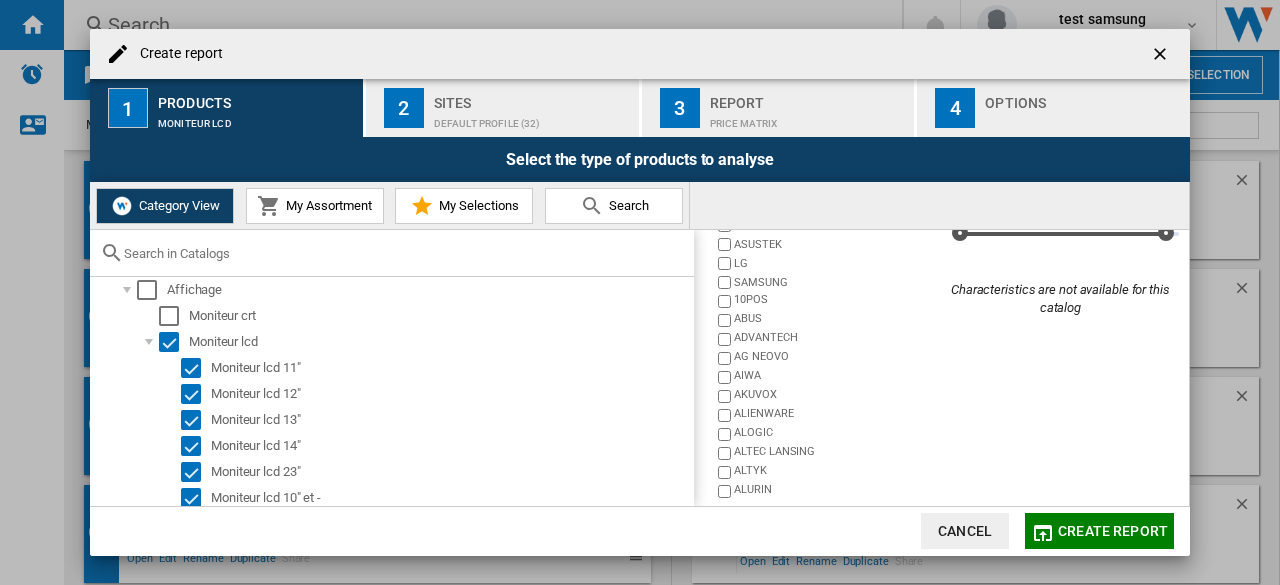 drag, startPoint x: 1190, startPoint y: 361, endPoint x: 1184, endPoint y: 340, distance: 21.84033 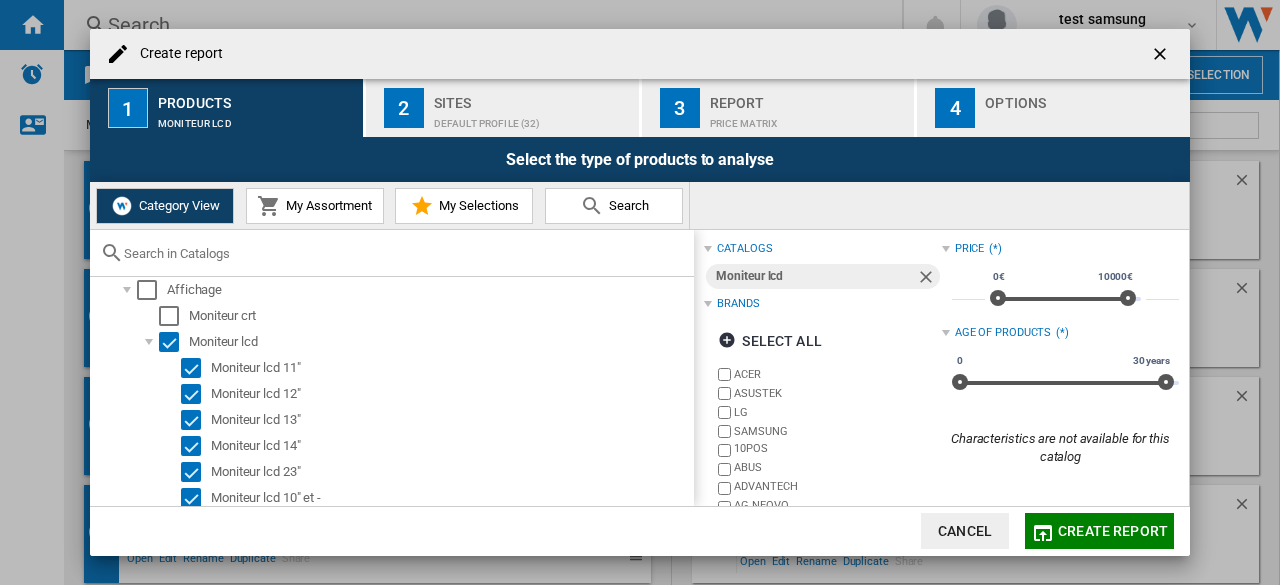 scroll, scrollTop: 0, scrollLeft: 0, axis: both 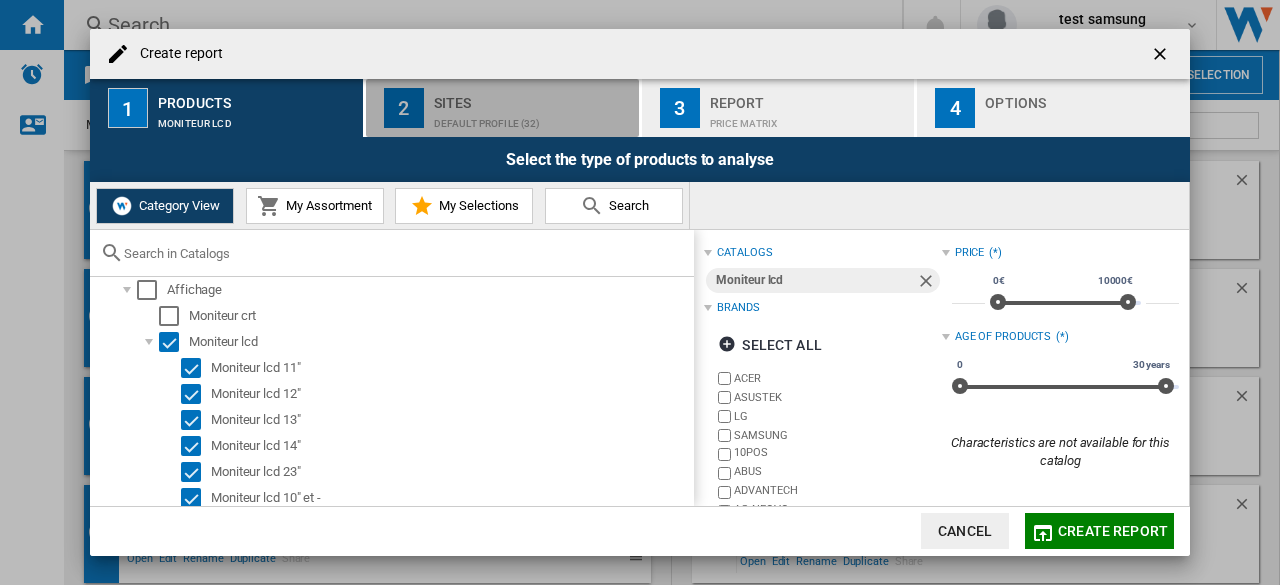 click on "Default profile (32)" at bounding box center (532, 118) 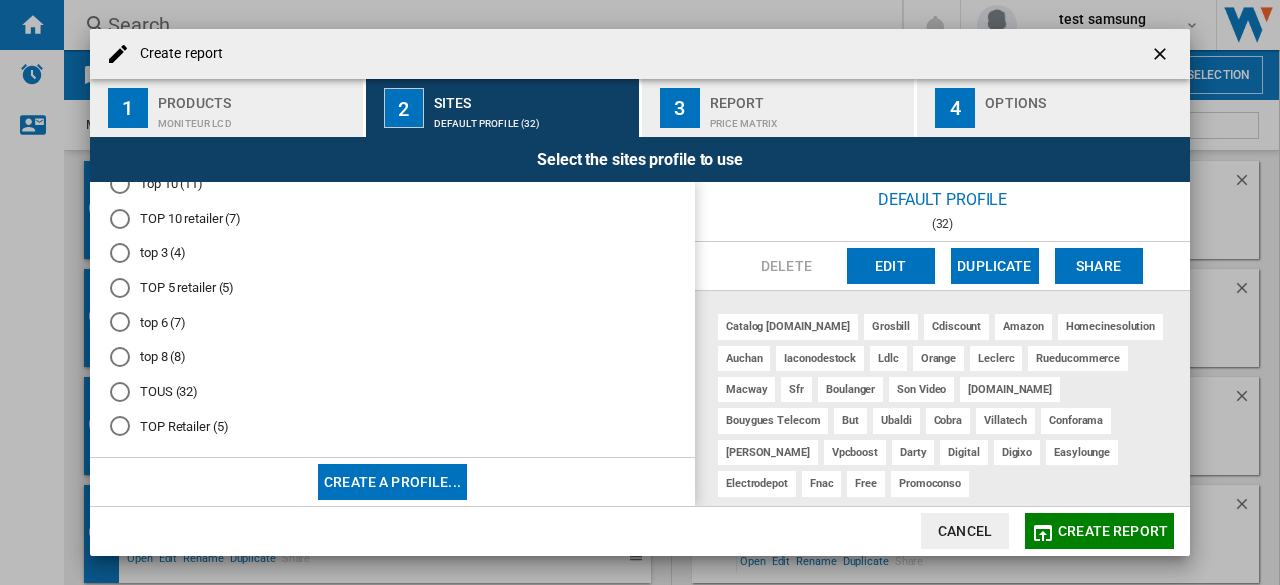 scroll, scrollTop: 215, scrollLeft: 0, axis: vertical 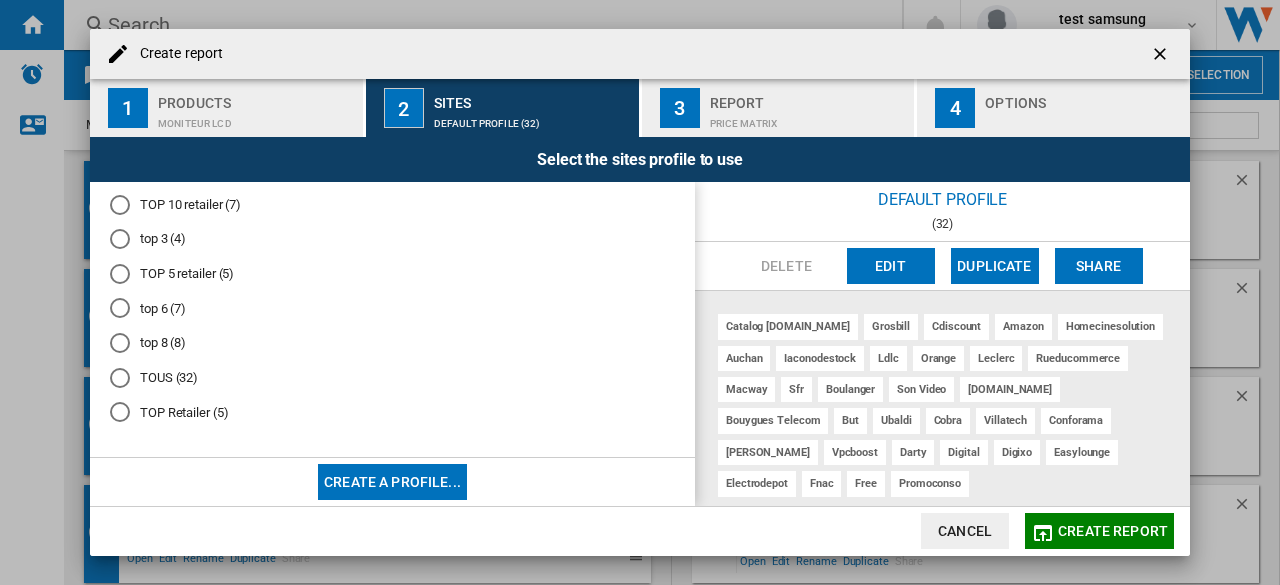 click on "TOP Retailer (5)" at bounding box center (392, 412) 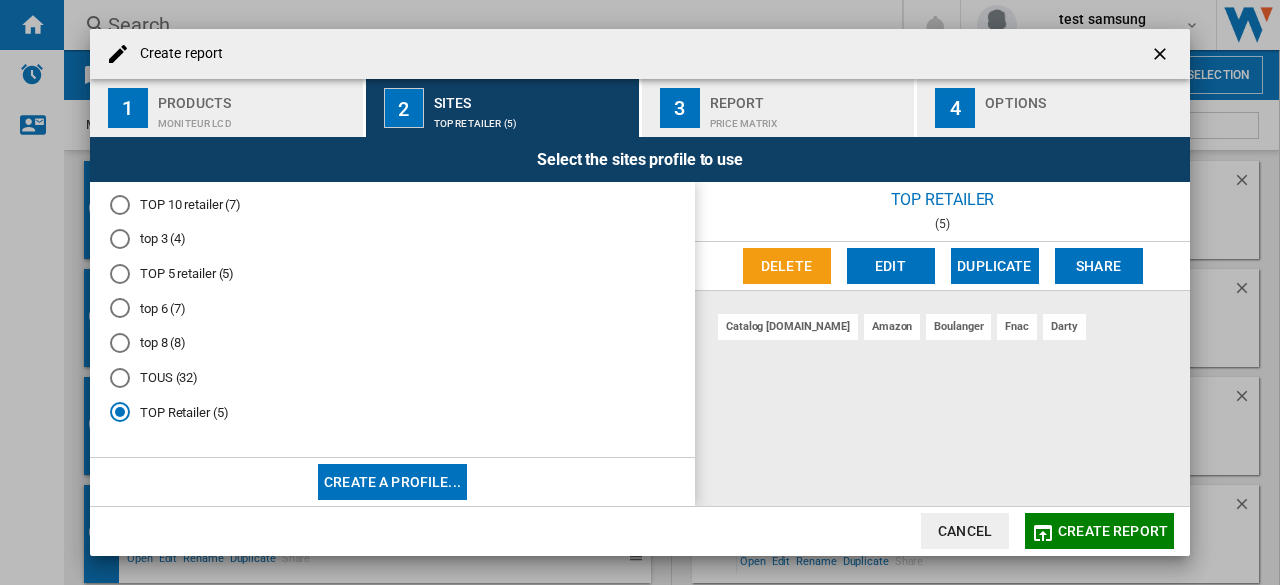 click on "Price Matrix" at bounding box center [808, 118] 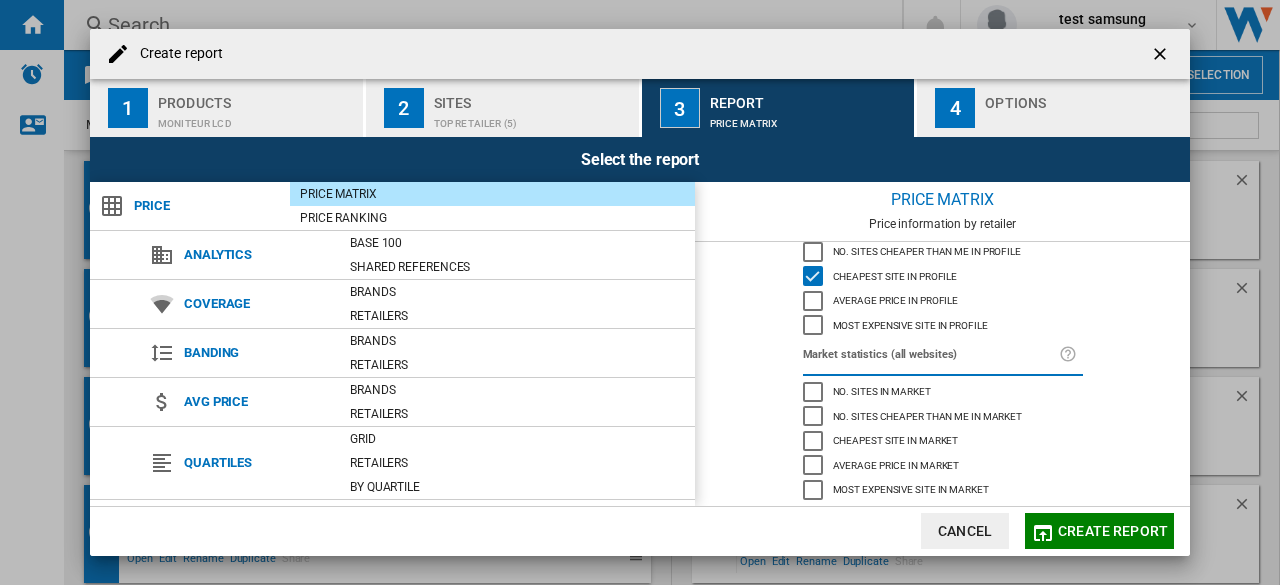 scroll, scrollTop: 188, scrollLeft: 0, axis: vertical 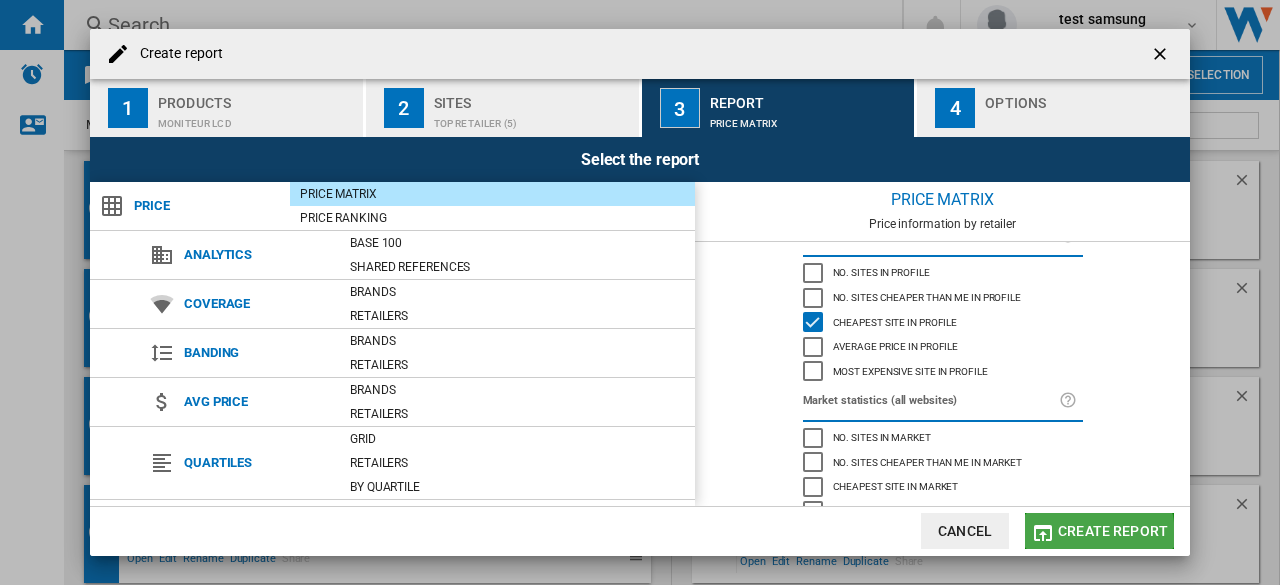 click on "Create report" 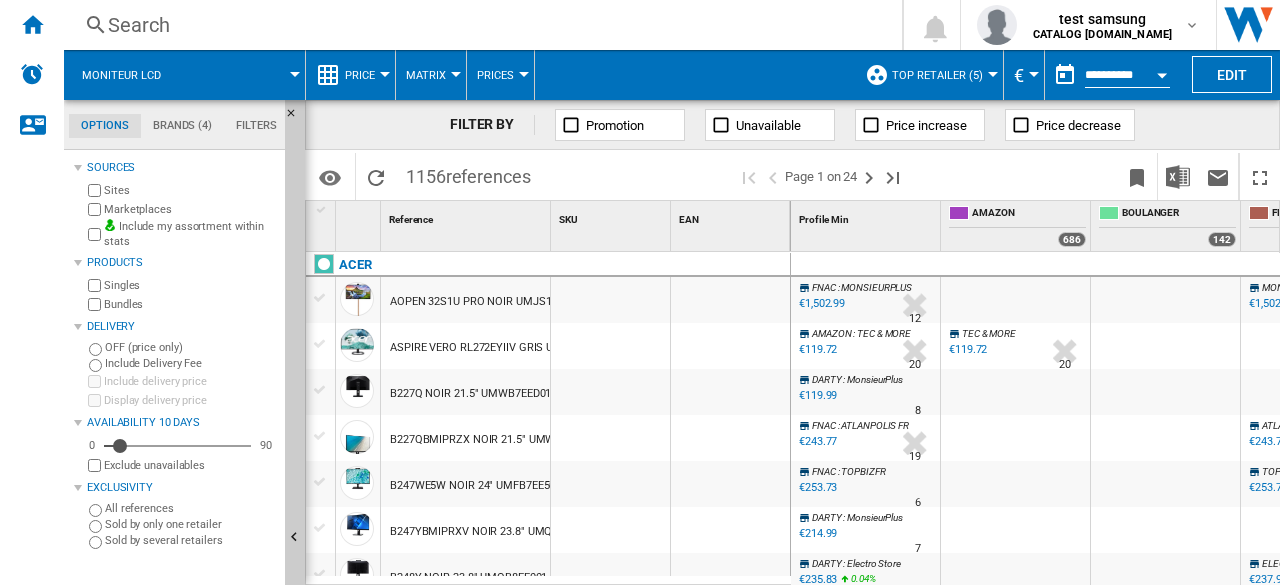 scroll, scrollTop: 0, scrollLeft: 0, axis: both 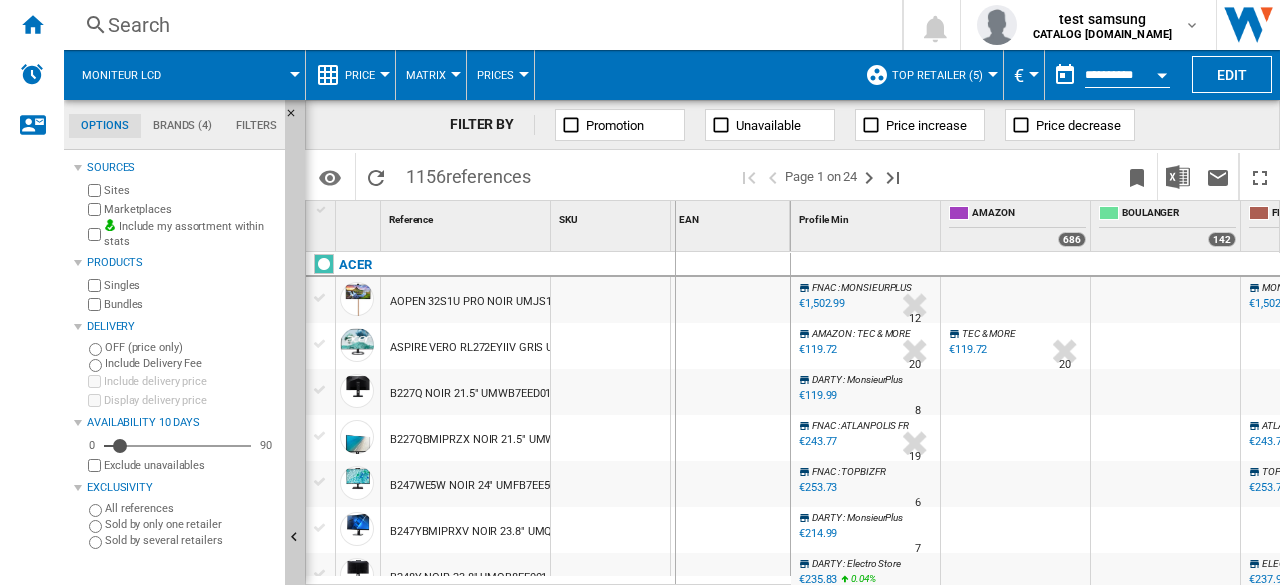 drag, startPoint x: 552, startPoint y: 202, endPoint x: 682, endPoint y: 217, distance: 130.86252 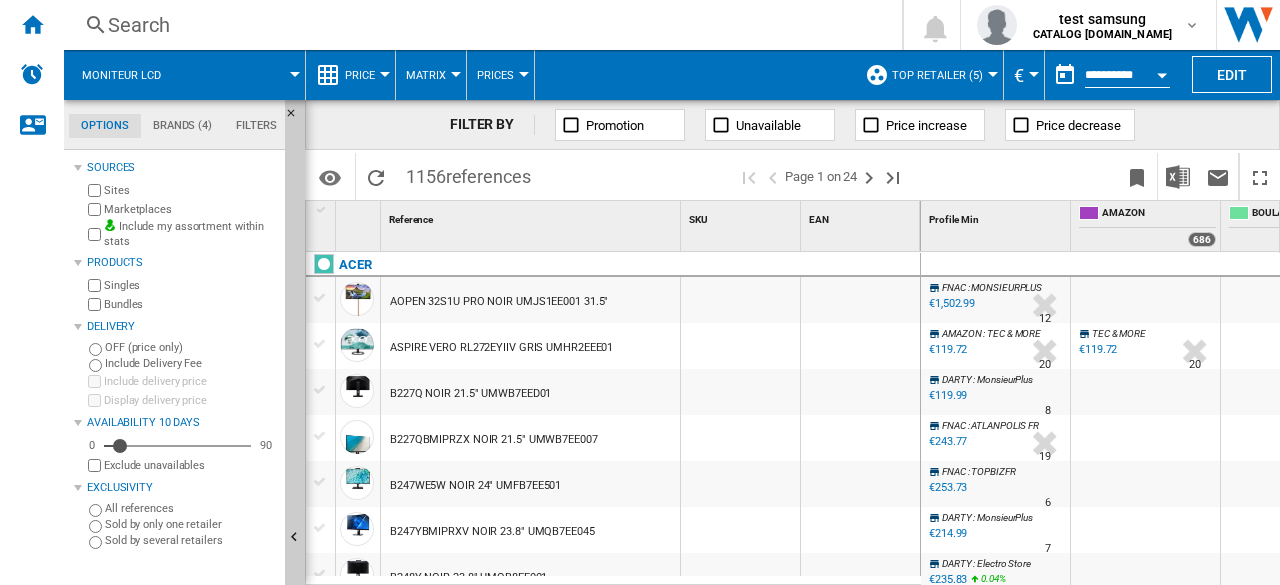 scroll, scrollTop: 81, scrollLeft: 0, axis: vertical 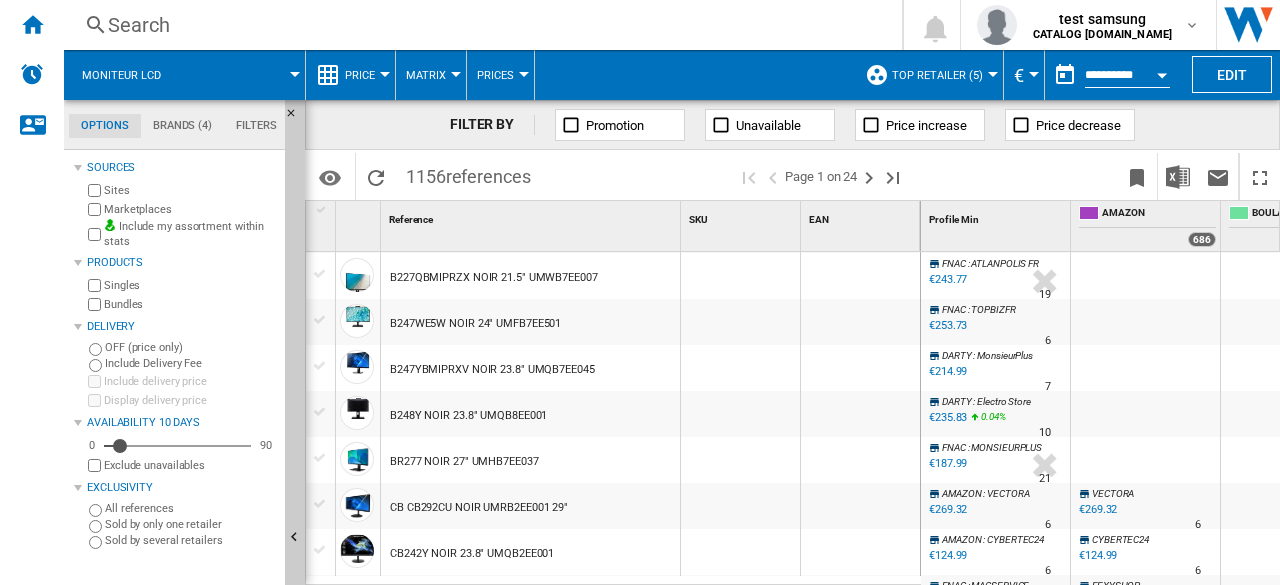click at bounding box center (320, 458) 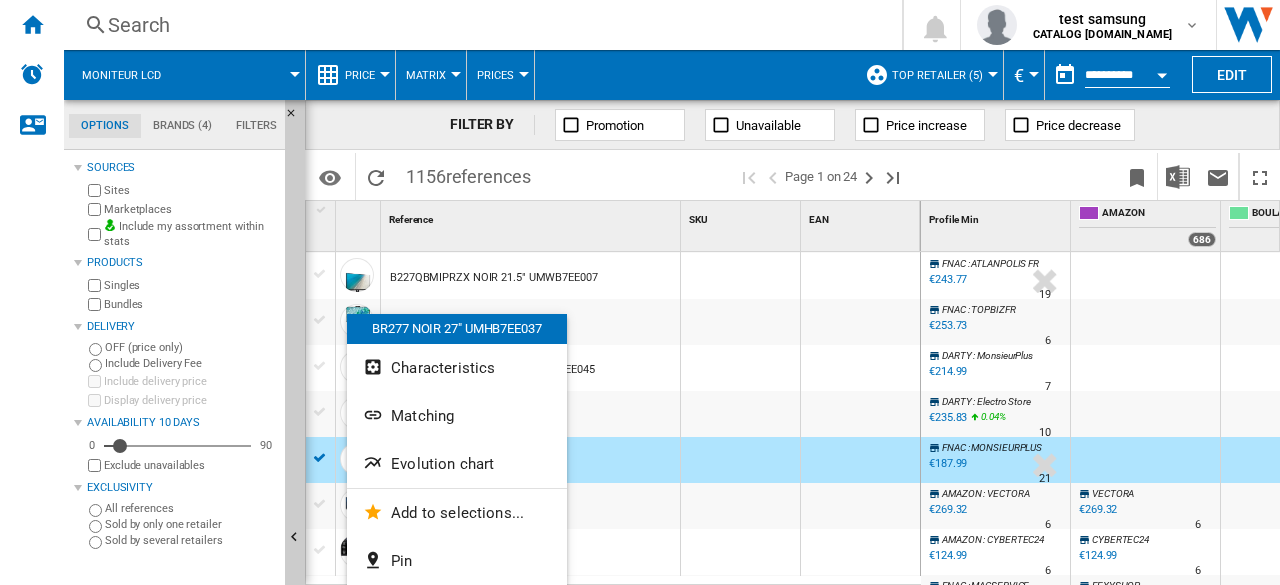 click at bounding box center (640, 292) 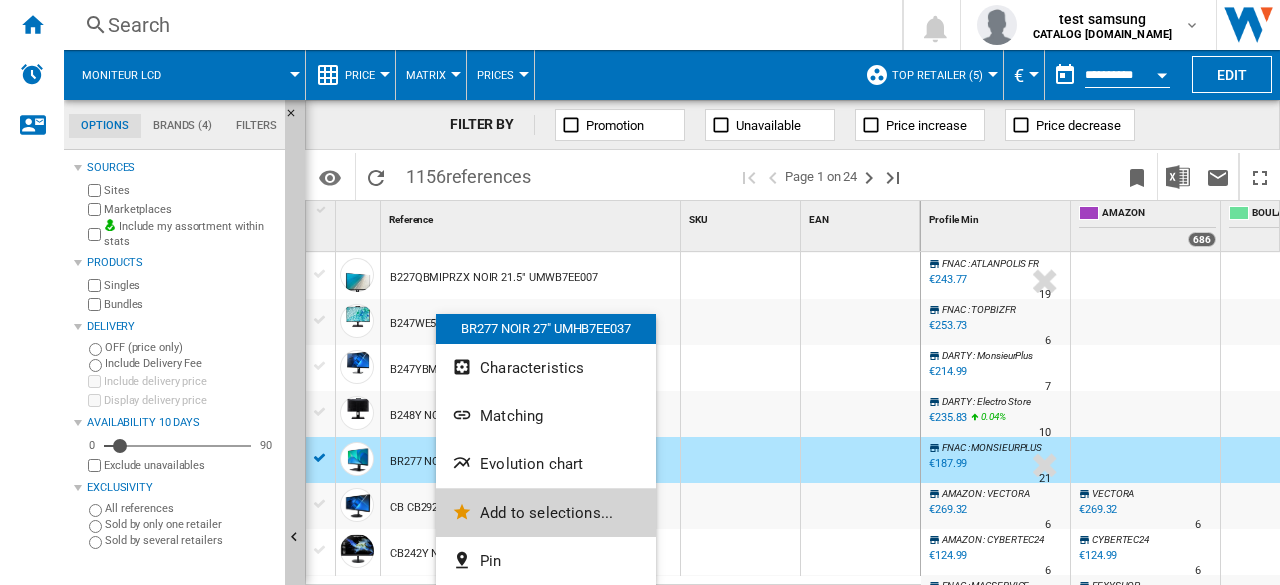 click on "Add to selections..." 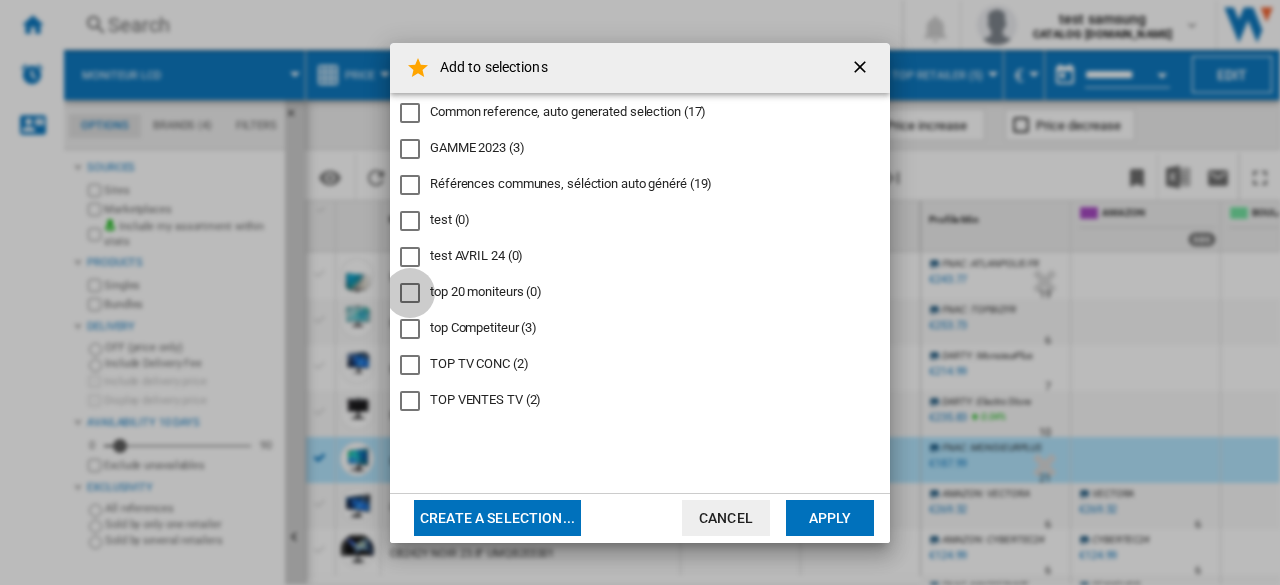 click at bounding box center (410, 293) 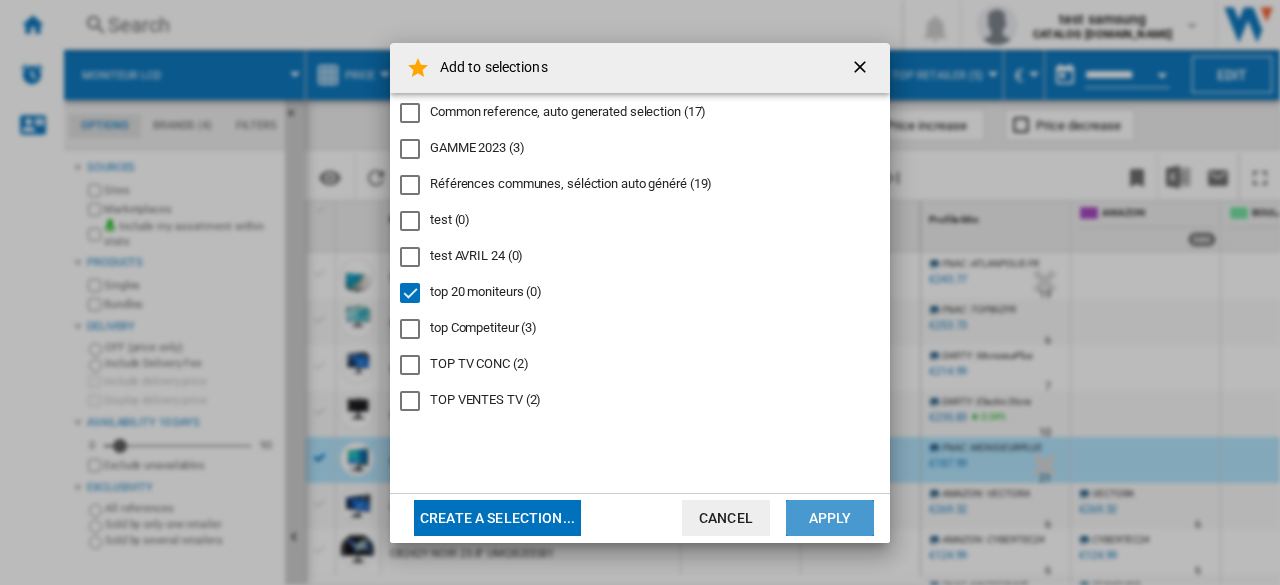 click on "Apply" 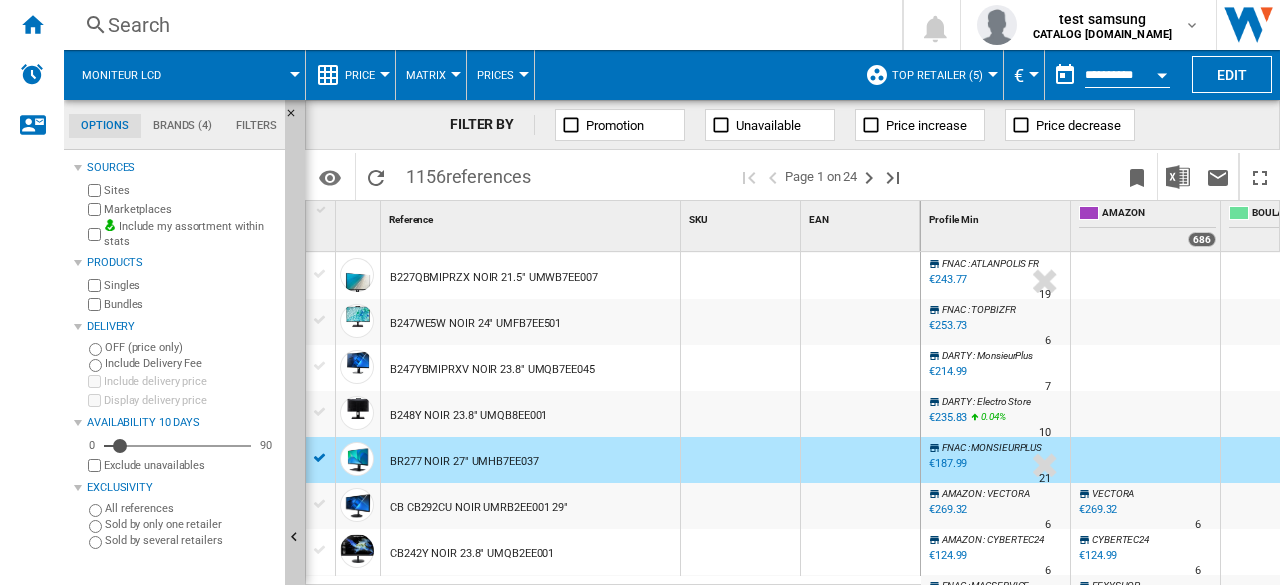 click at bounding box center (242, 75) 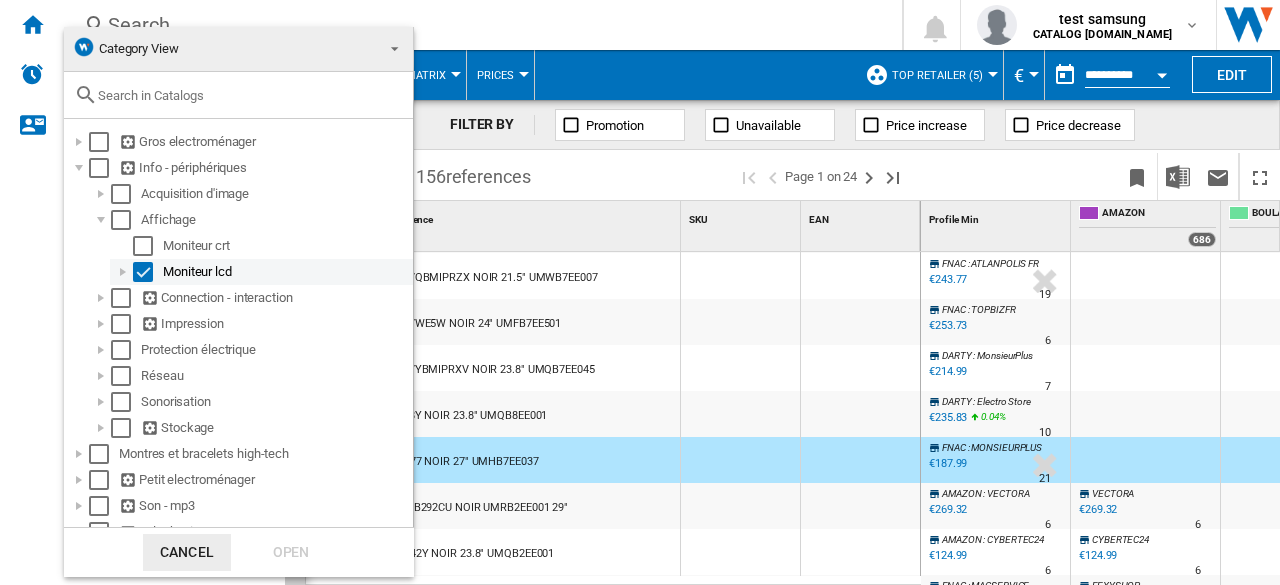 click at bounding box center (123, 272) 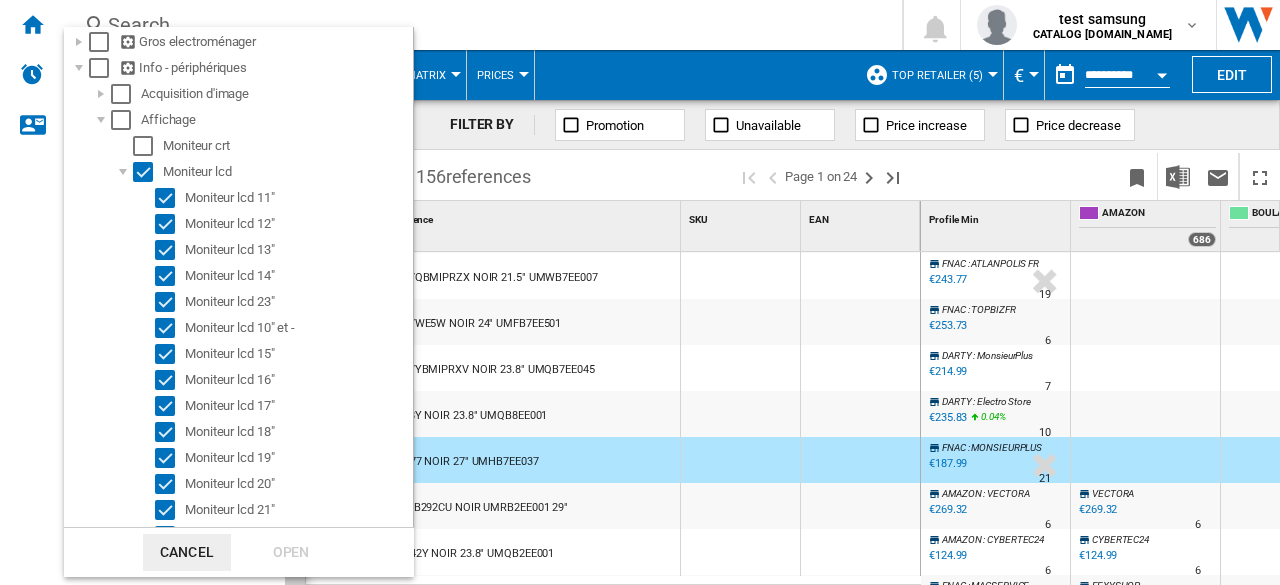 scroll, scrollTop: 98, scrollLeft: 0, axis: vertical 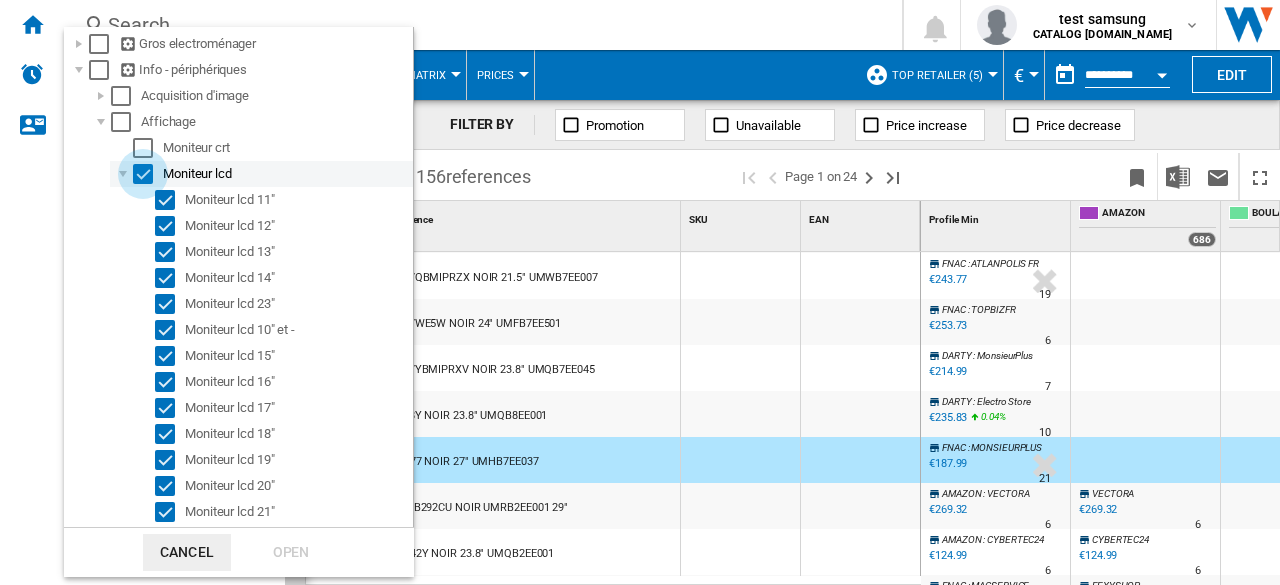 click at bounding box center [143, 174] 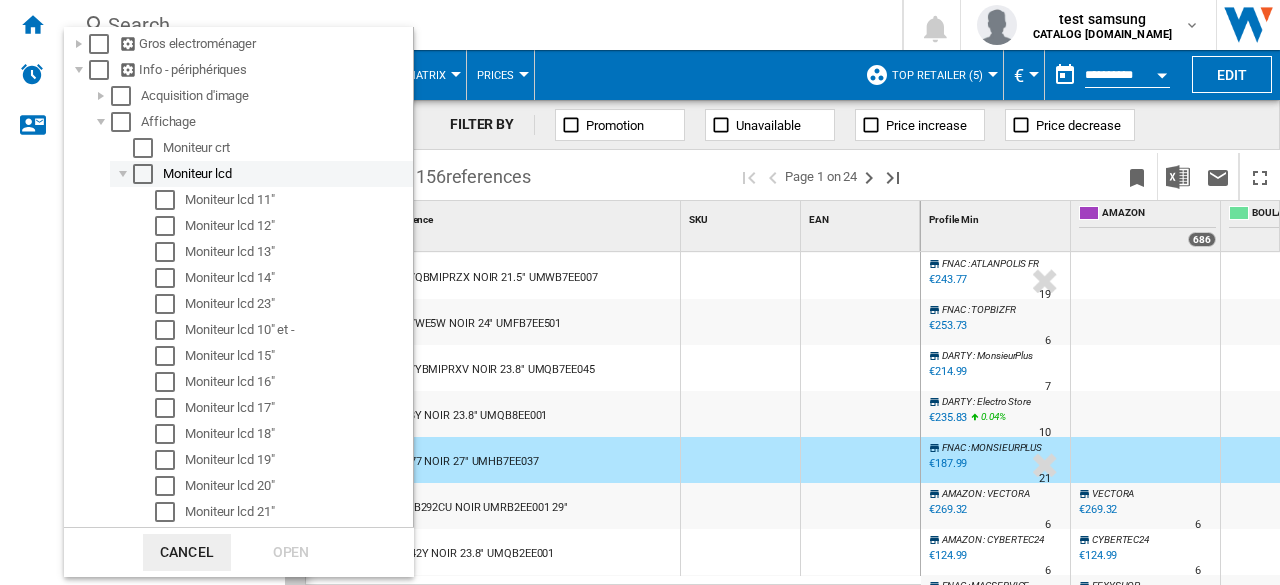 click at bounding box center [143, 174] 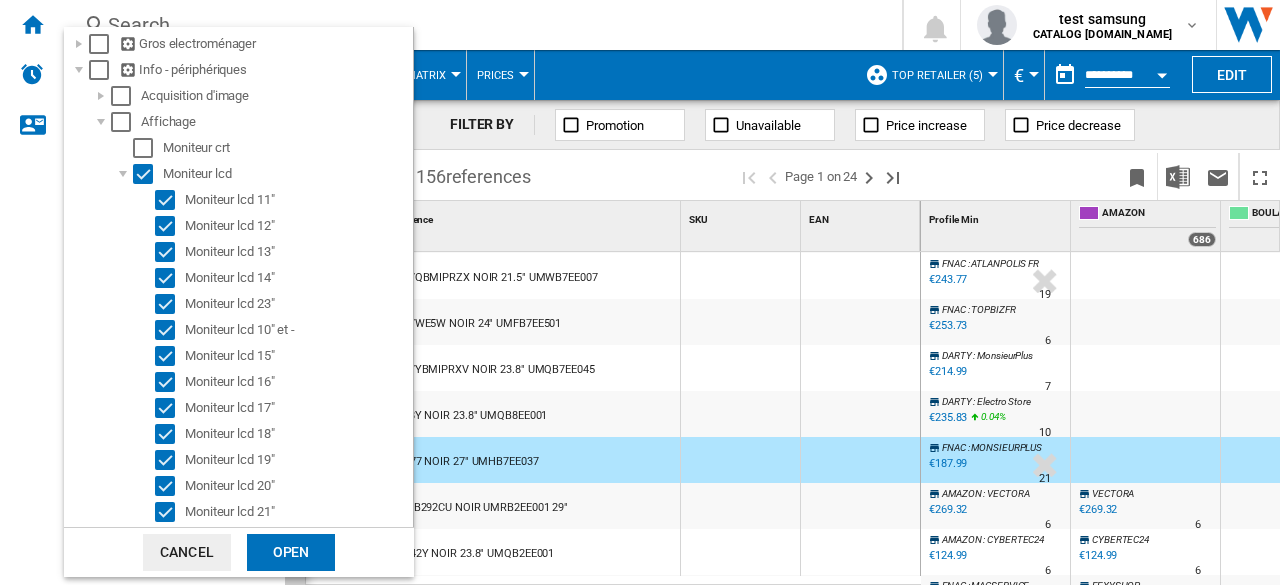click on "Cancel" at bounding box center [187, 552] 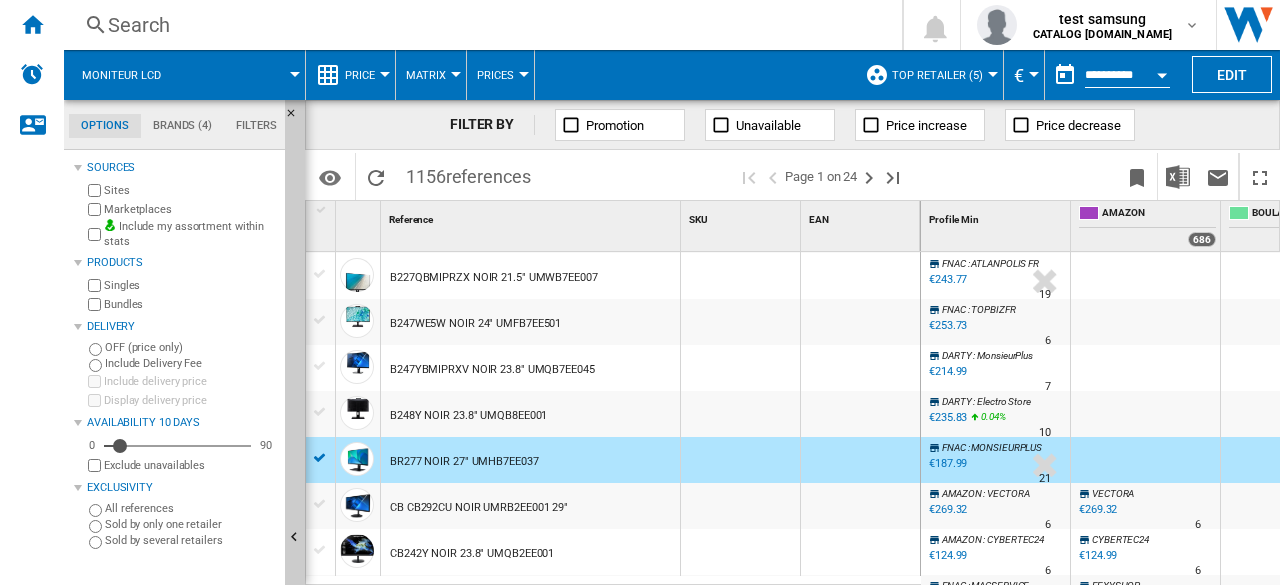 scroll, scrollTop: 162, scrollLeft: 37, axis: both 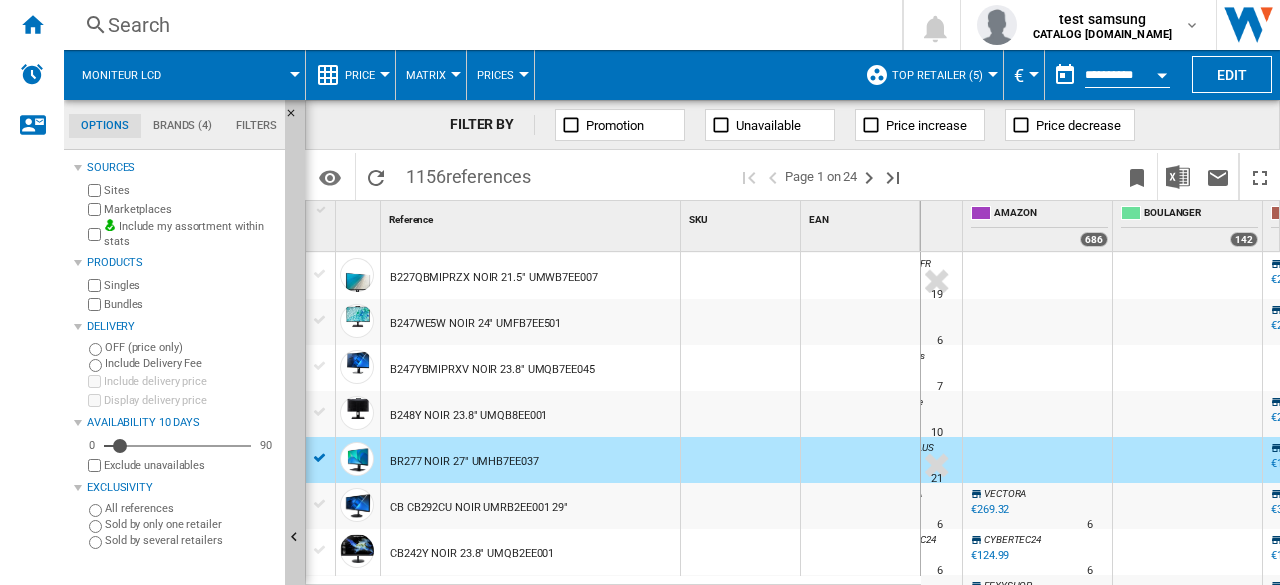 click on "Search" at bounding box center [479, 25] 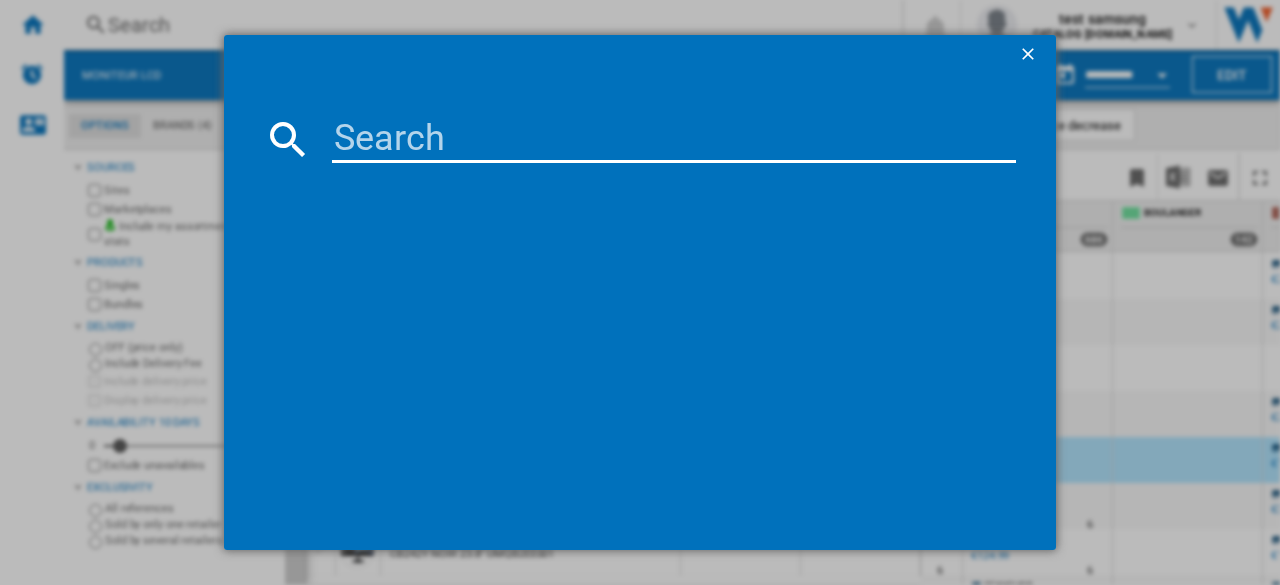 click at bounding box center [674, 139] 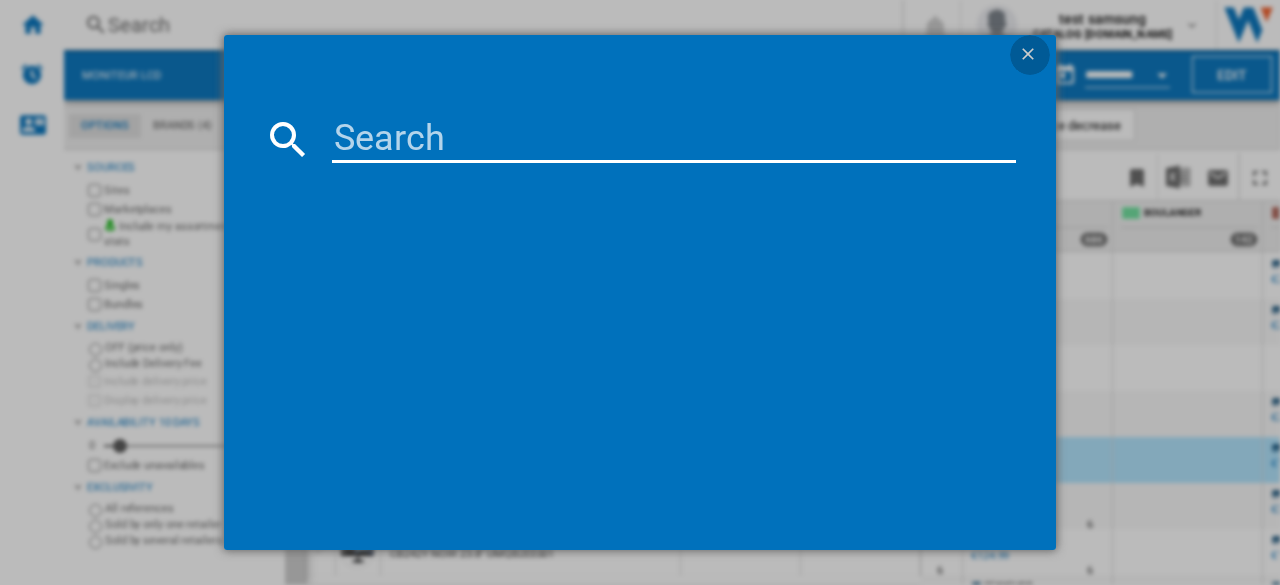 click at bounding box center (1030, 56) 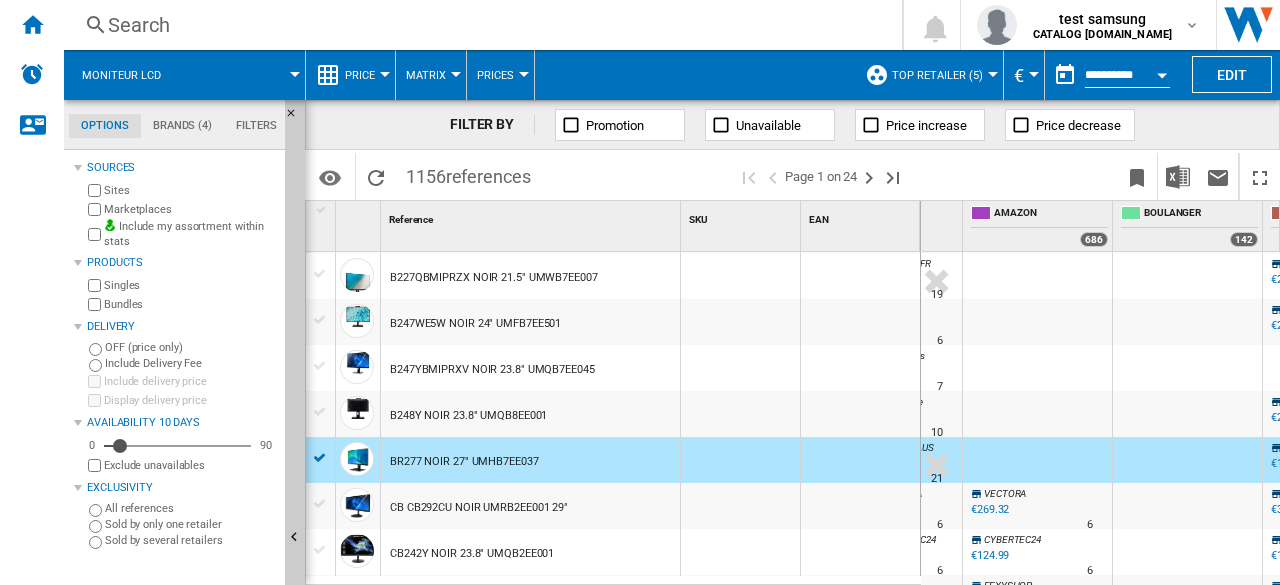 click on "Price" at bounding box center [365, 75] 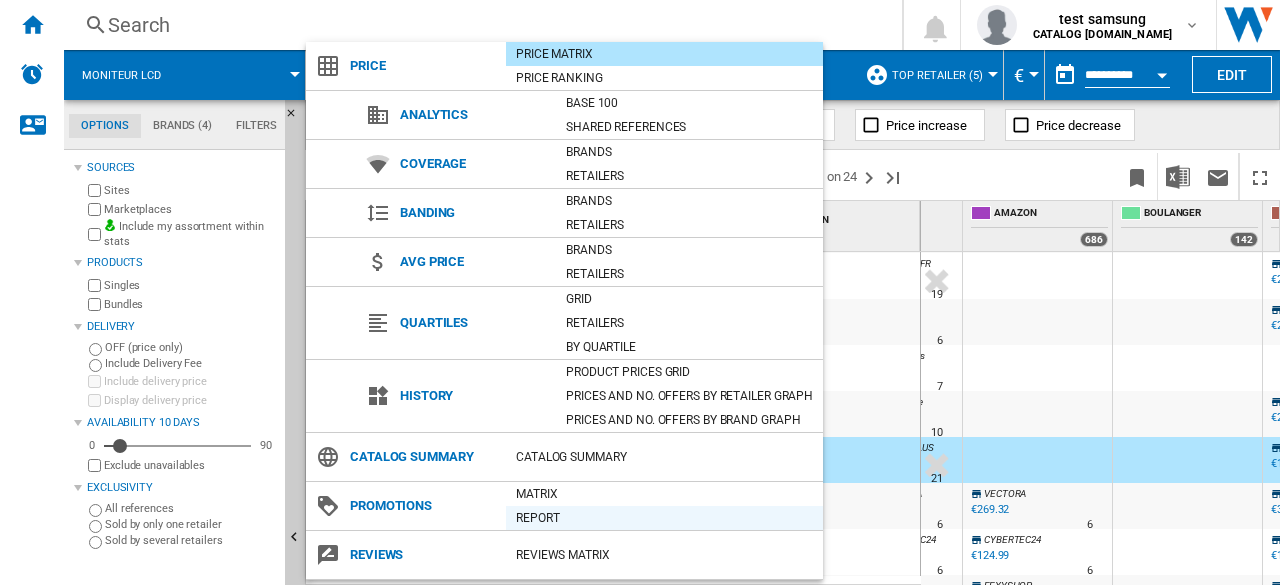click on "Report" at bounding box center [664, 518] 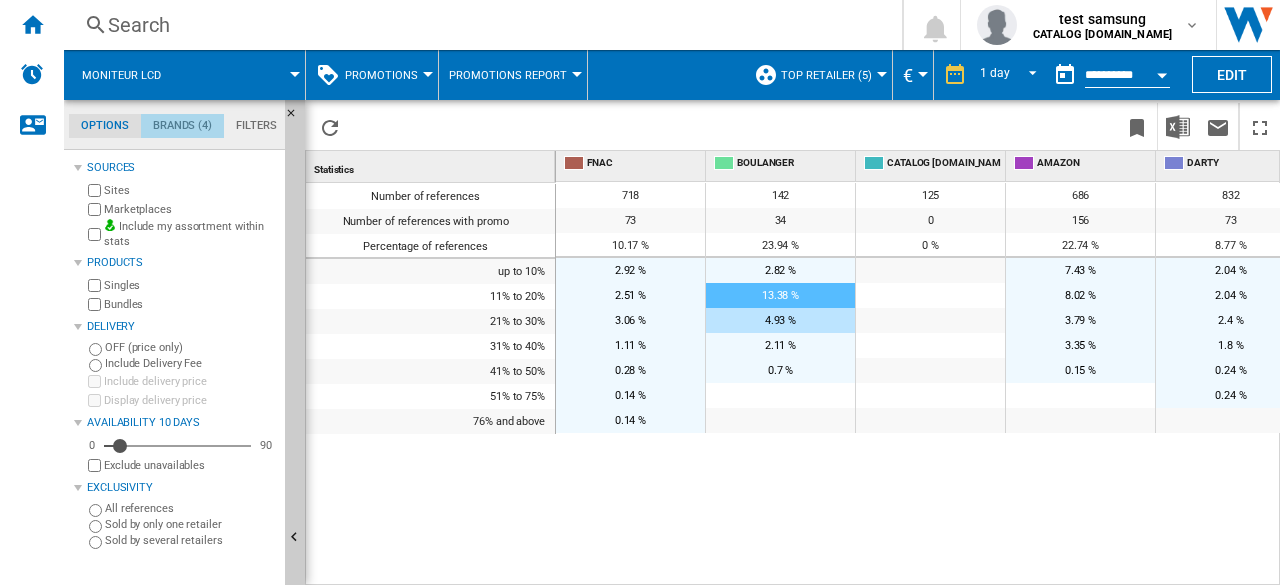 click on "Brands (4)" 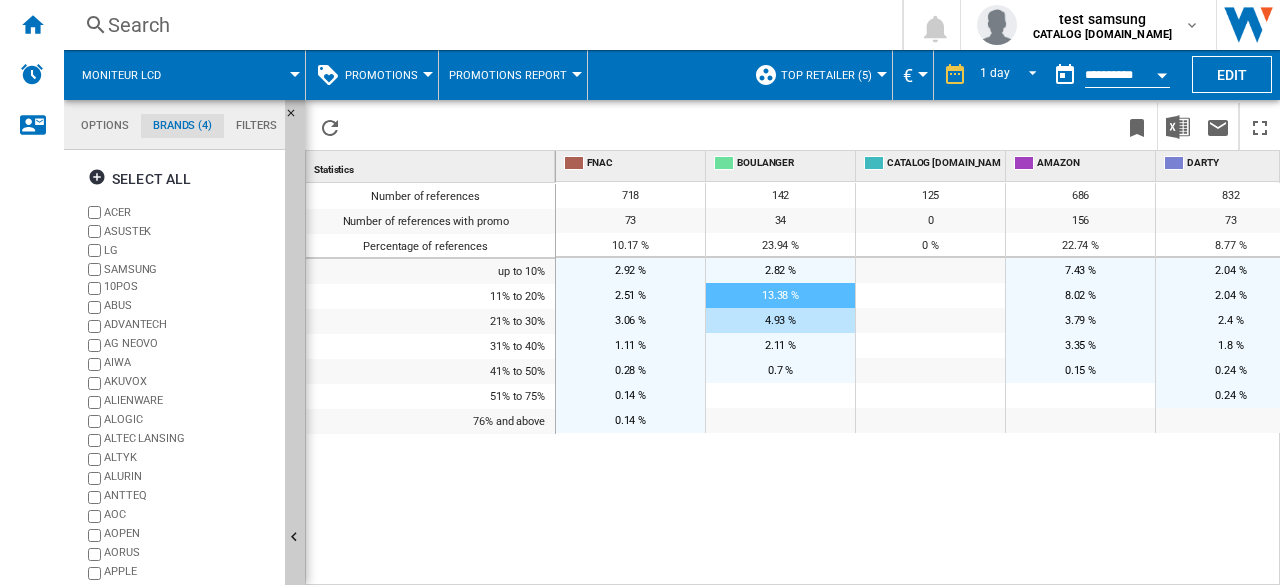 click on "Promotions
Price
Price Matrix
Price Ranking
Analytics
Base 100
Shared references
Coverage
Brands
Retailers
Banding" at bounding box center (372, 75) 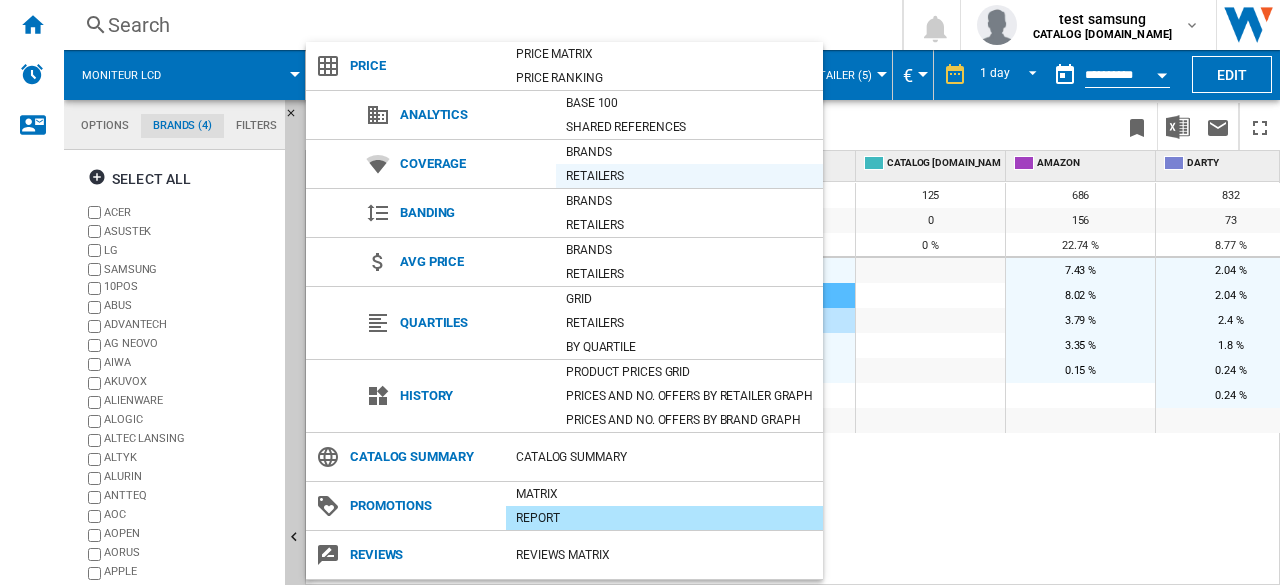 click on "Retailers" at bounding box center [689, 176] 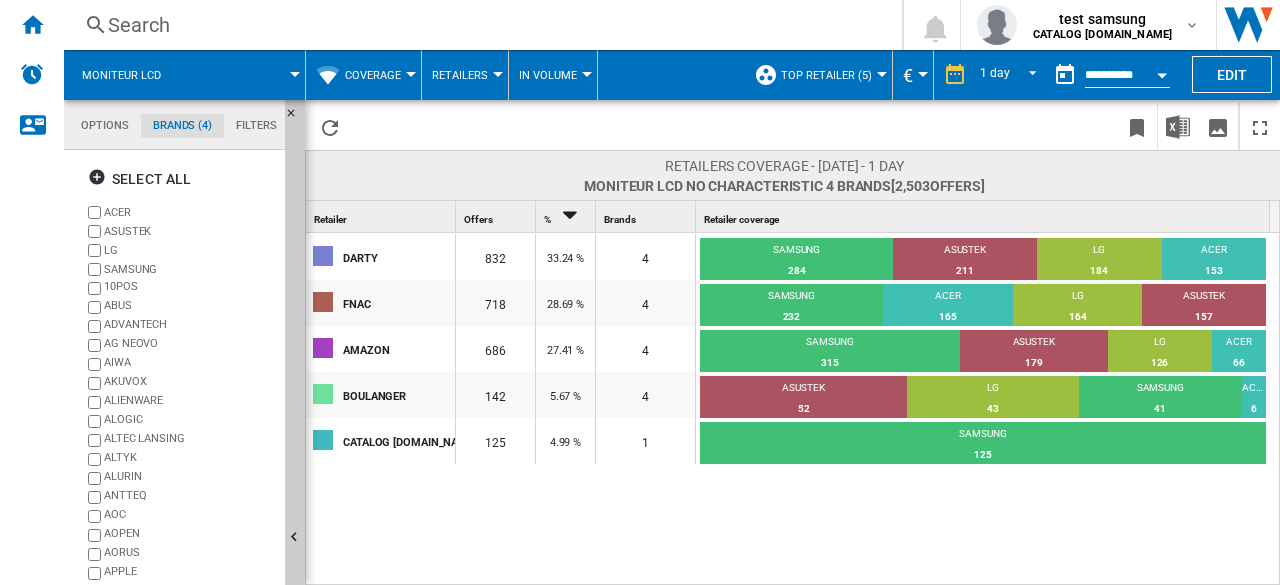 click on "Retailers" at bounding box center (465, 75) 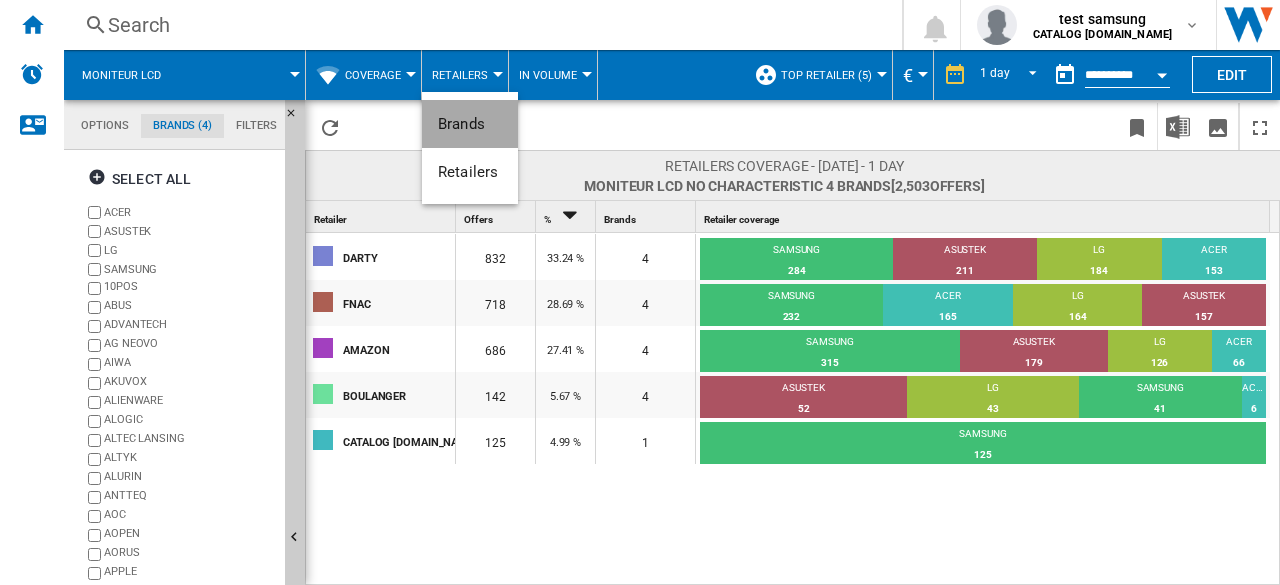 click on "Brands" at bounding box center [461, 124] 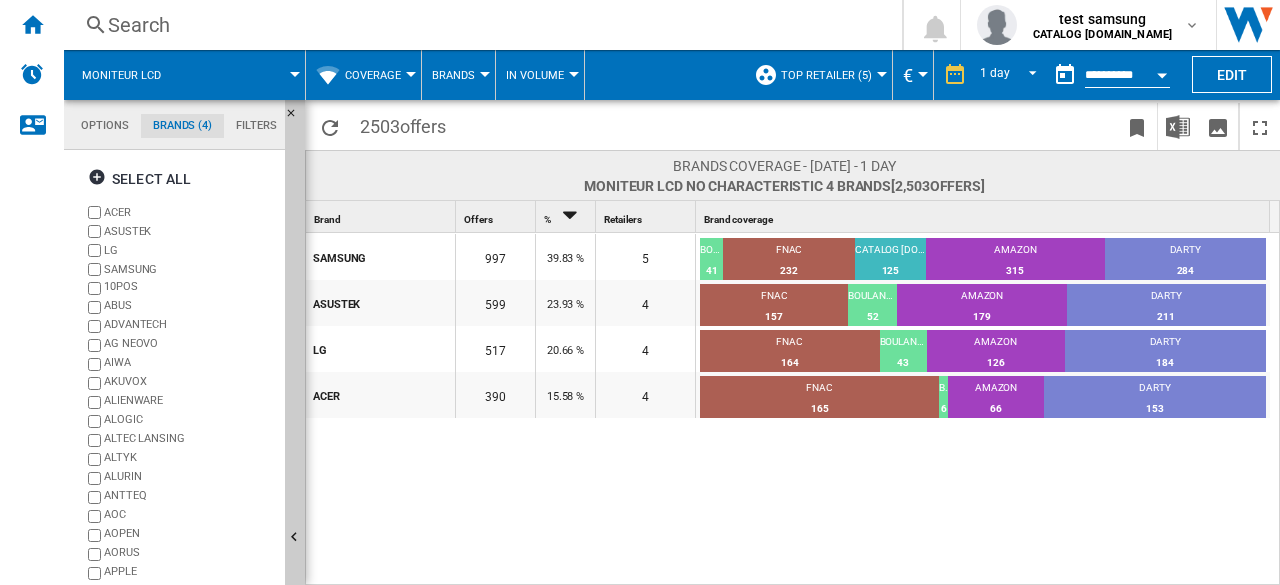 drag, startPoint x: 474, startPoint y: 257, endPoint x: 534, endPoint y: 251, distance: 60.299255 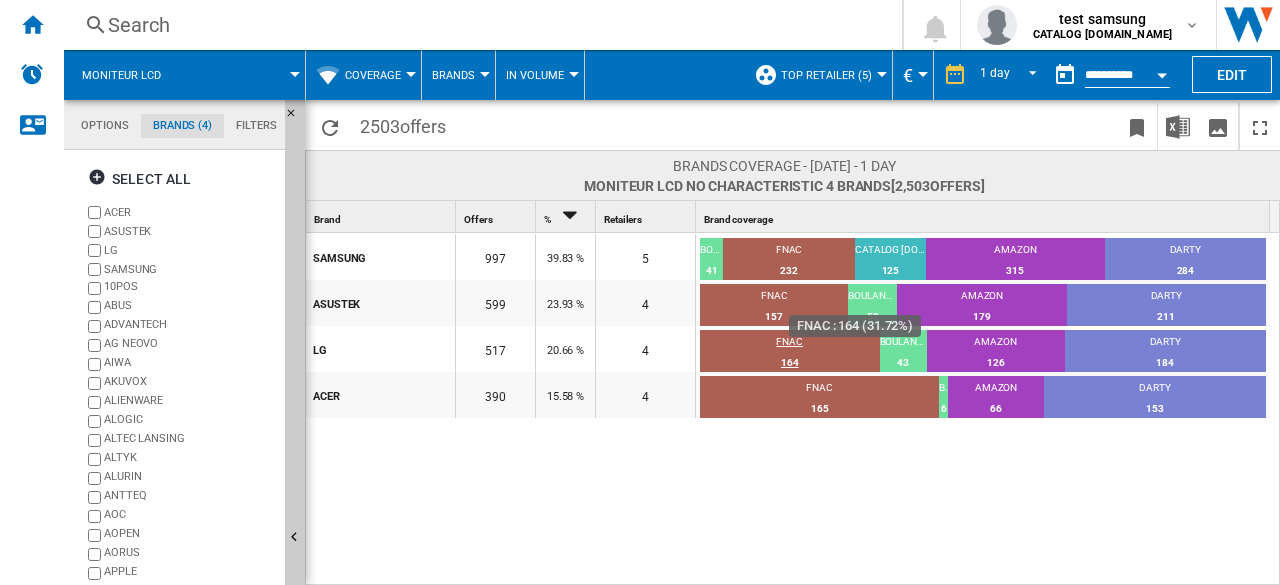 click on "FNAC" at bounding box center (790, 344) 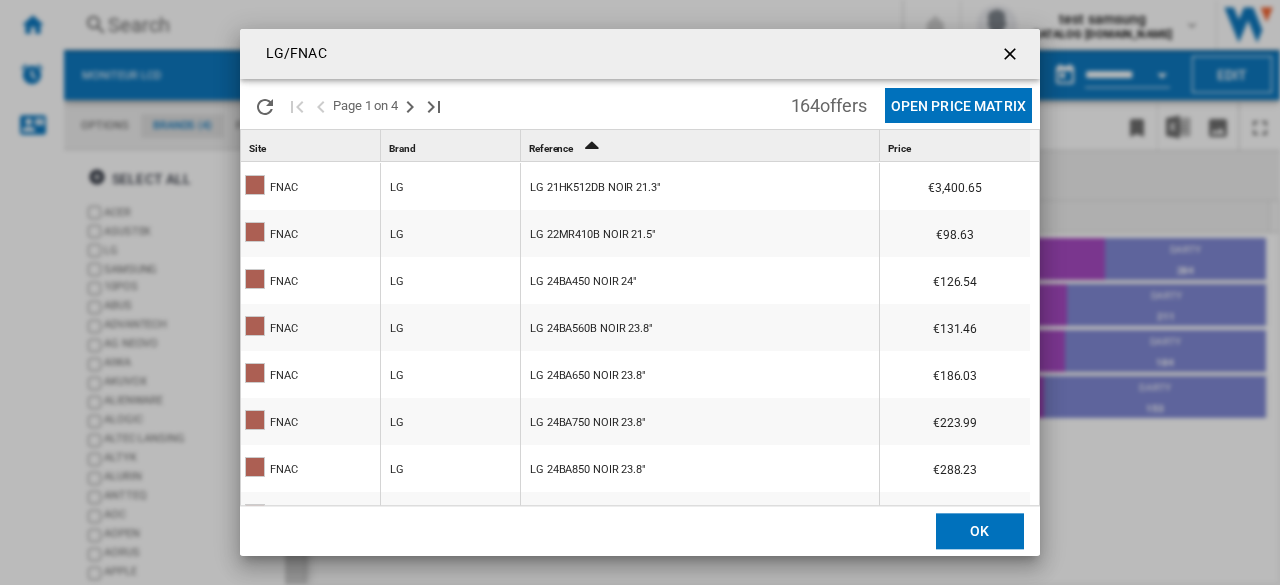 click on "Open Price Matrix" 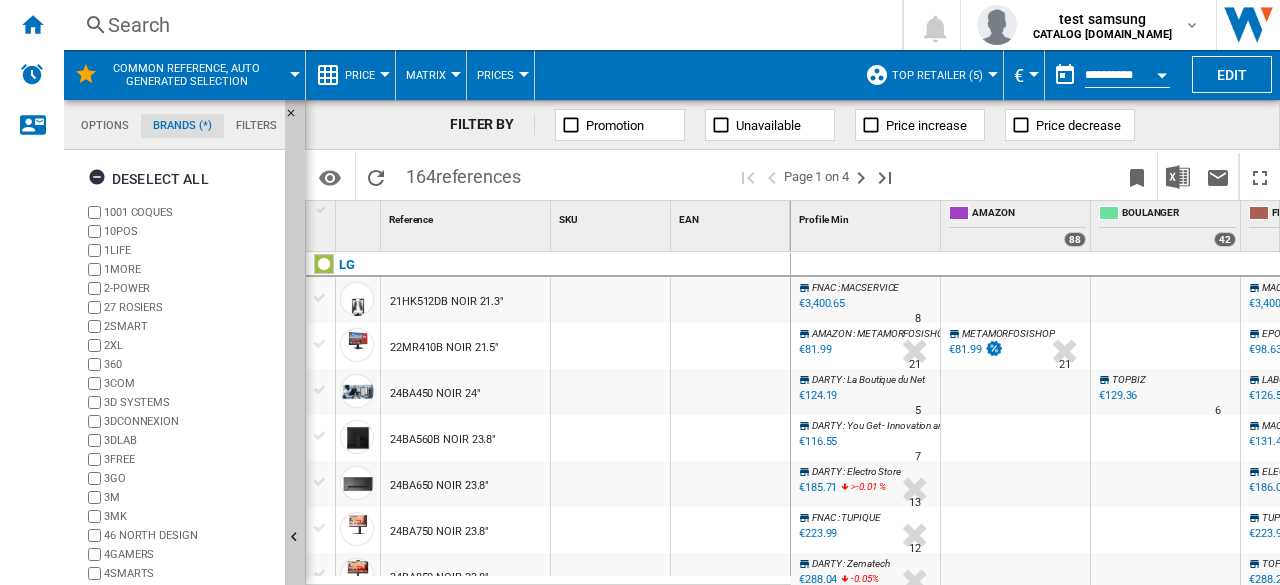 click at bounding box center (320, 298) 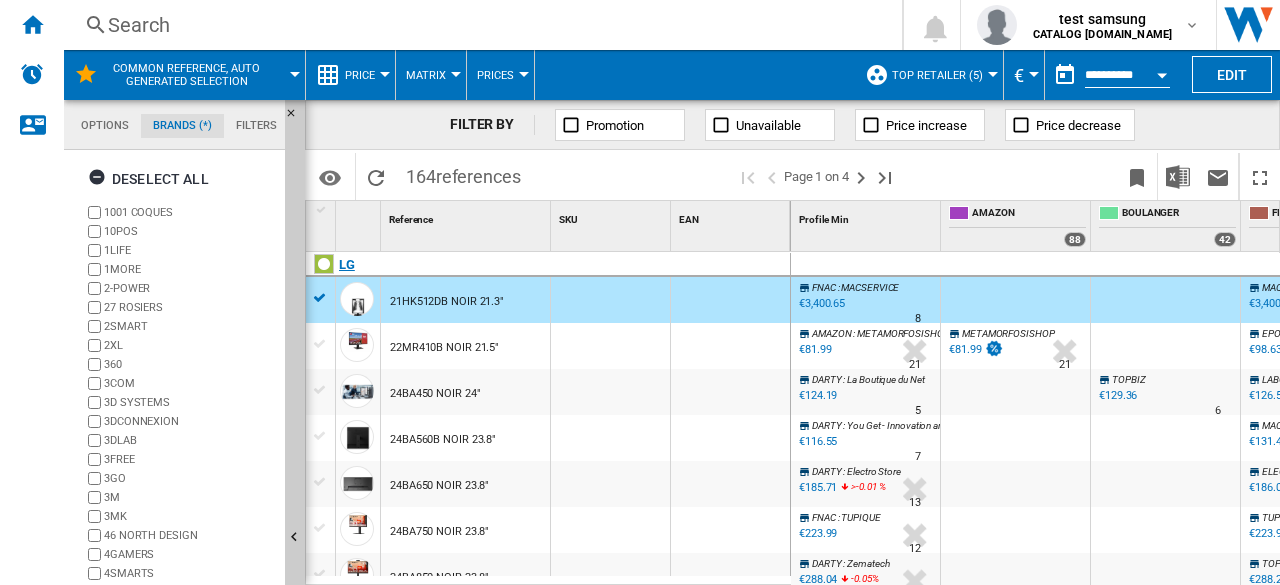 click on "LG" at bounding box center (552, 276) 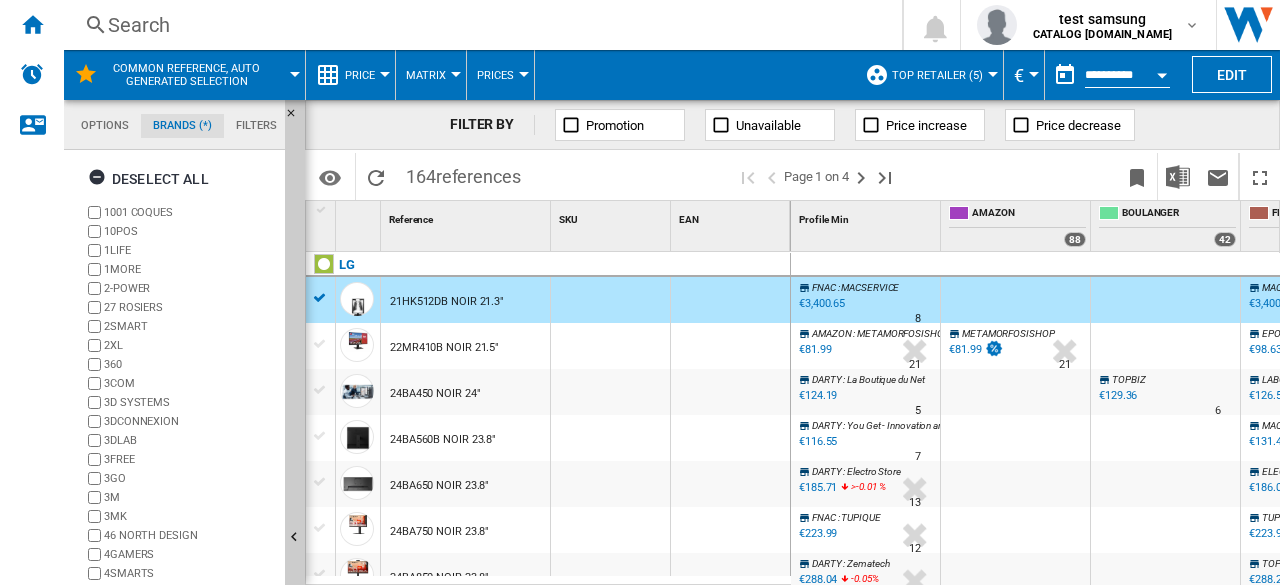 click at bounding box center (320, 344) 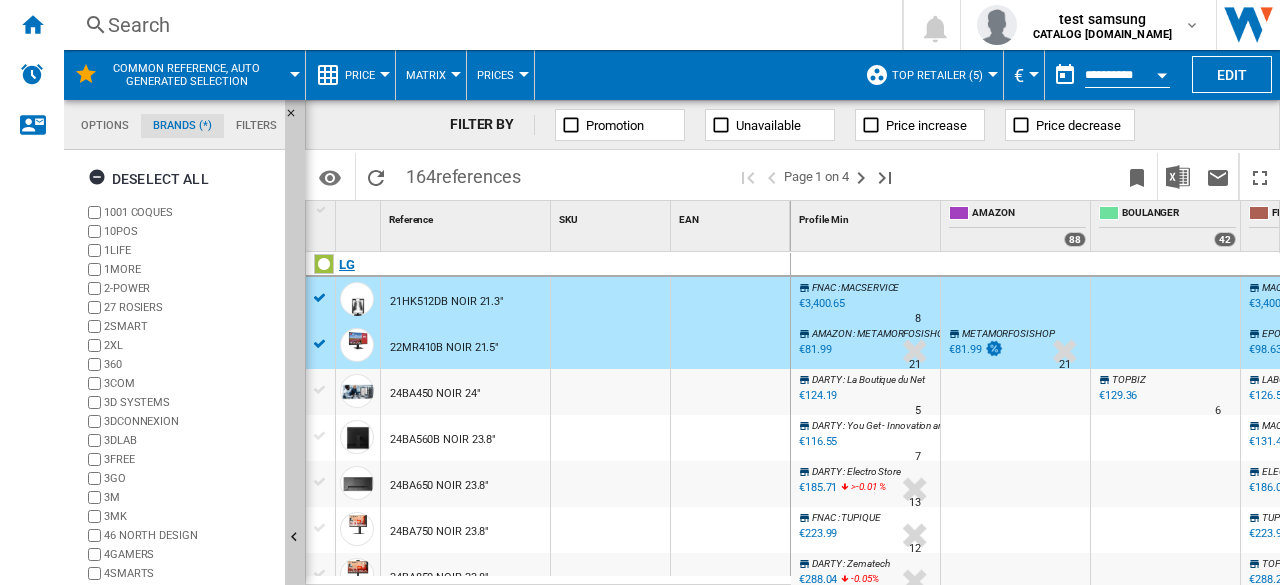 click on "LG" at bounding box center (552, 276) 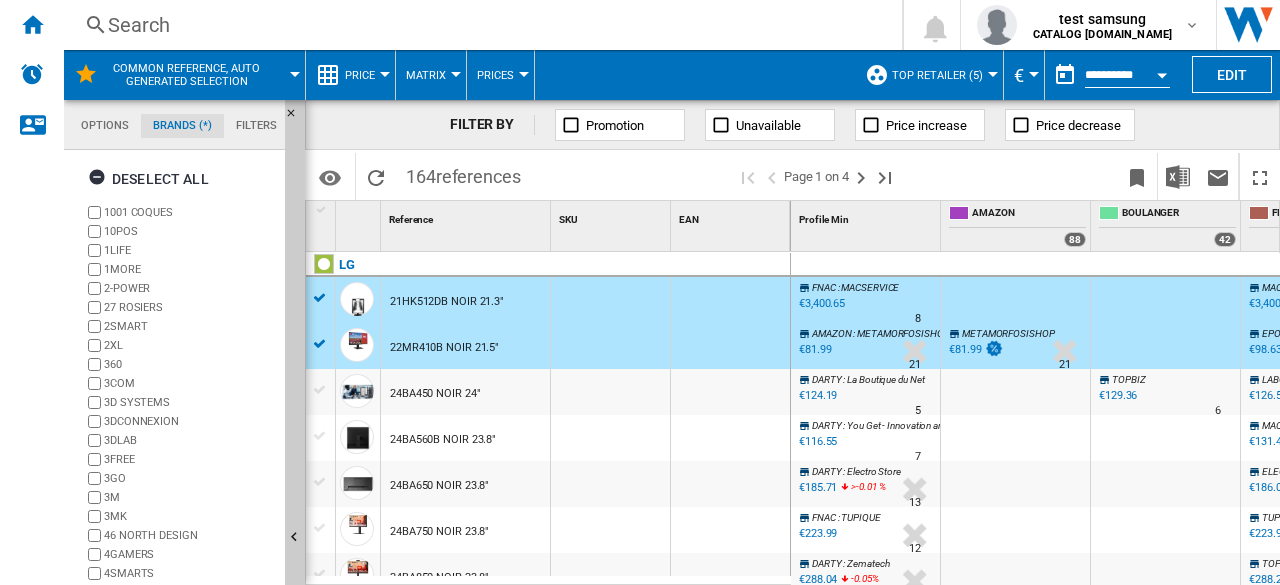 click at bounding box center (320, 298) 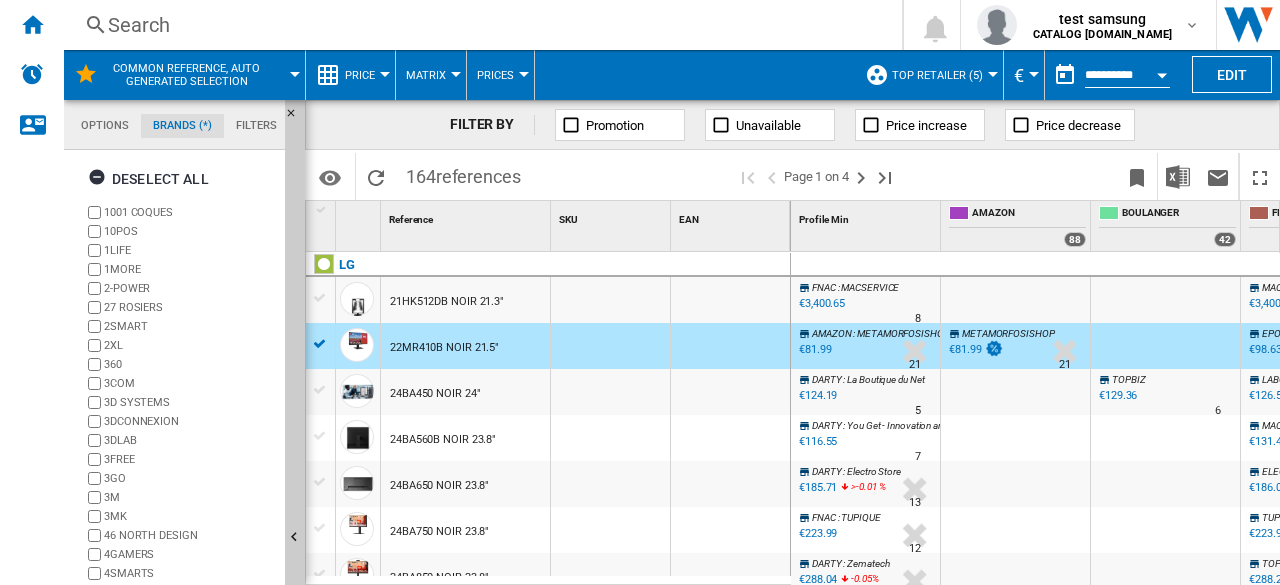 click at bounding box center (320, 390) 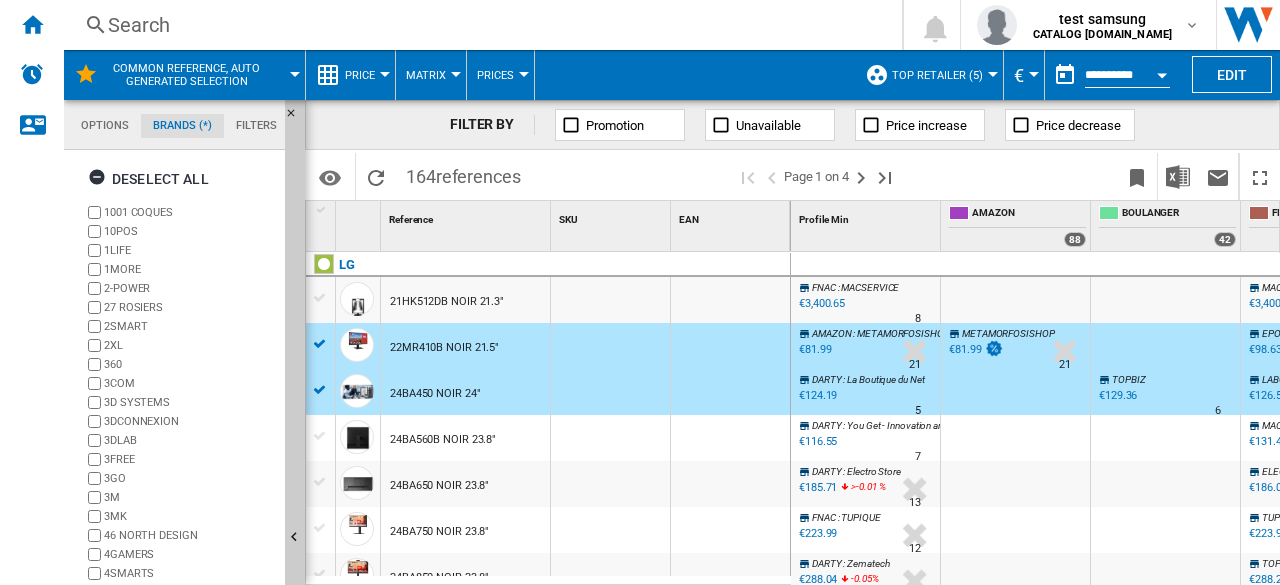 click at bounding box center [320, 436] 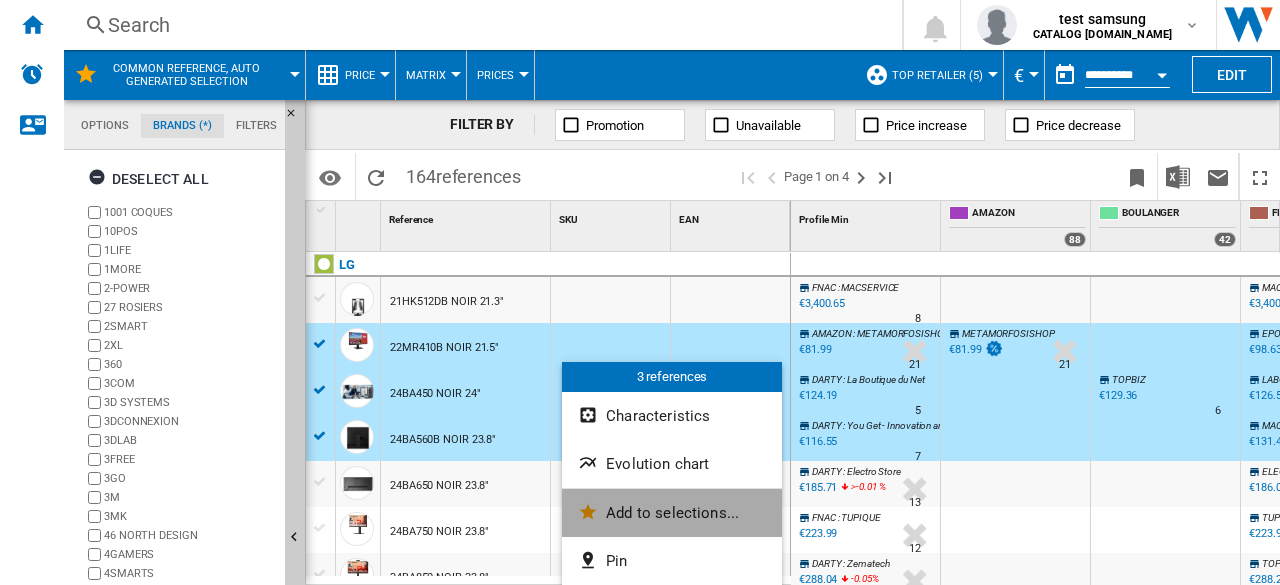 click on "Add to selections..." 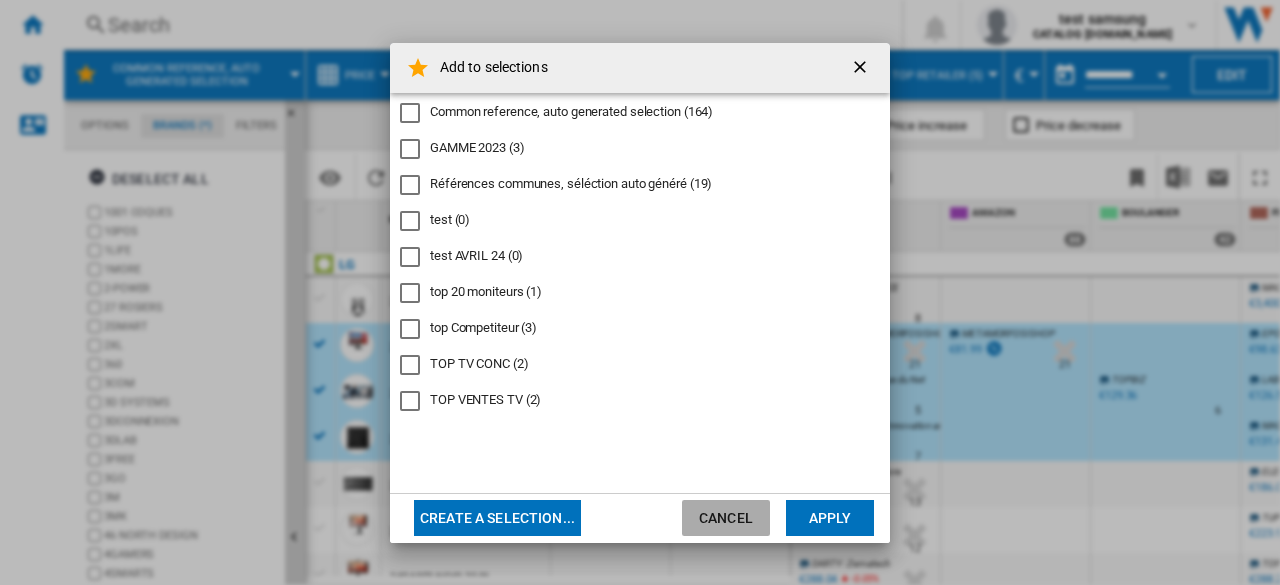 click on "Cancel" 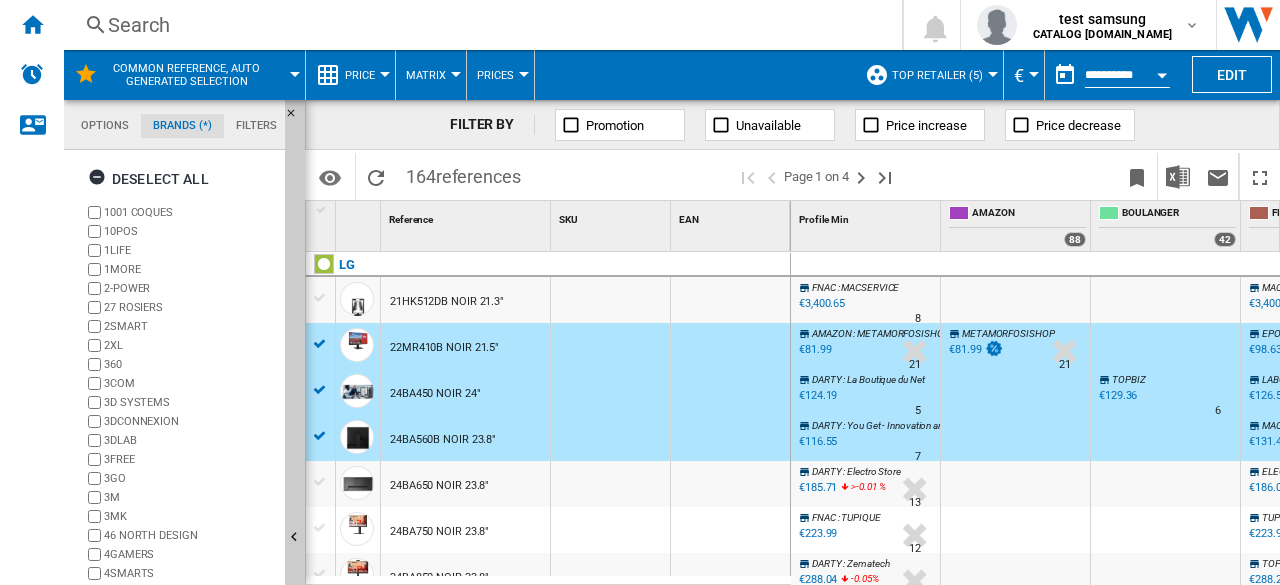 click at bounding box center (385, 74) 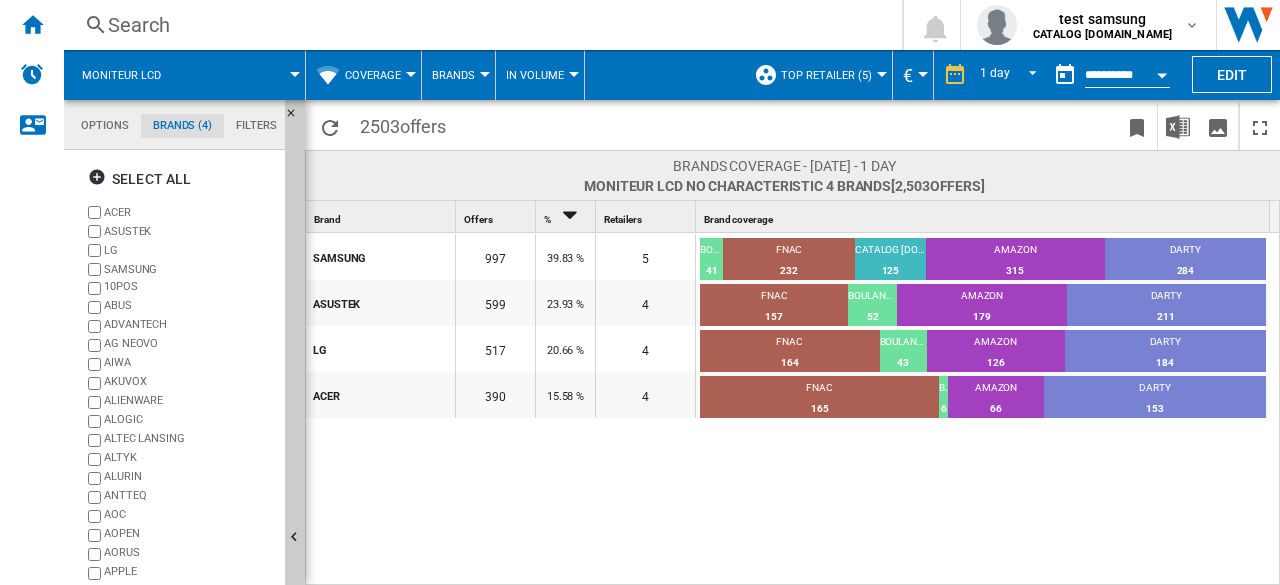click on "Brands" at bounding box center (458, 75) 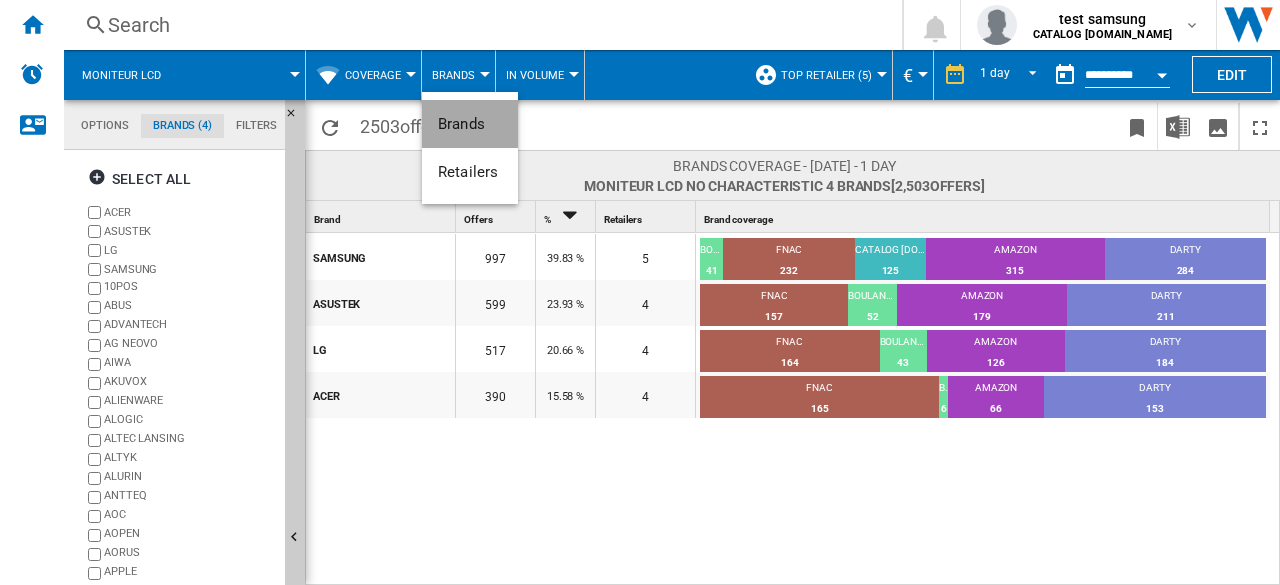 click on "Brands" at bounding box center [461, 124] 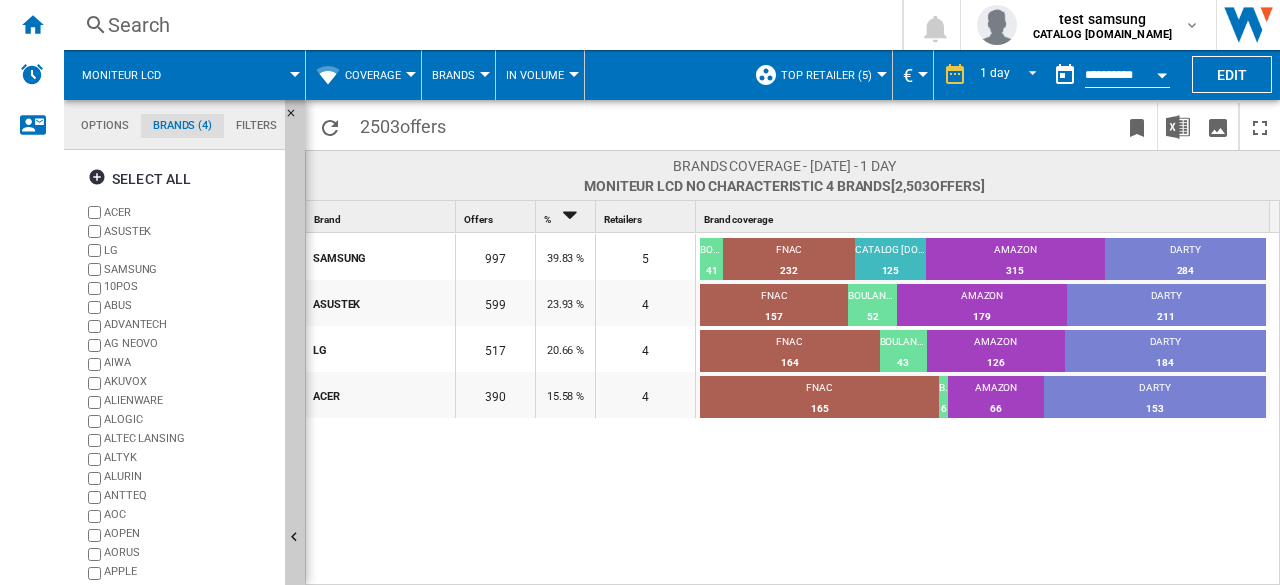 click on "Brands" at bounding box center (459, 75) 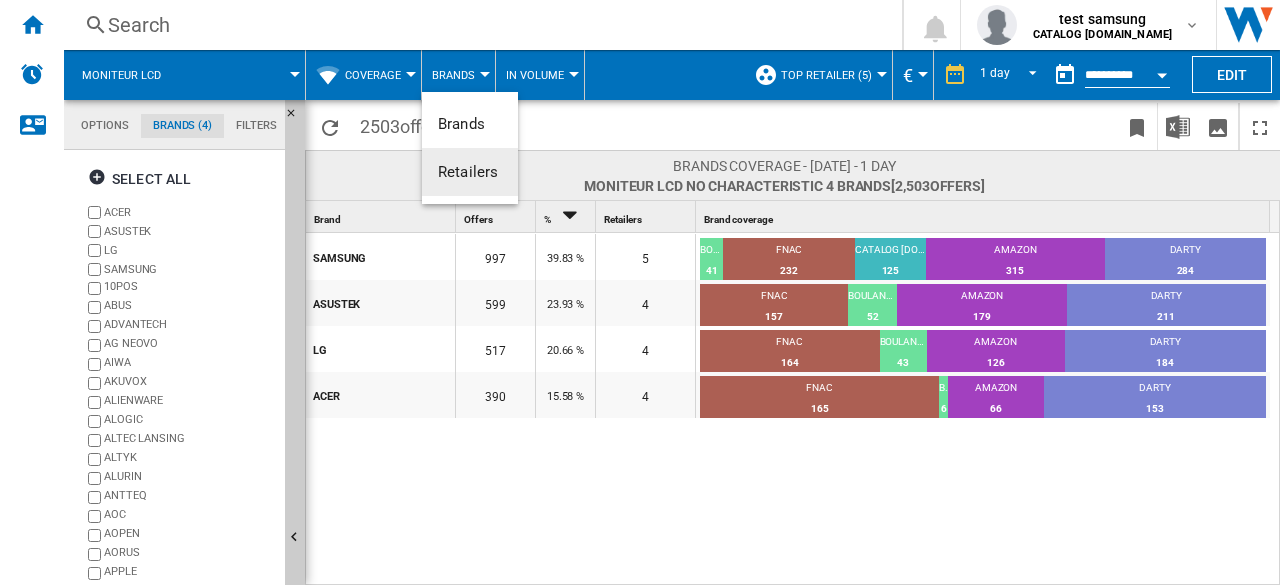 click on "Retailers" at bounding box center (468, 172) 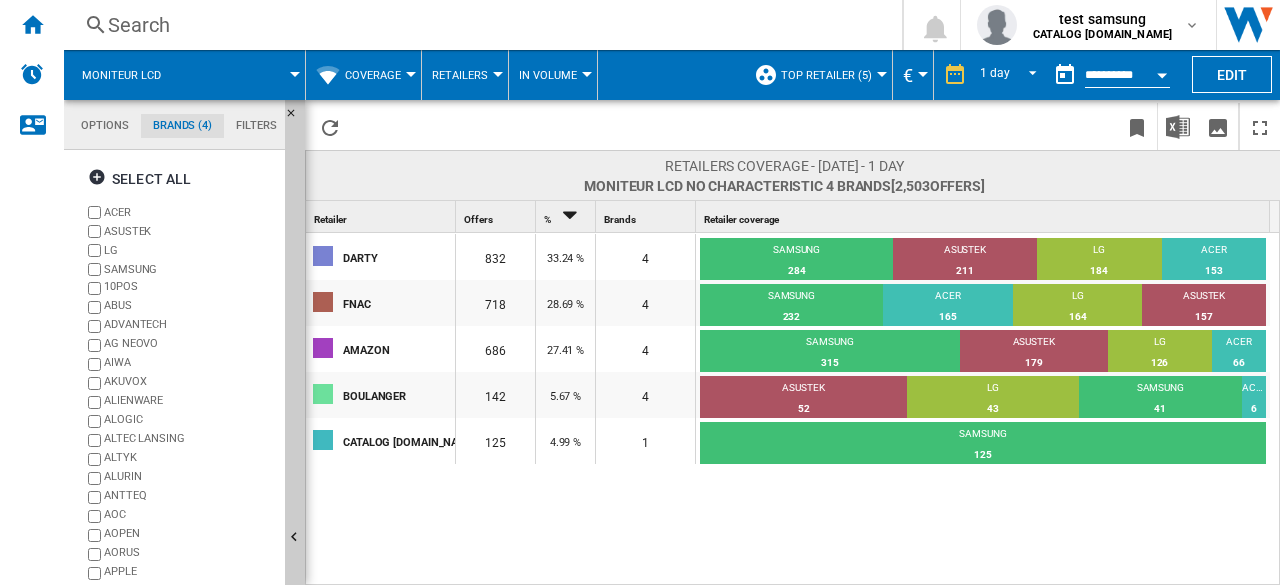 click on "Coverage" at bounding box center [378, 75] 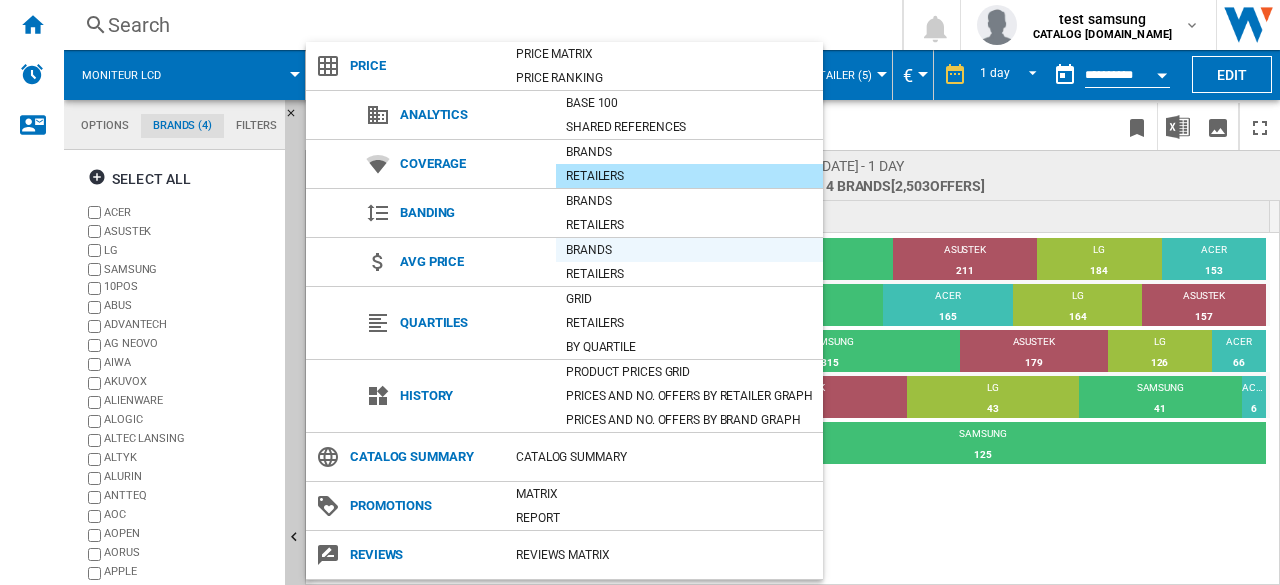 click on "Brands" at bounding box center [689, 250] 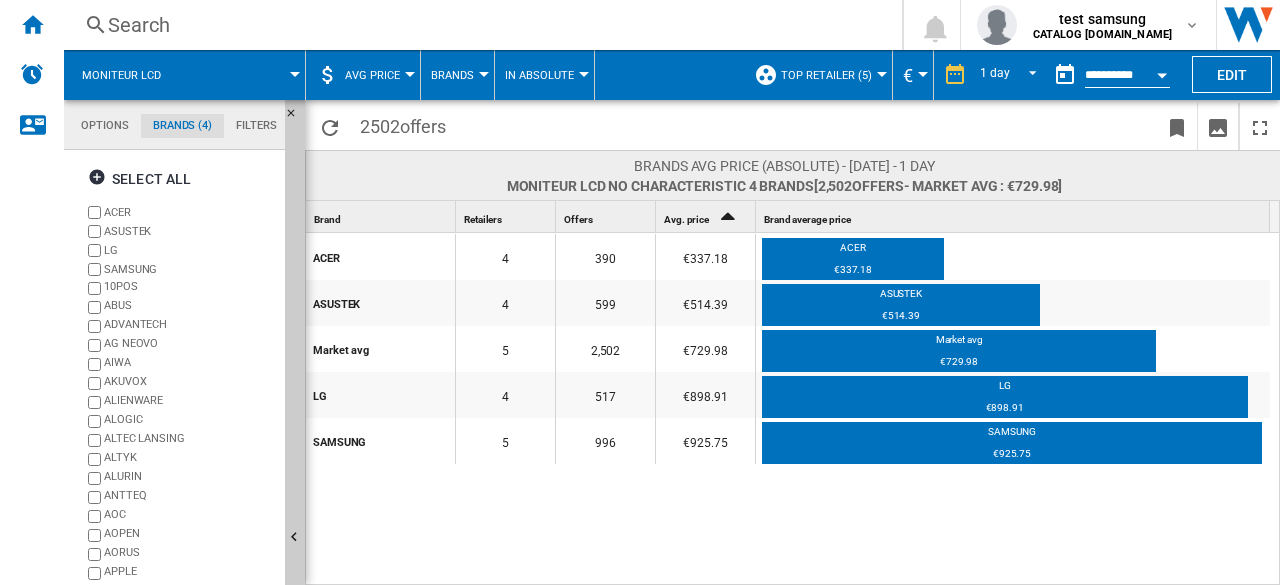 click on "AVG Price
Price
Price Matrix
Price Ranking
Analytics
Base 100
Shared references
Coverage
Brands
Retailers
Banding" at bounding box center (363, 75) 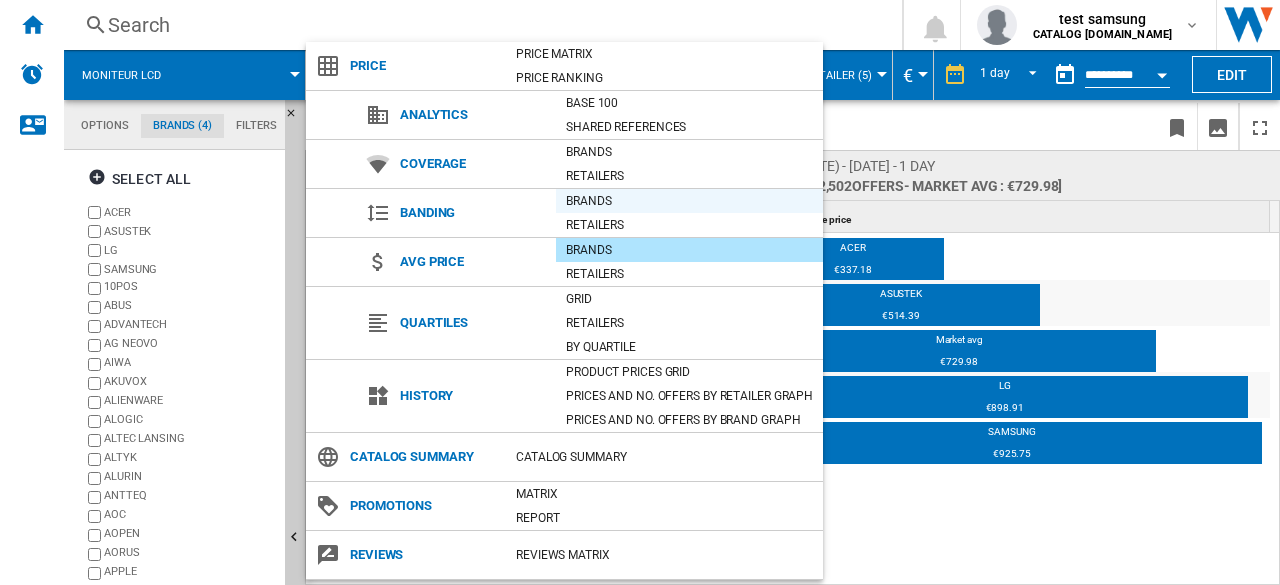 click on "Brands" at bounding box center [689, 201] 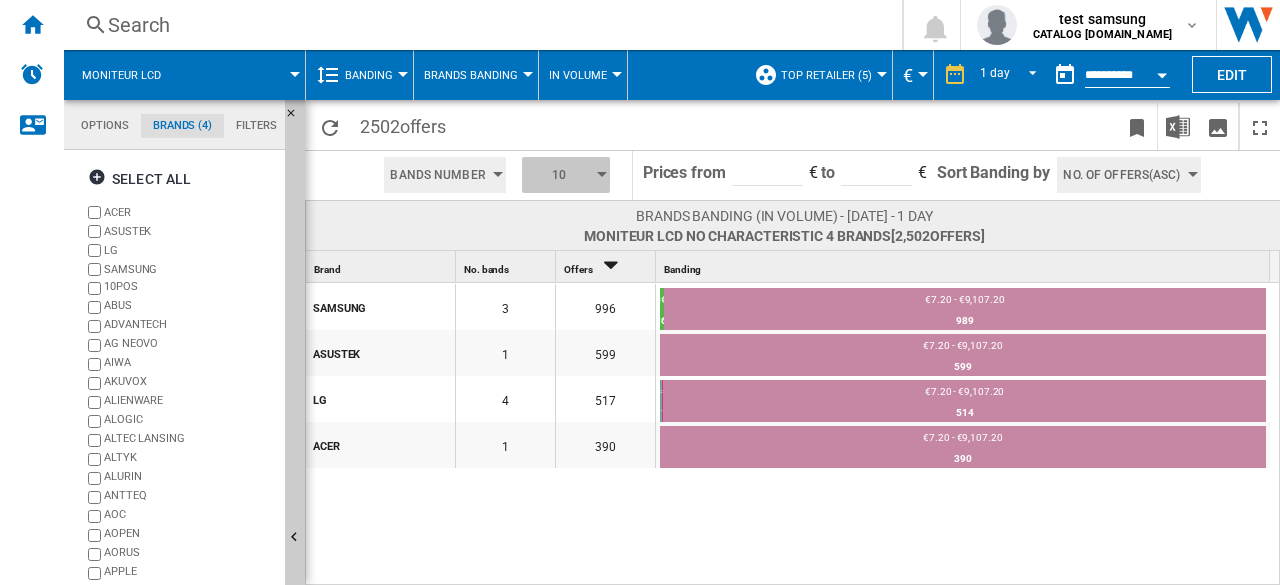 click on "10" at bounding box center (559, 175) 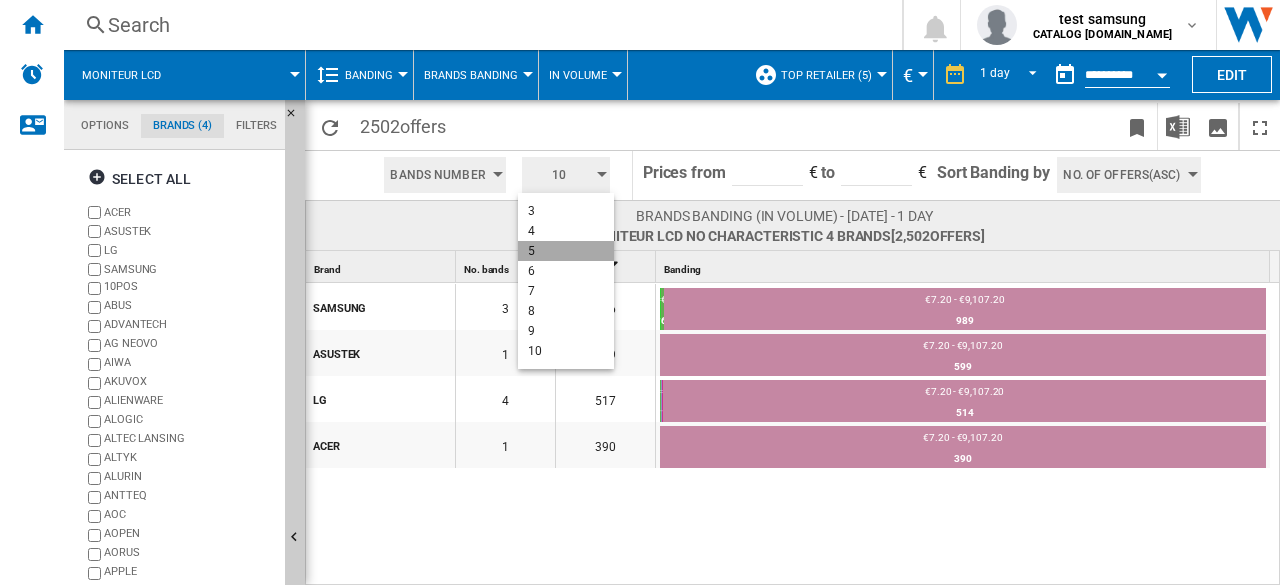 click on "5" at bounding box center (566, 251) 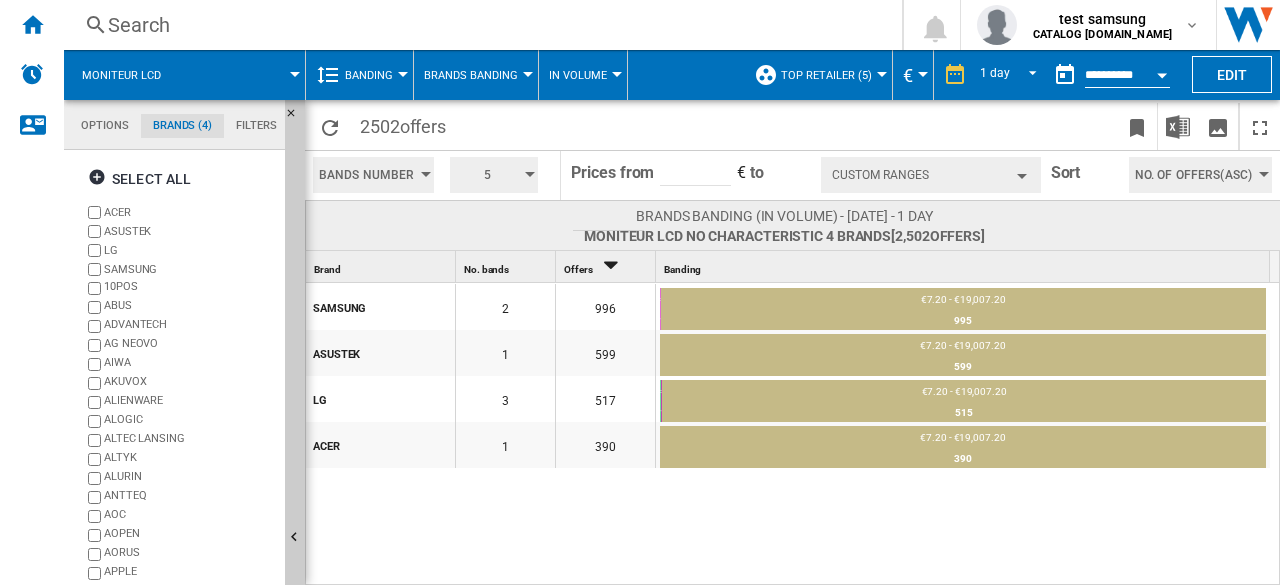 click on "Custom Ranges" at bounding box center [930, 175] 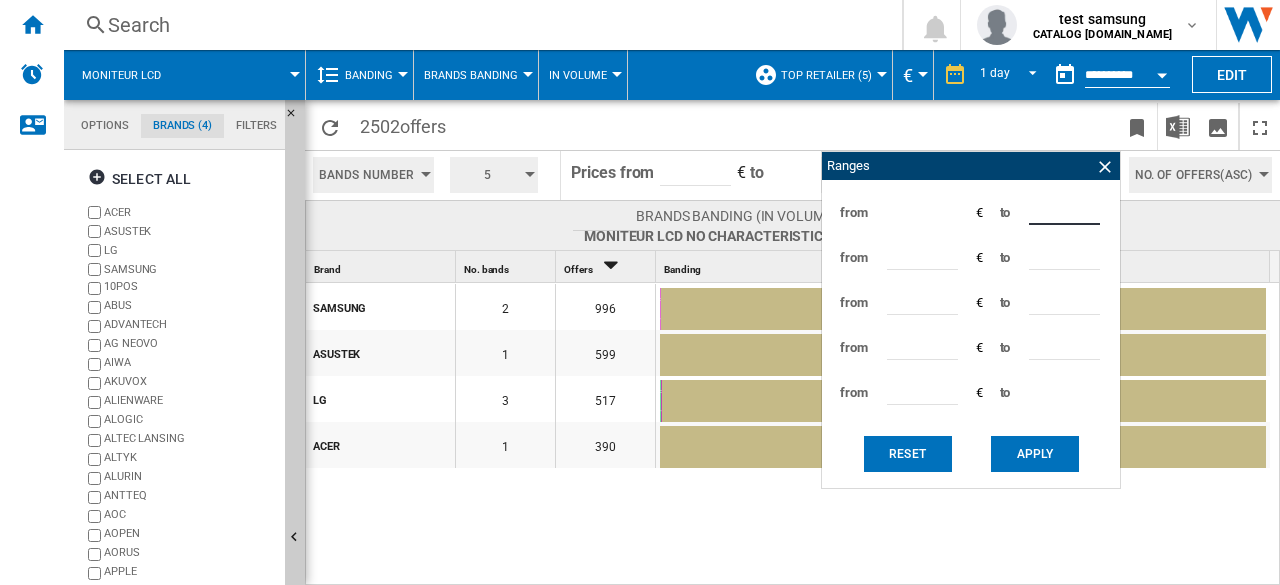 click on "*******" at bounding box center [1064, 210] 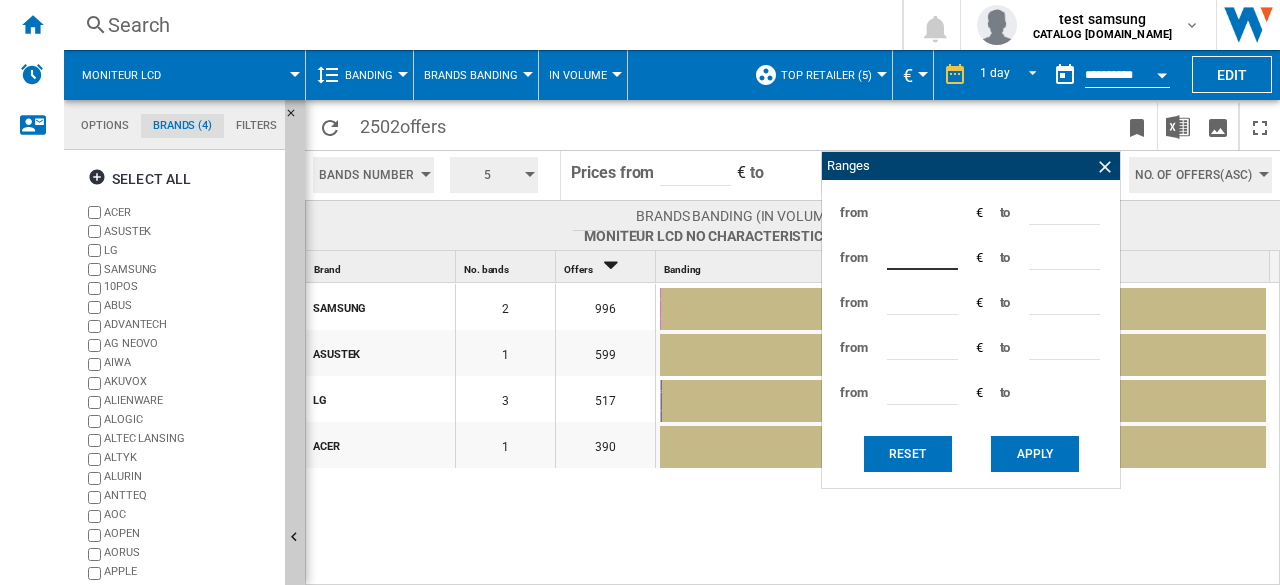 click on "*******" at bounding box center [922, 255] 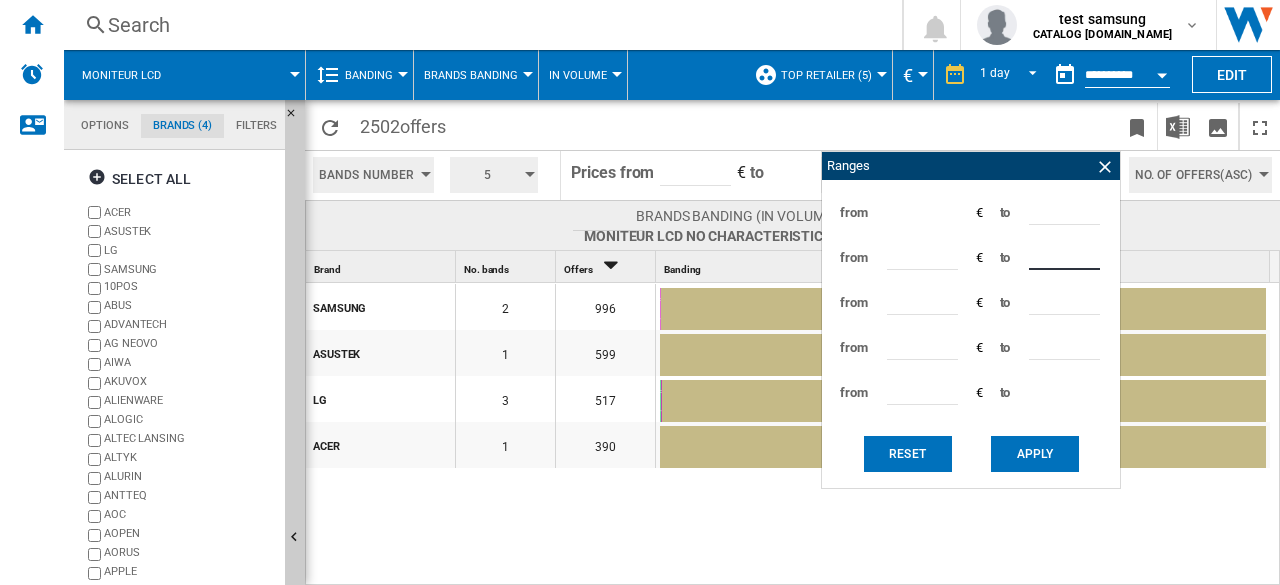 click on "*******" at bounding box center [1064, 255] 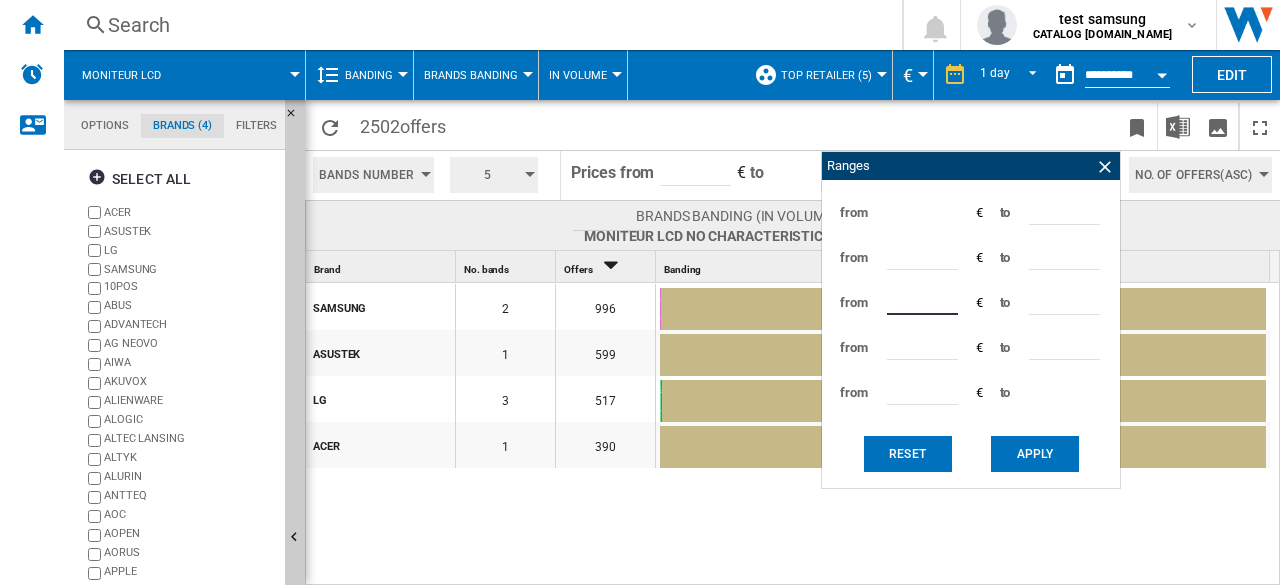 click on "*******" at bounding box center (922, 300) 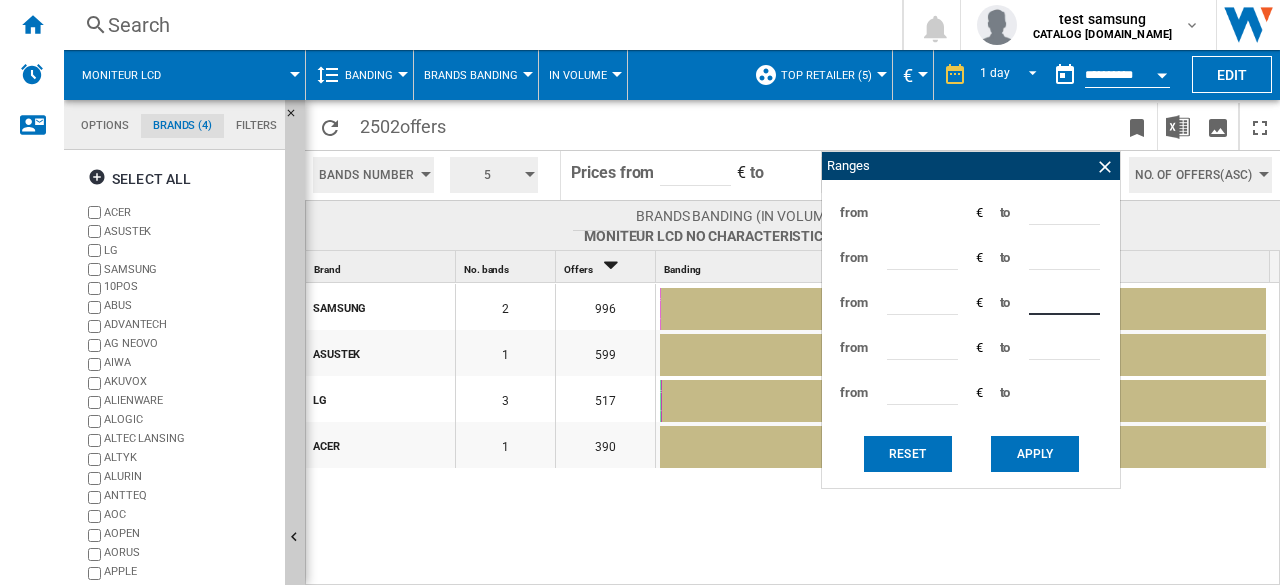 click on "*******" at bounding box center (1064, 300) 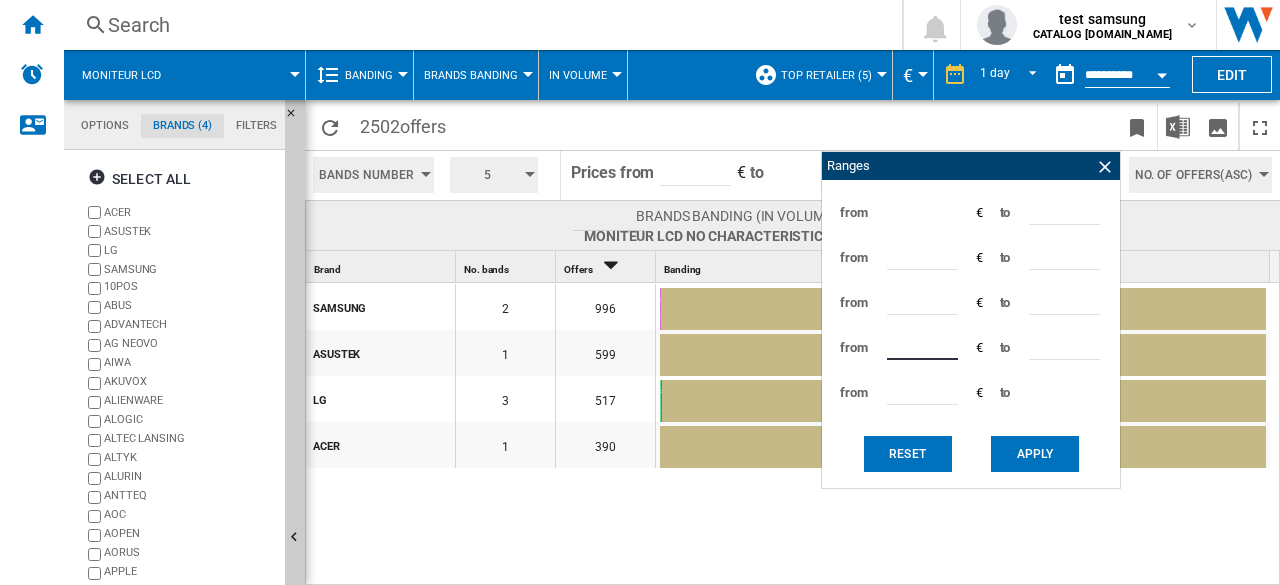 click on "*******" at bounding box center (922, 345) 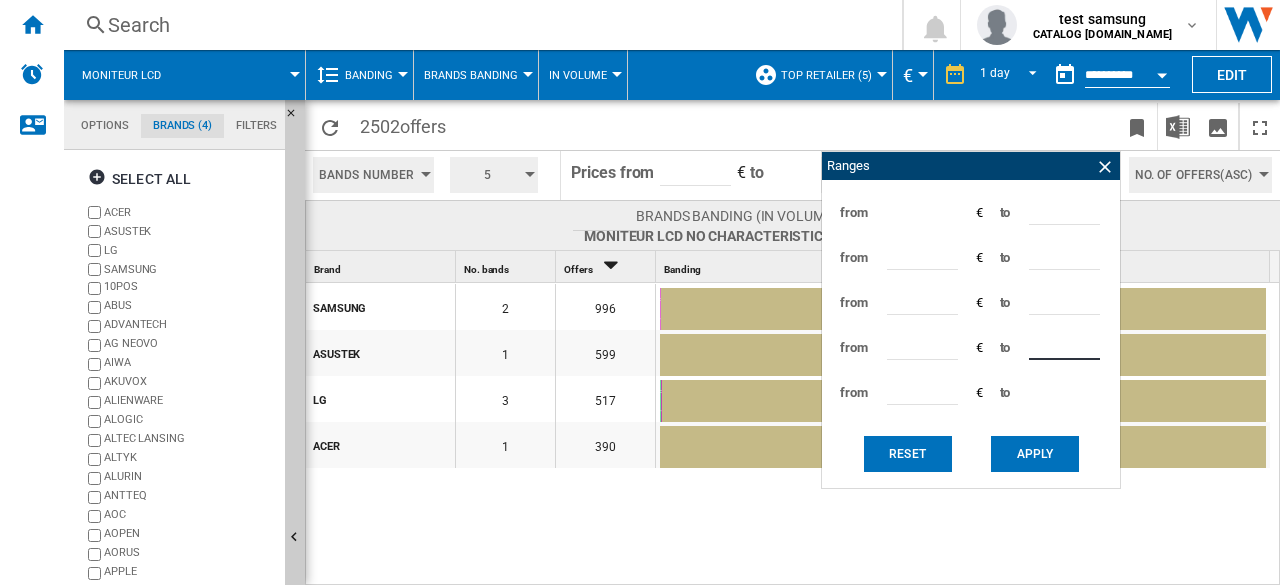 click on "*******" at bounding box center [1064, 345] 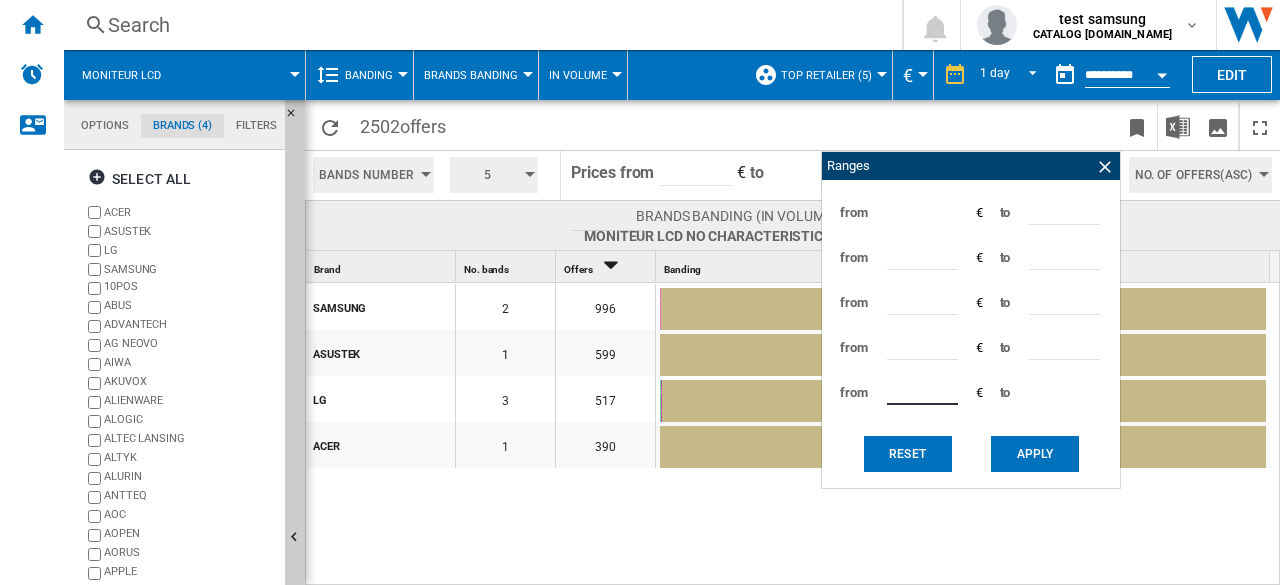 click on "*******" at bounding box center [922, 390] 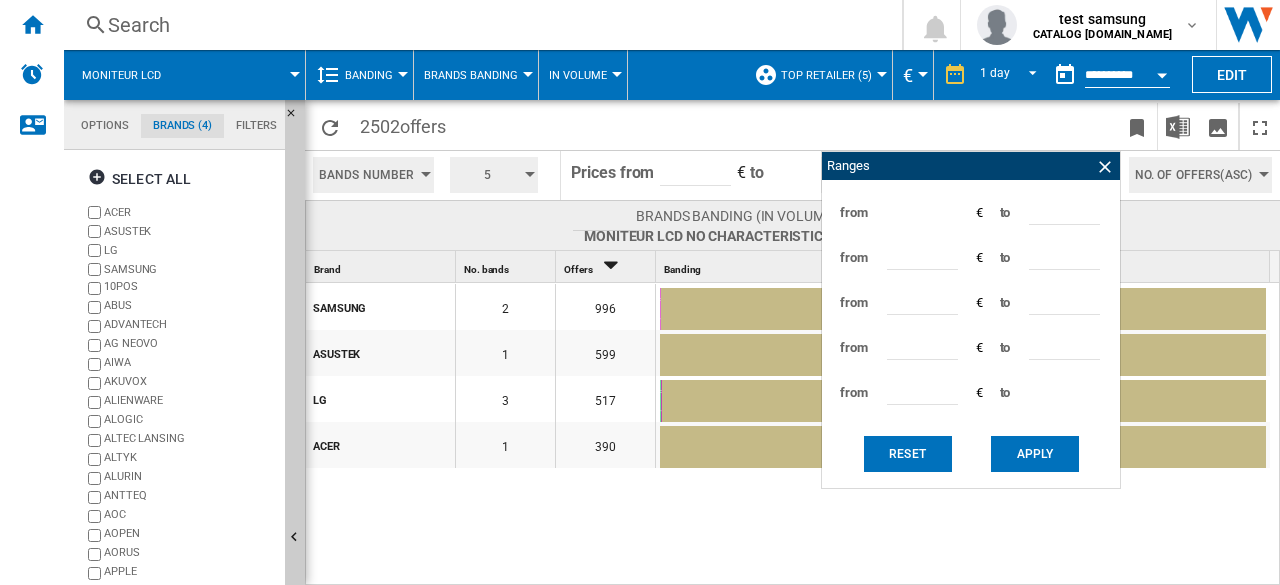 click on "from
***
€
to
*******" at bounding box center (971, 392) 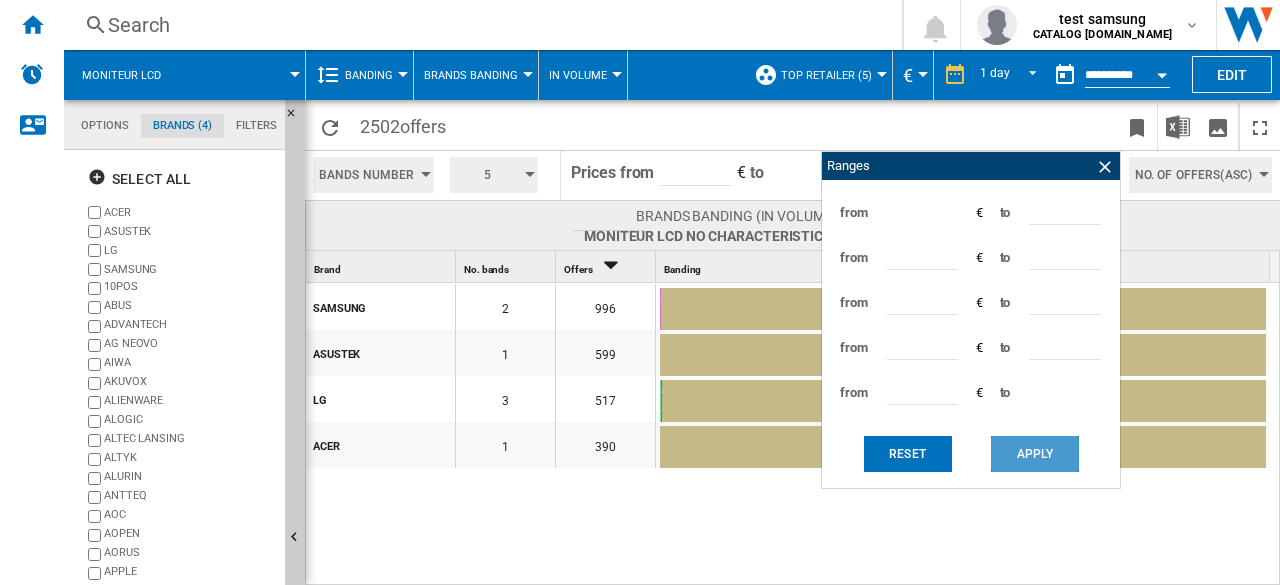 click on "Apply" at bounding box center [1035, 454] 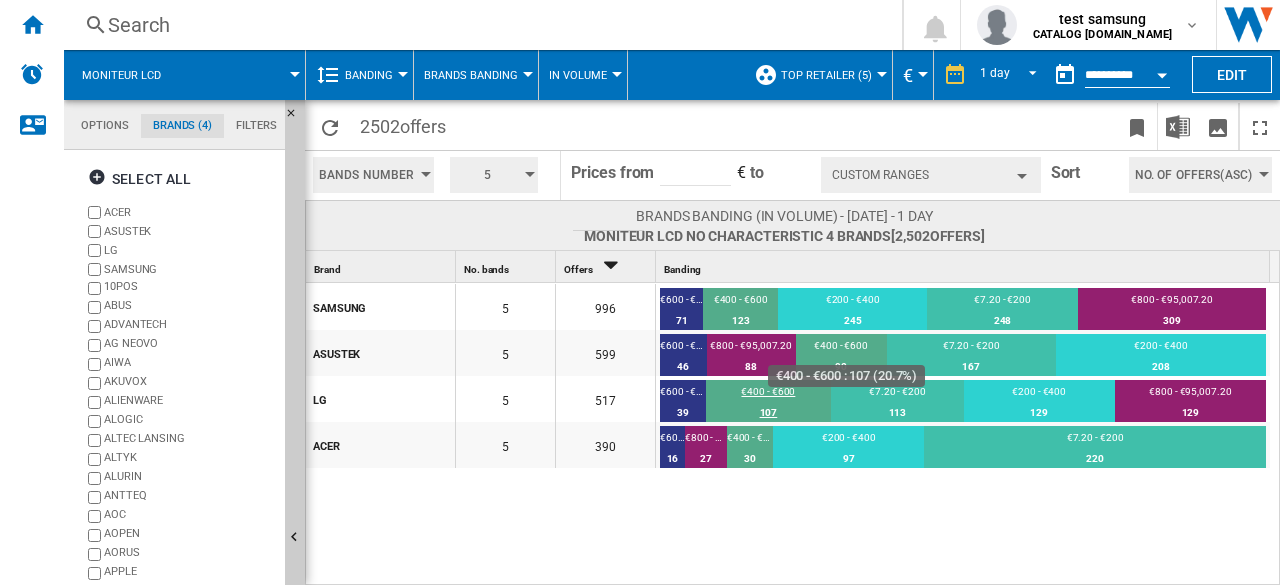 click on "€400 - €600" at bounding box center [768, 394] 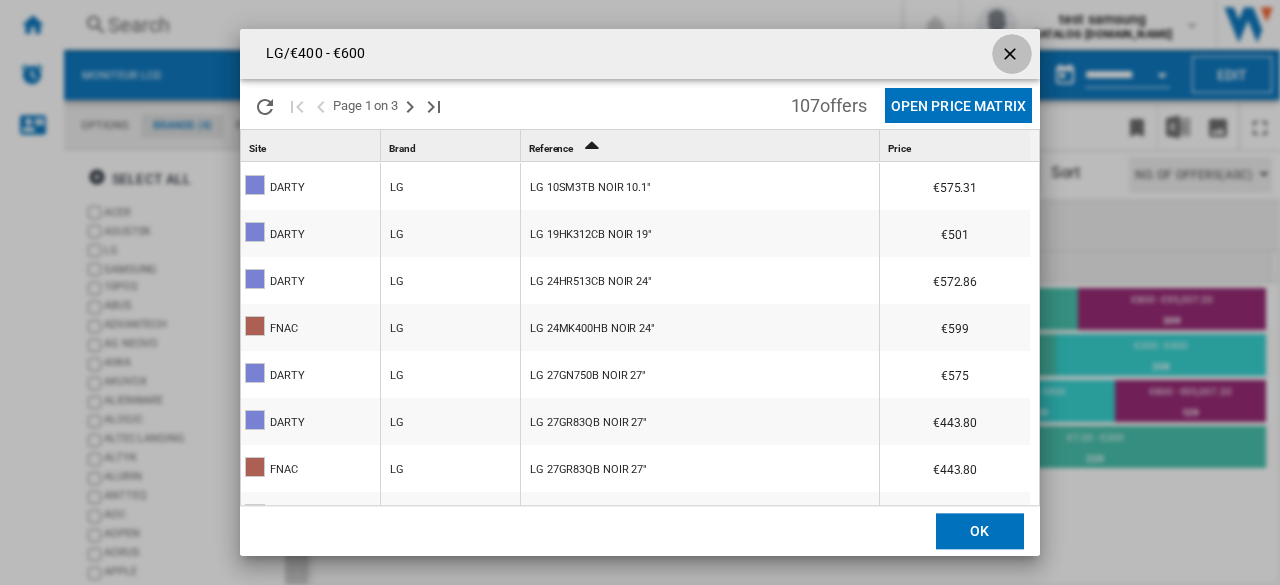 click at bounding box center [1012, 56] 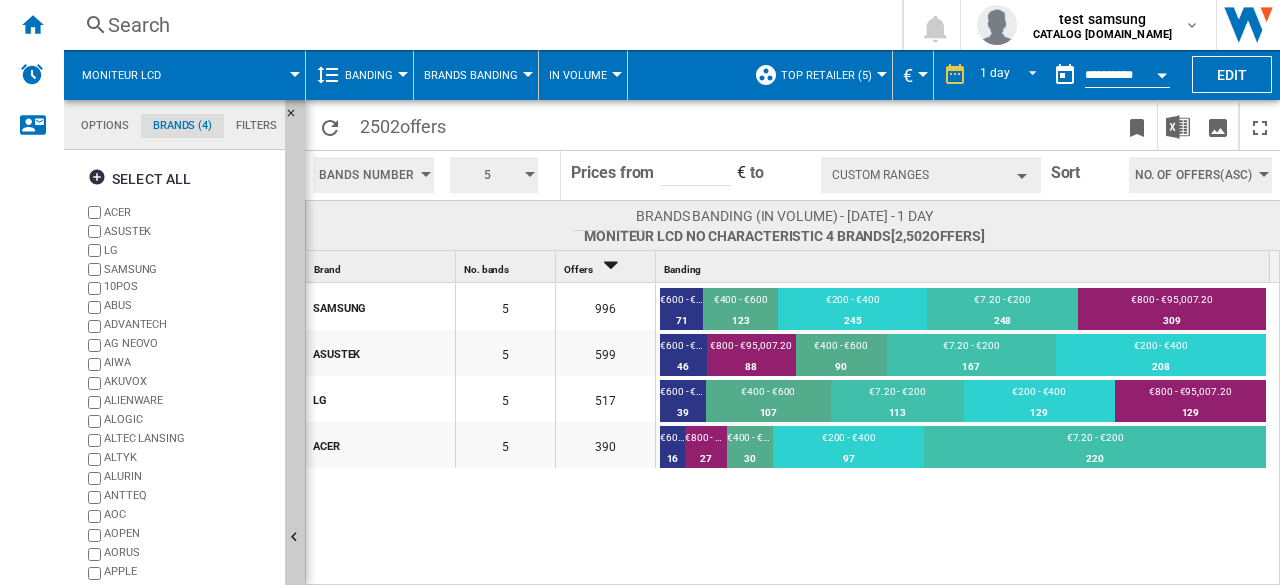 click on "Banding" at bounding box center [374, 75] 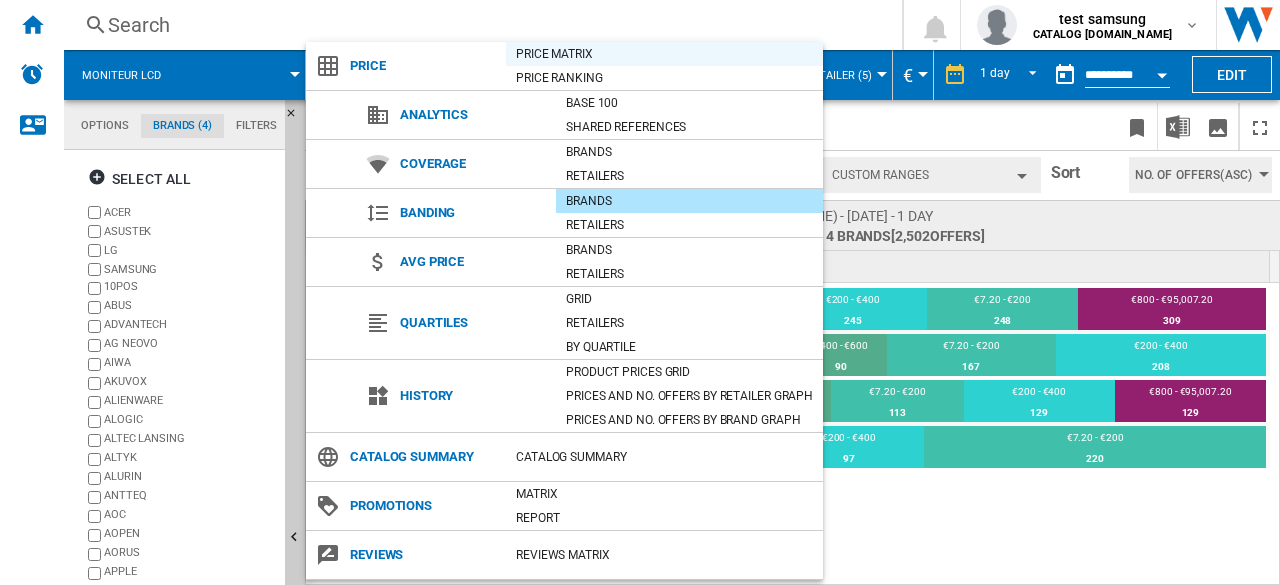 click on "Price Matrix" at bounding box center [664, 54] 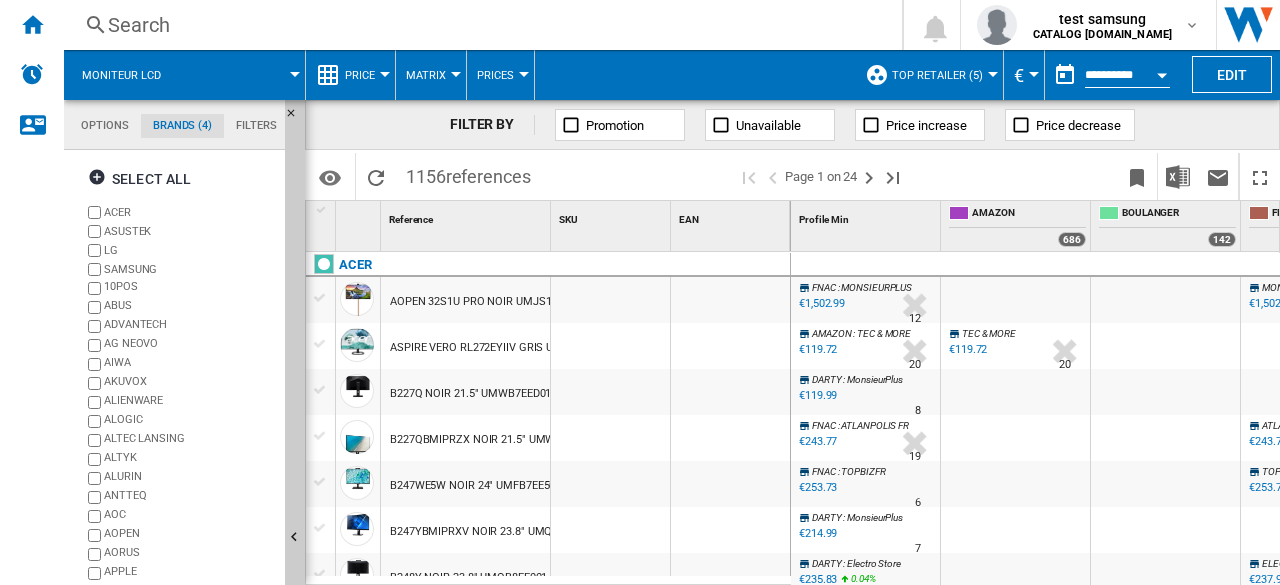 click at bounding box center [320, 298] 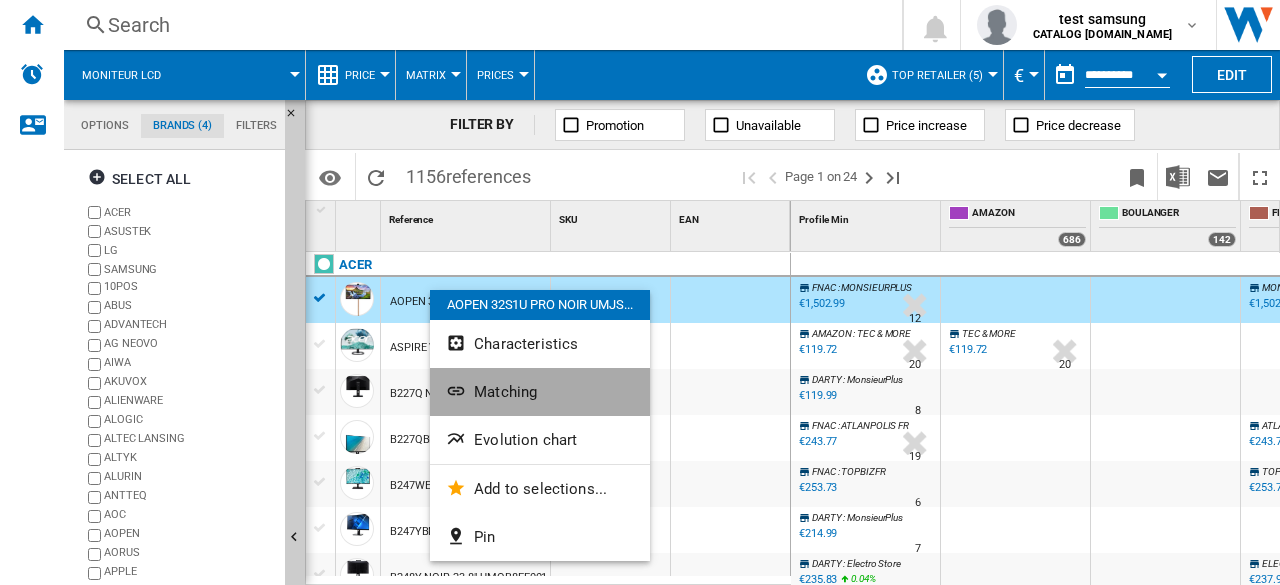 click on "Matching" at bounding box center (540, 392) 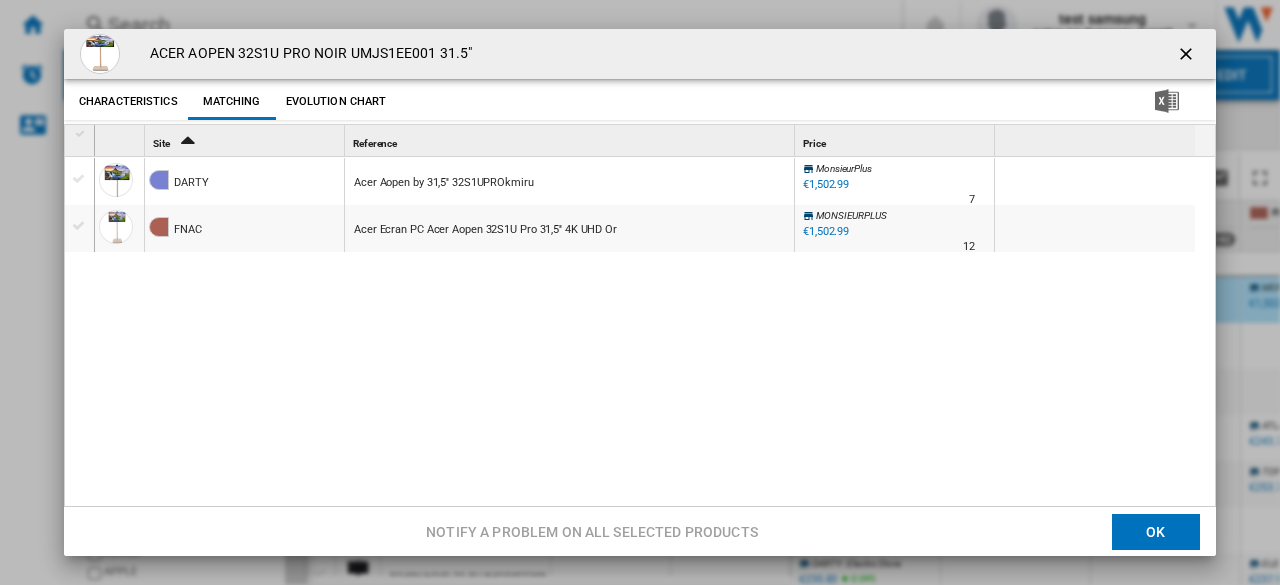 click at bounding box center [79, 226] 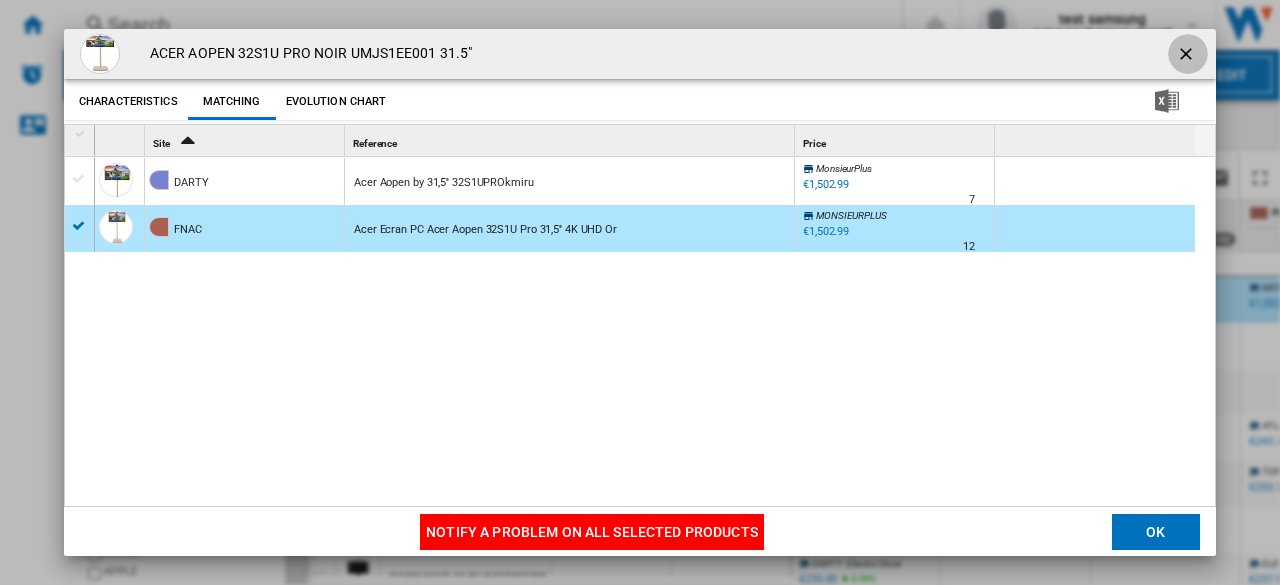 click at bounding box center [1188, 56] 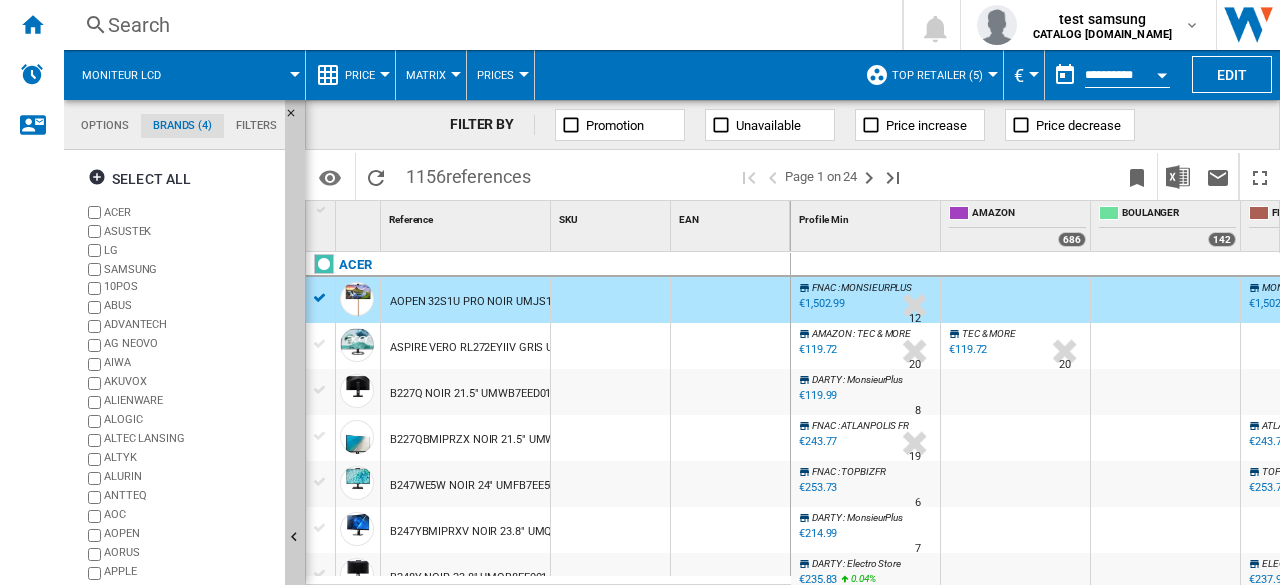 click on "Price" at bounding box center (365, 75) 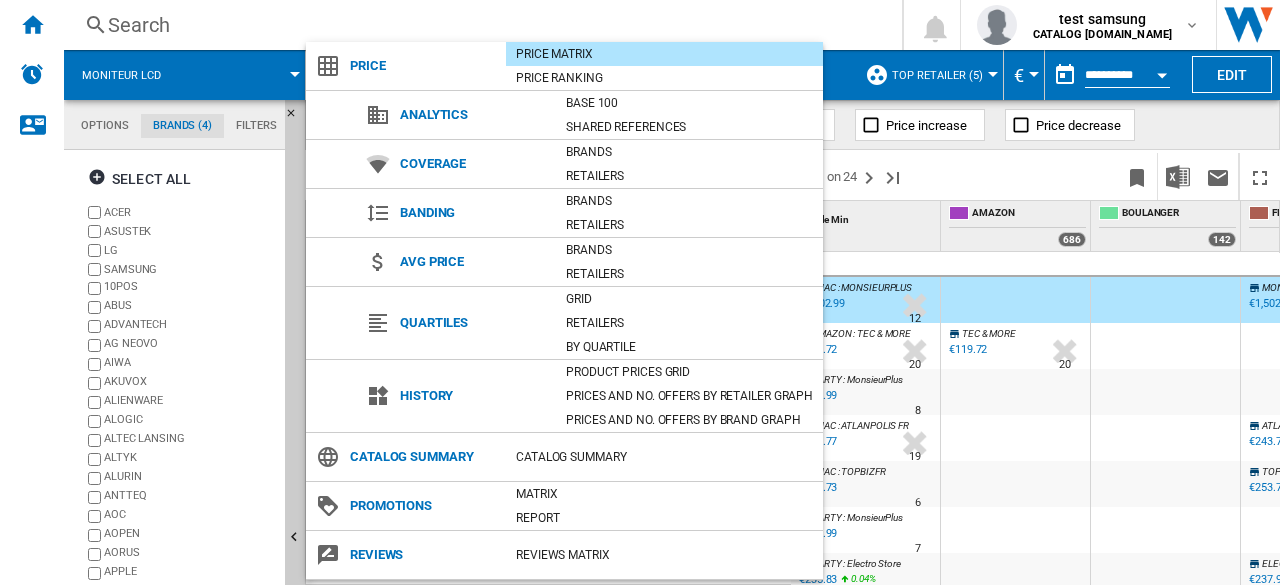 click at bounding box center (640, 292) 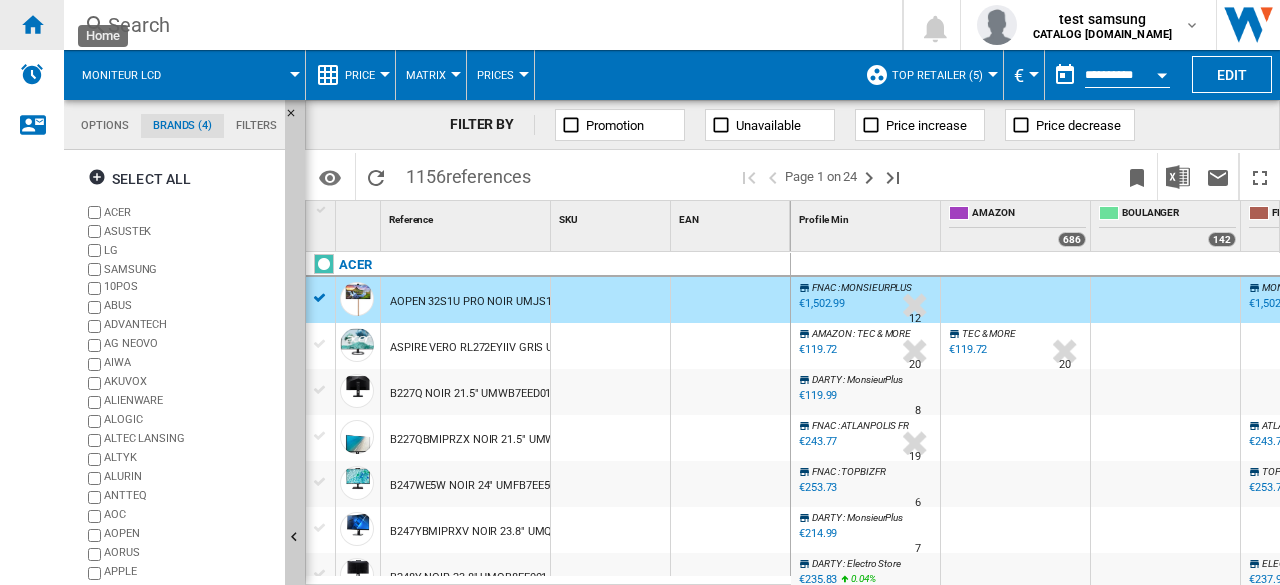 click at bounding box center [32, 25] 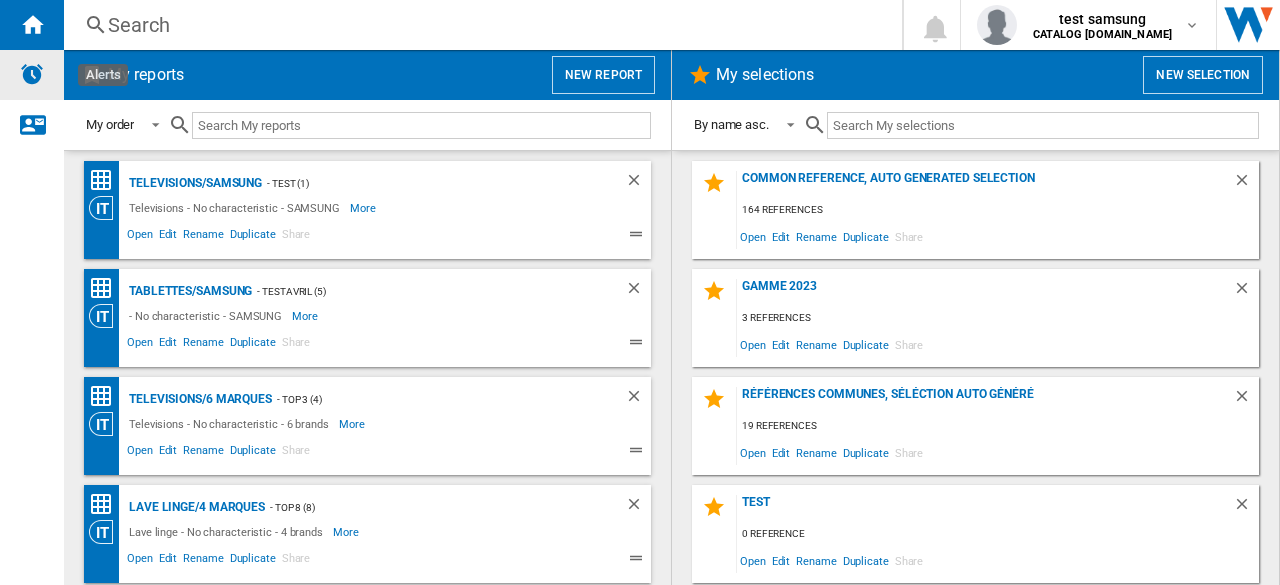 click at bounding box center [32, 74] 